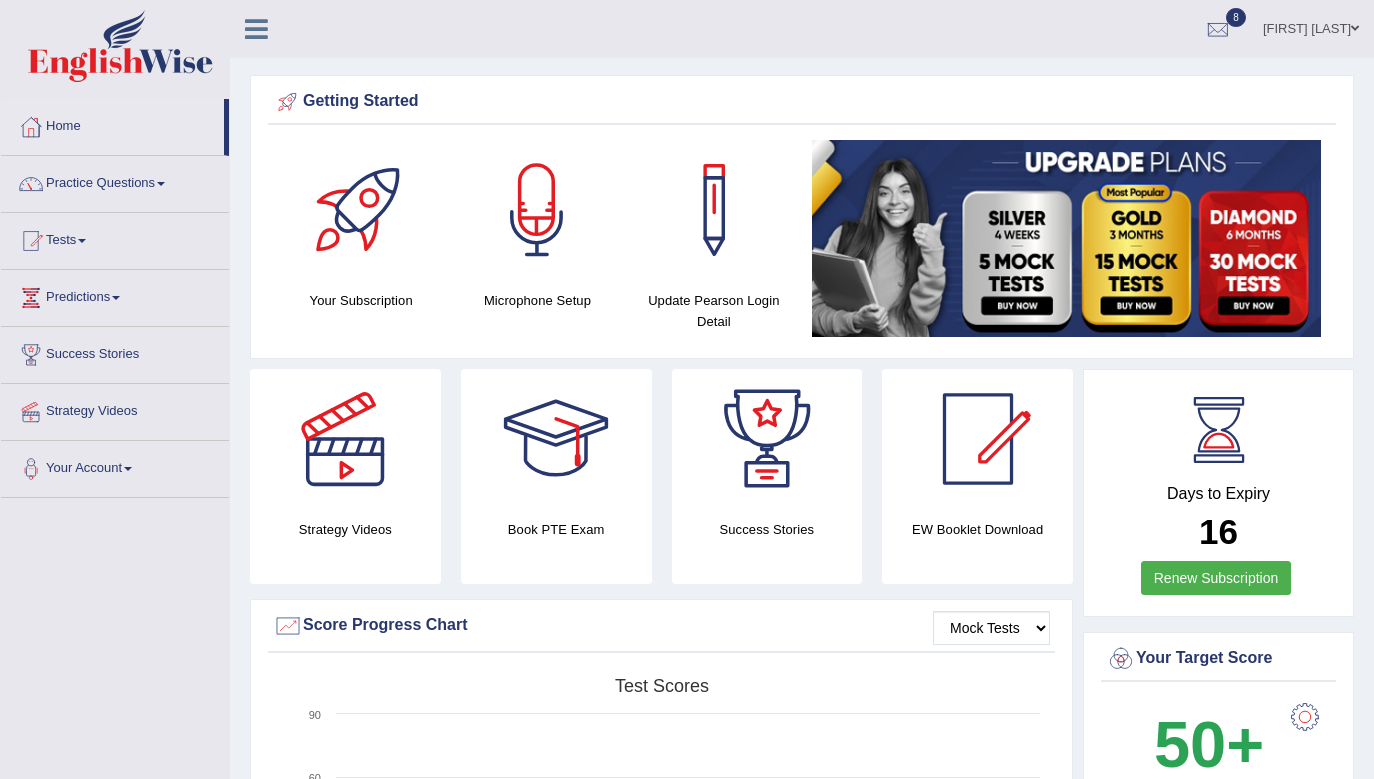 scroll, scrollTop: 0, scrollLeft: 0, axis: both 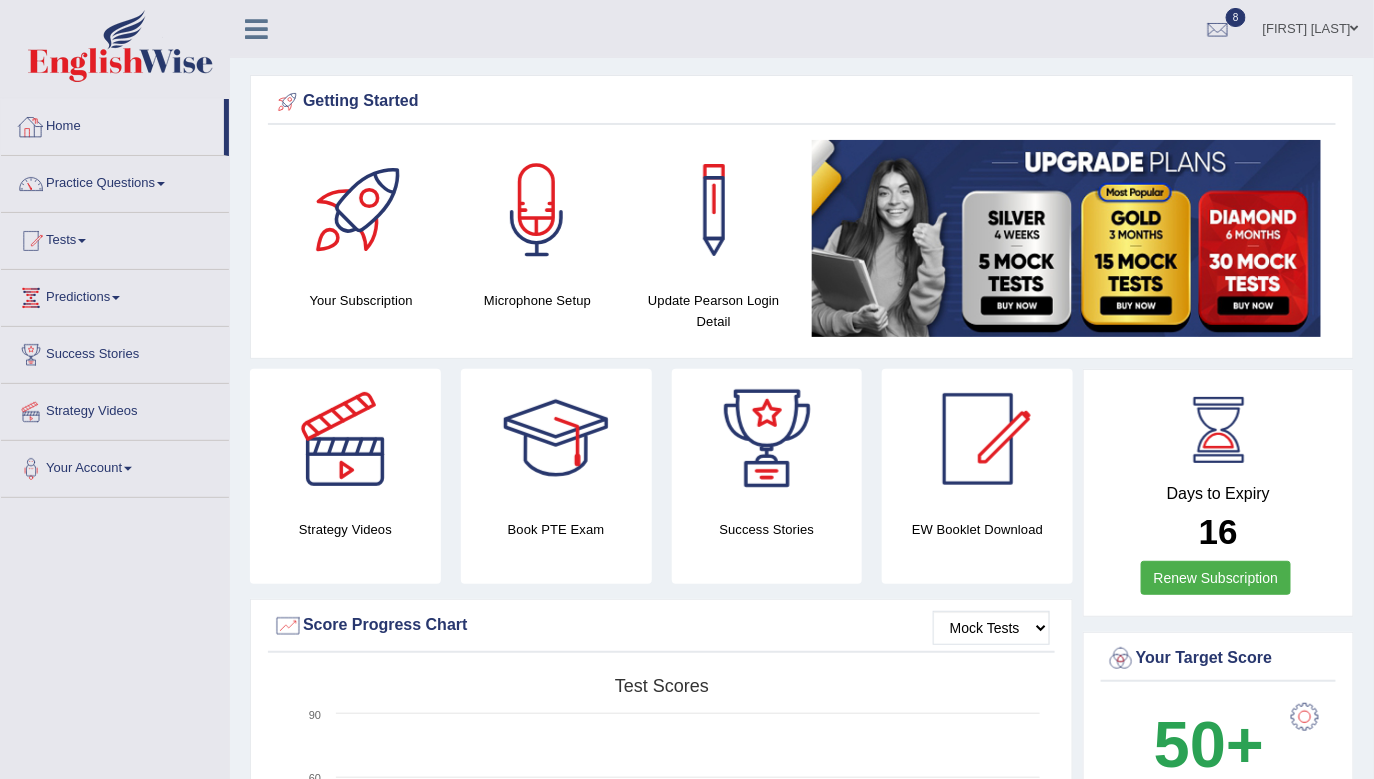 click at bounding box center (256, 29) 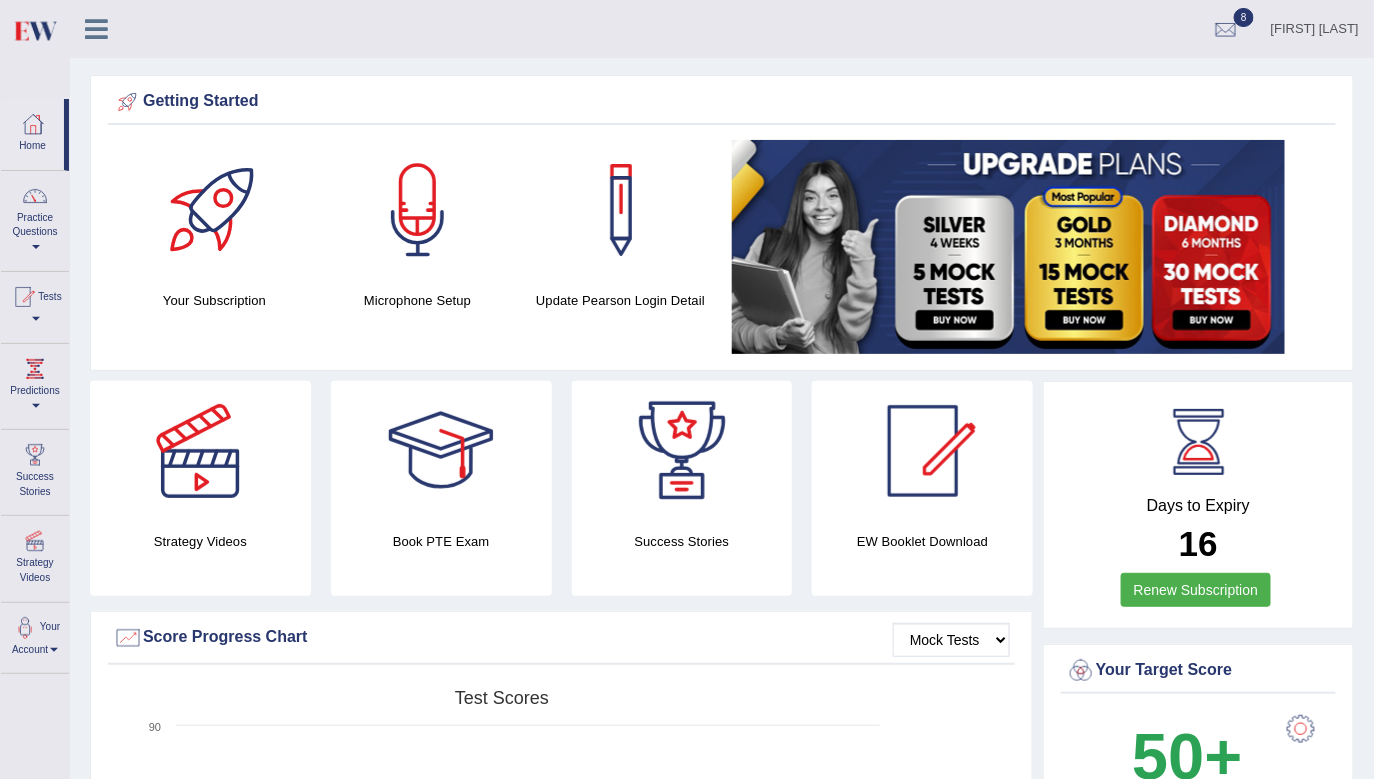 click at bounding box center [96, 29] 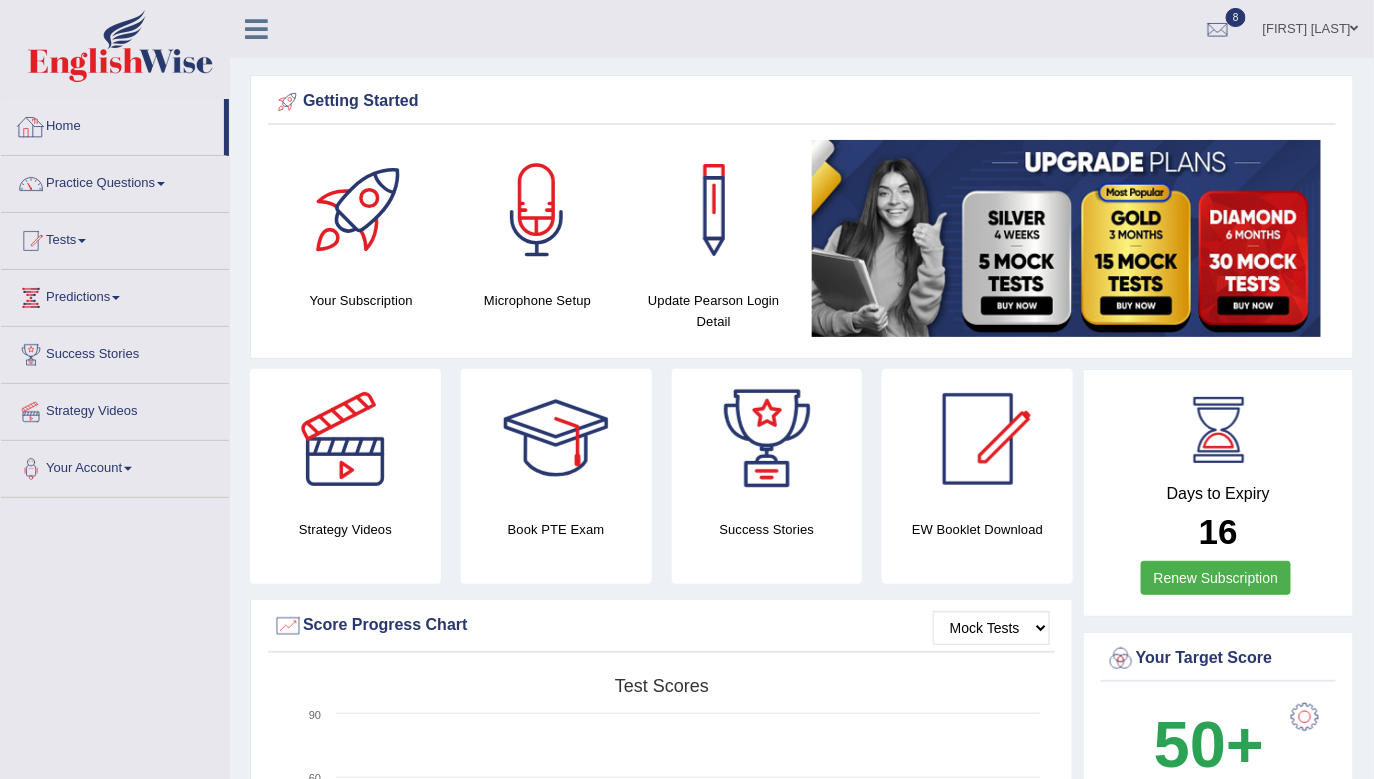 click on "Home" at bounding box center (112, 124) 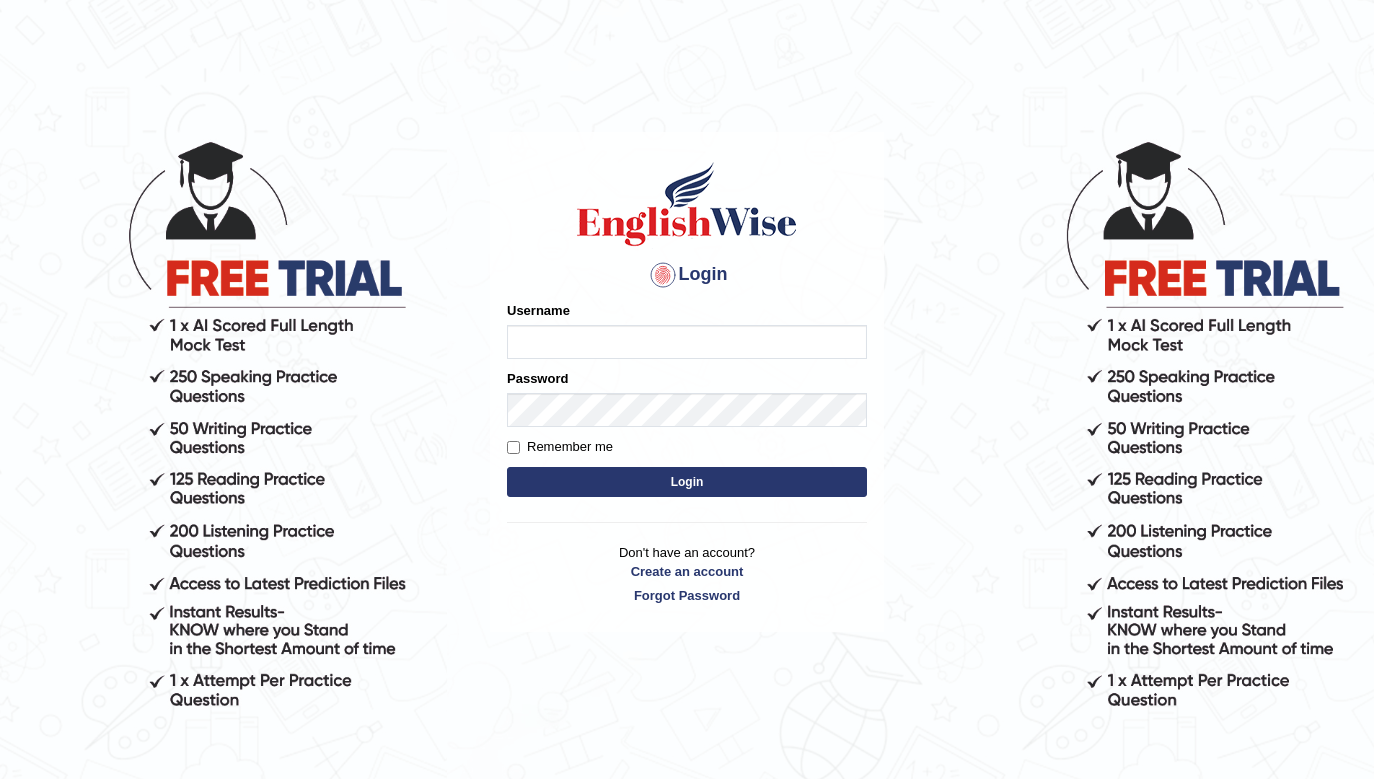scroll, scrollTop: 0, scrollLeft: 0, axis: both 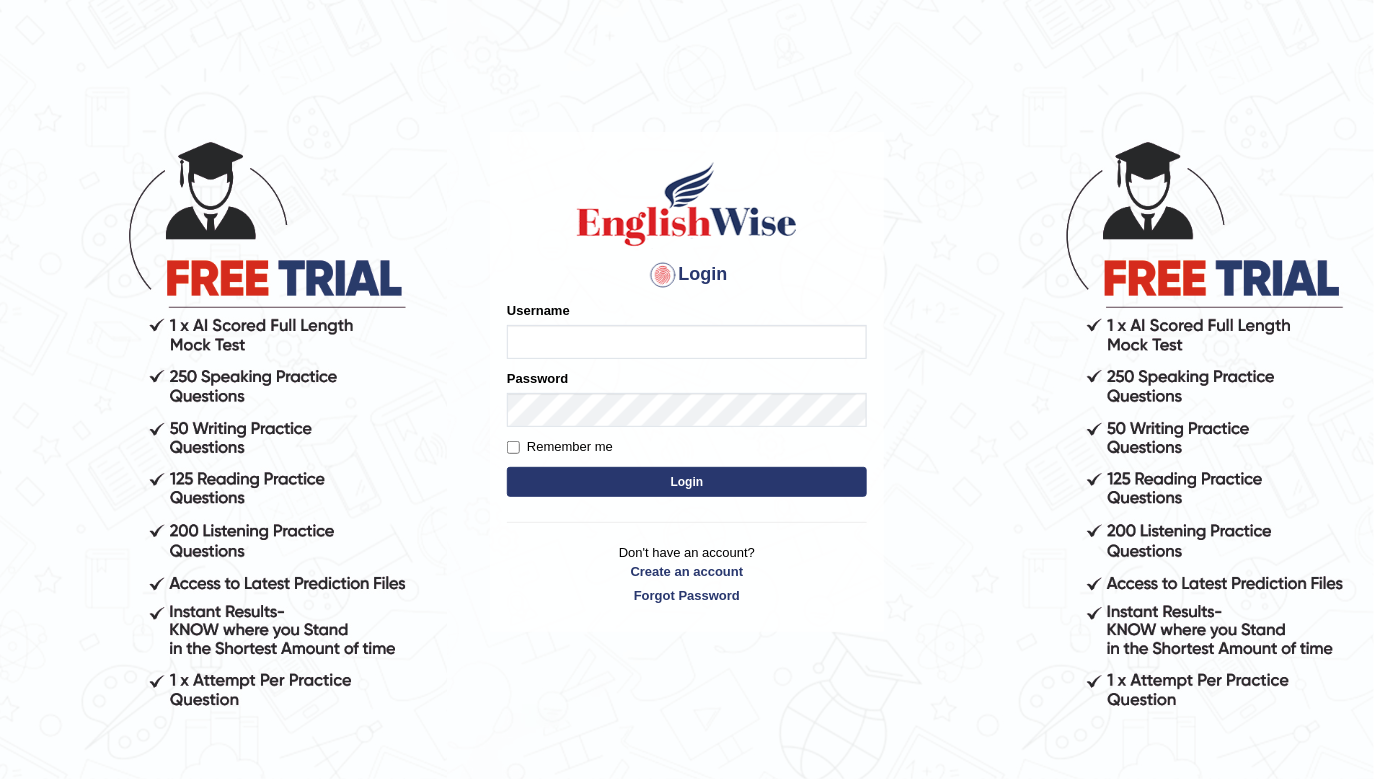 click on "Username" at bounding box center [687, 342] 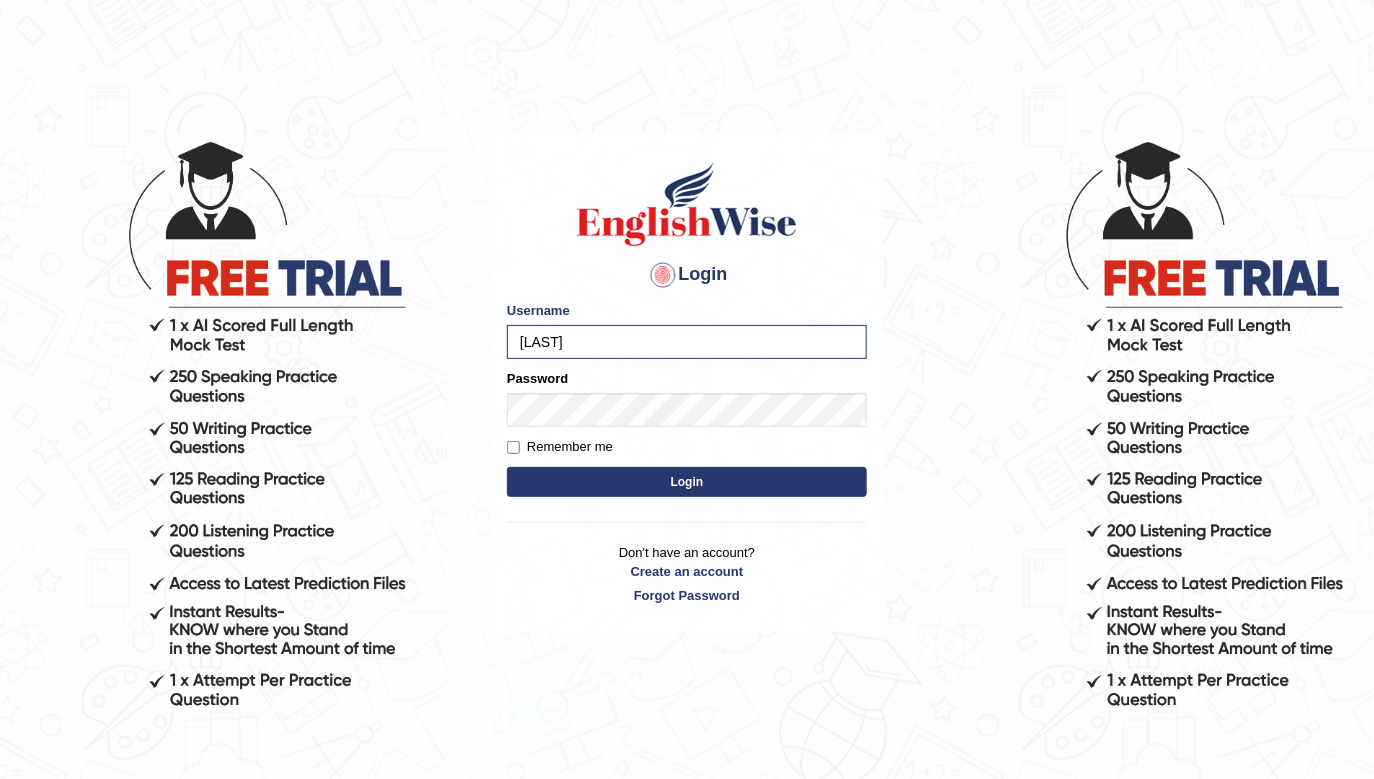 click on "Login" at bounding box center [687, 482] 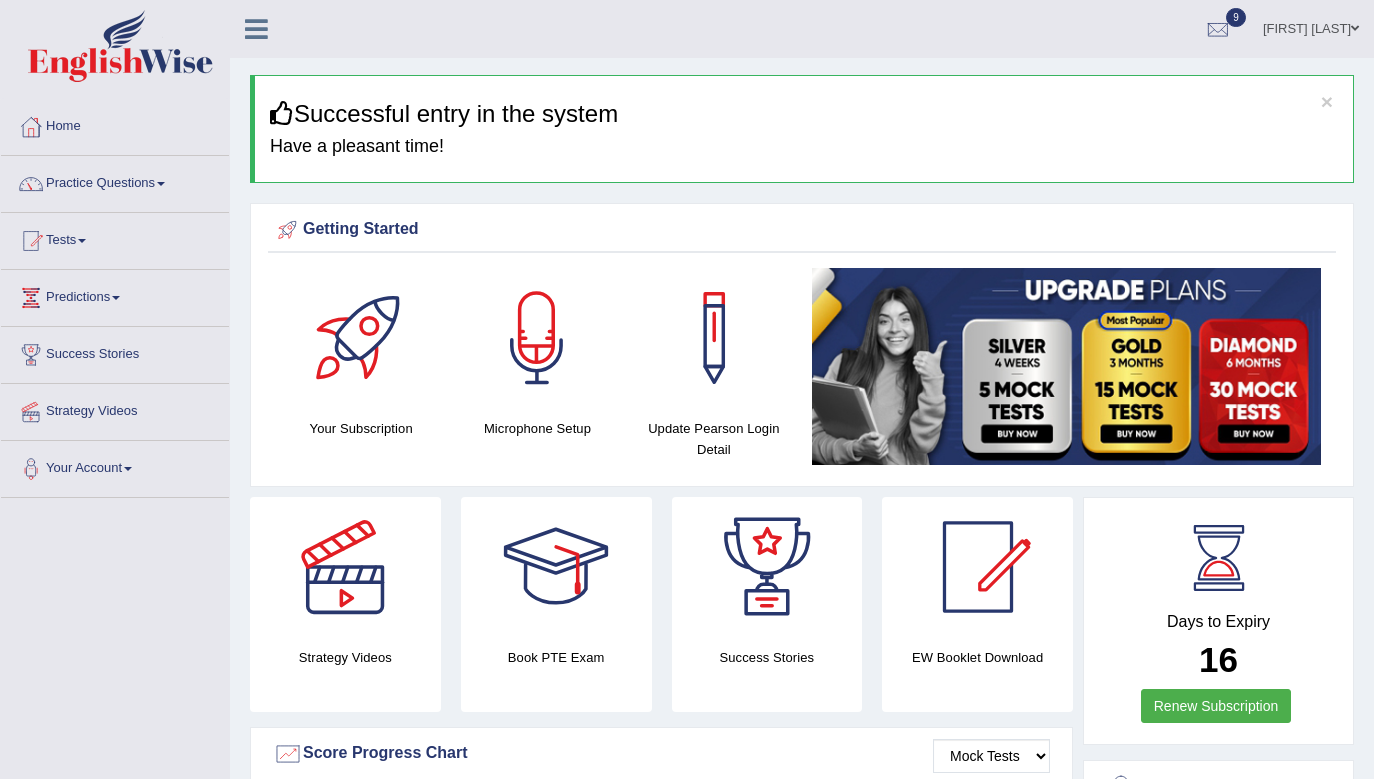 scroll, scrollTop: 0, scrollLeft: 0, axis: both 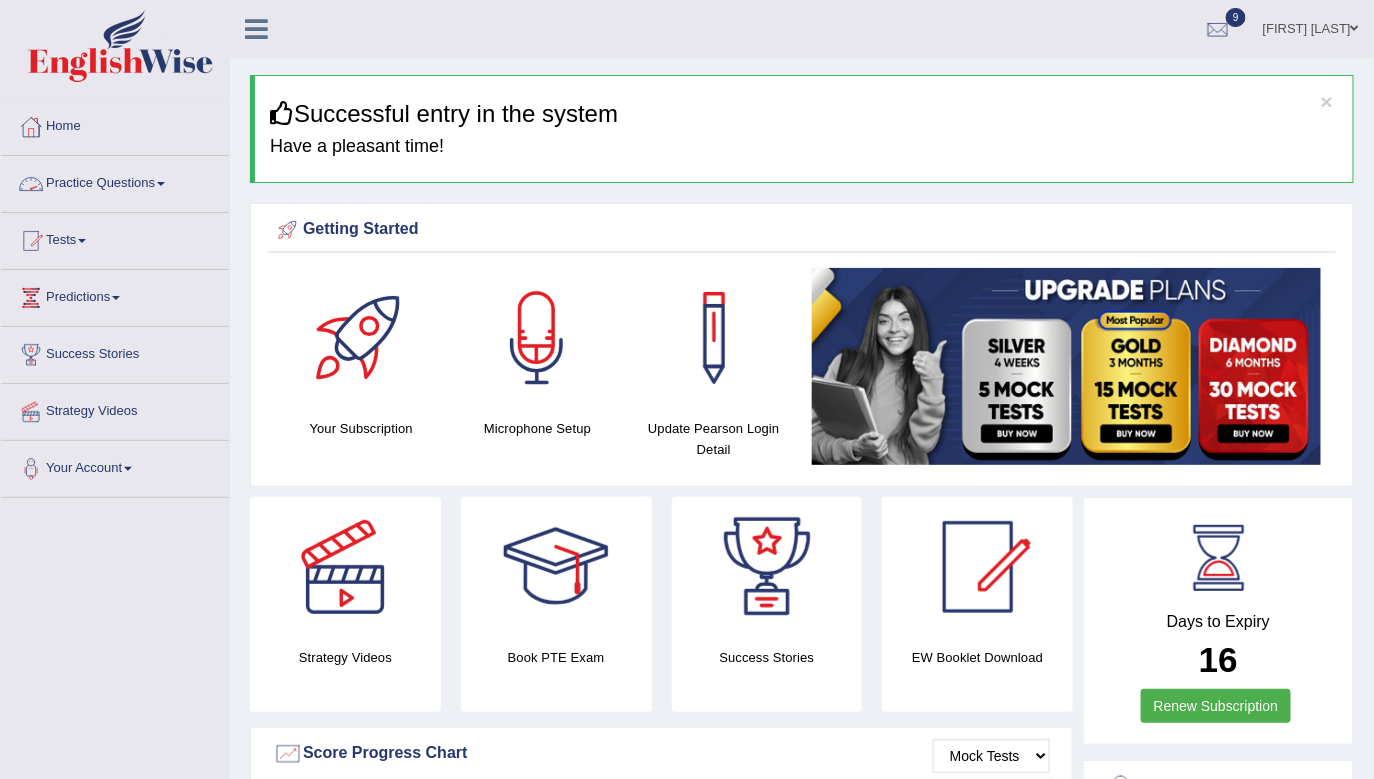 click on "Practice Questions" at bounding box center (115, 181) 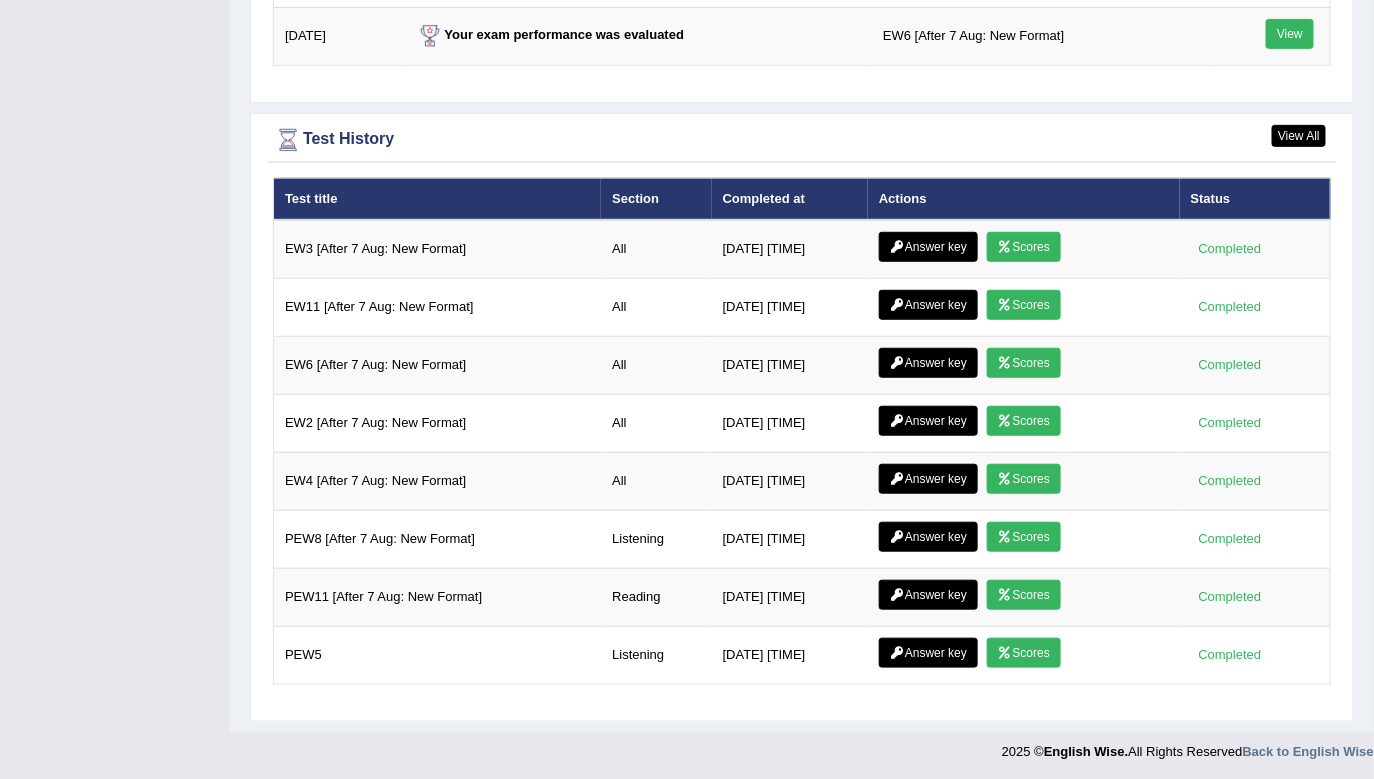 scroll, scrollTop: 2803, scrollLeft: 0, axis: vertical 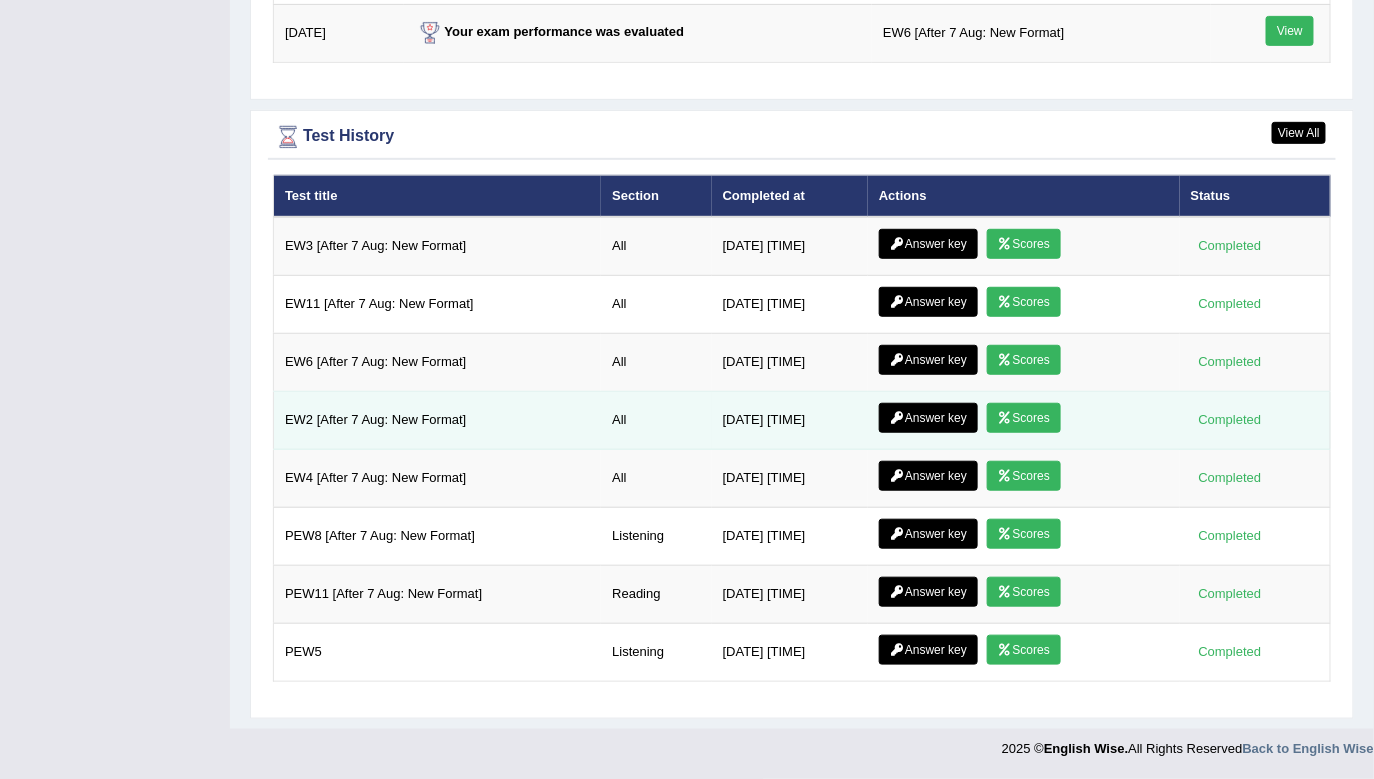click on "Scores" at bounding box center (1024, 418) 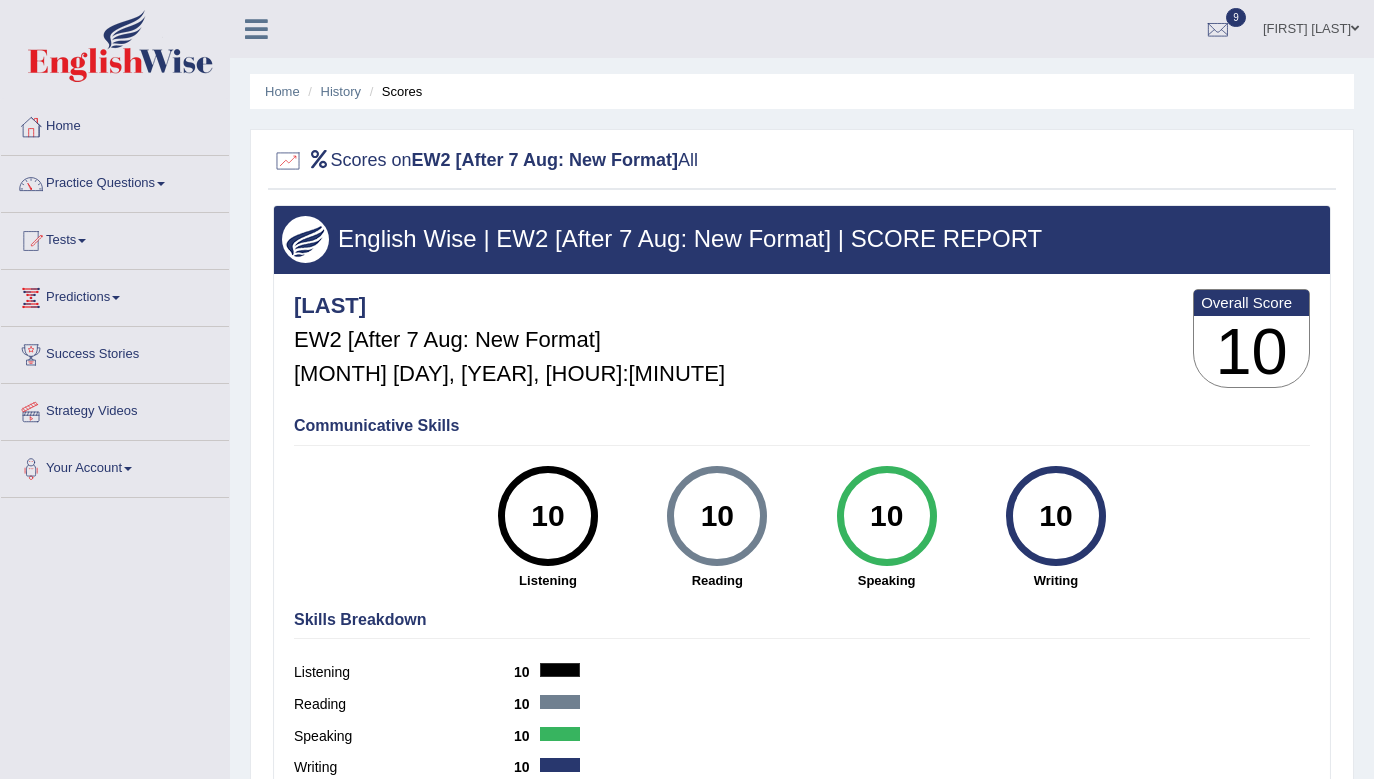 scroll, scrollTop: 0, scrollLeft: 0, axis: both 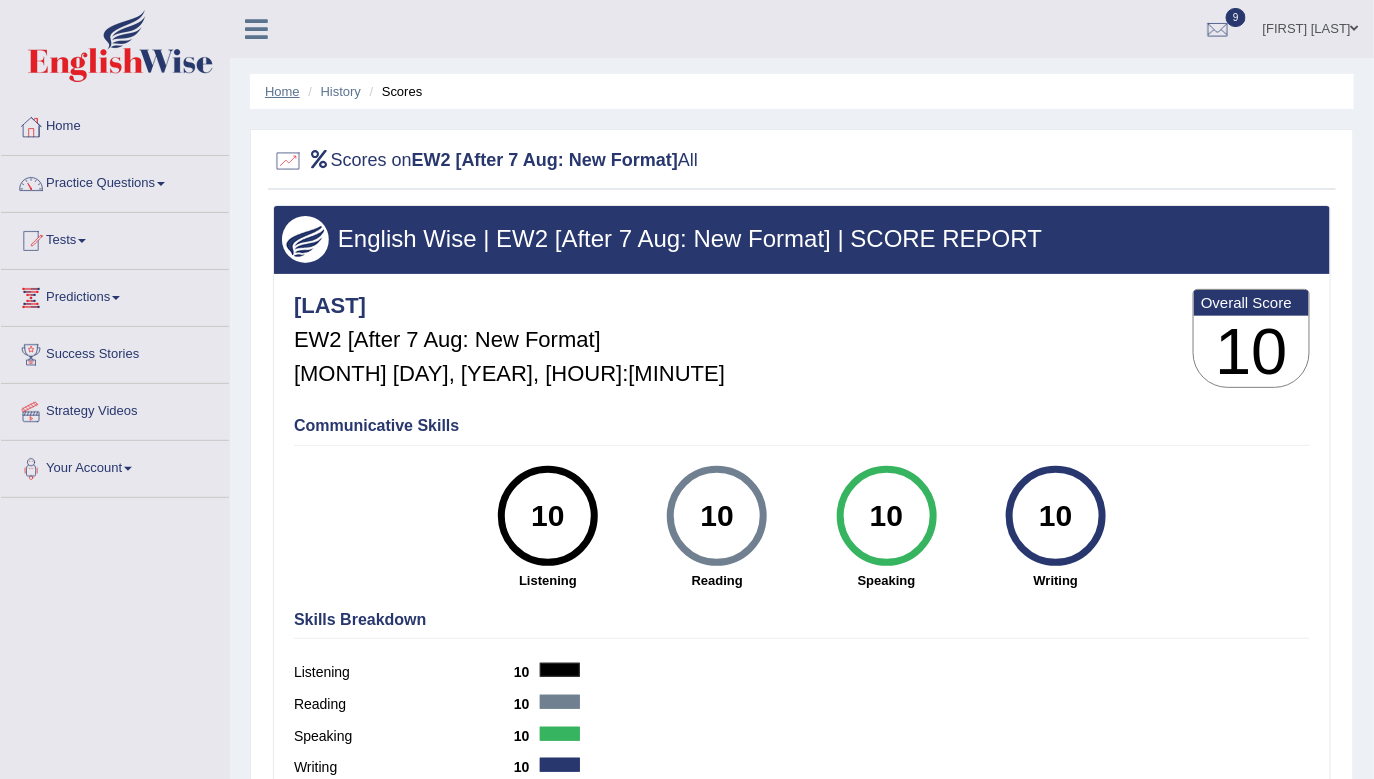 click on "Home" at bounding box center (282, 91) 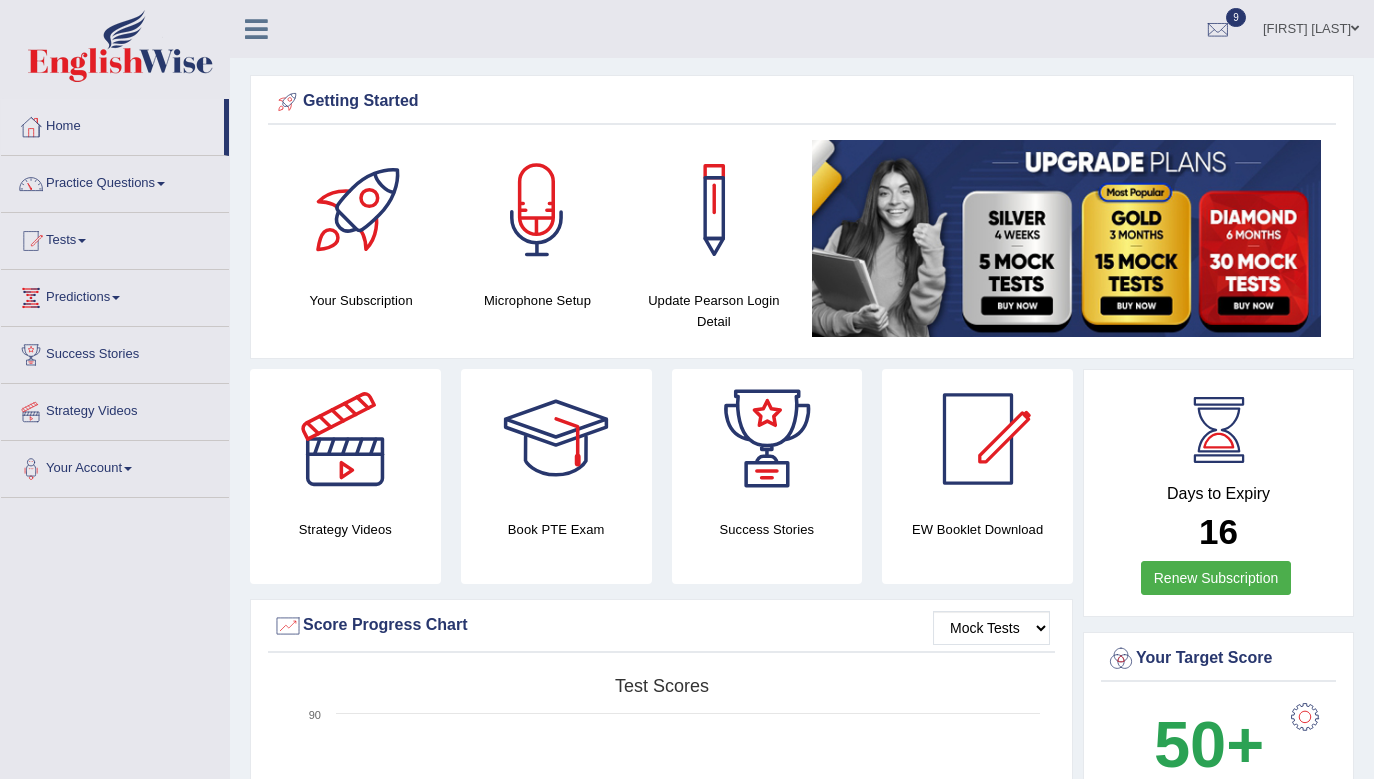 scroll, scrollTop: 0, scrollLeft: 0, axis: both 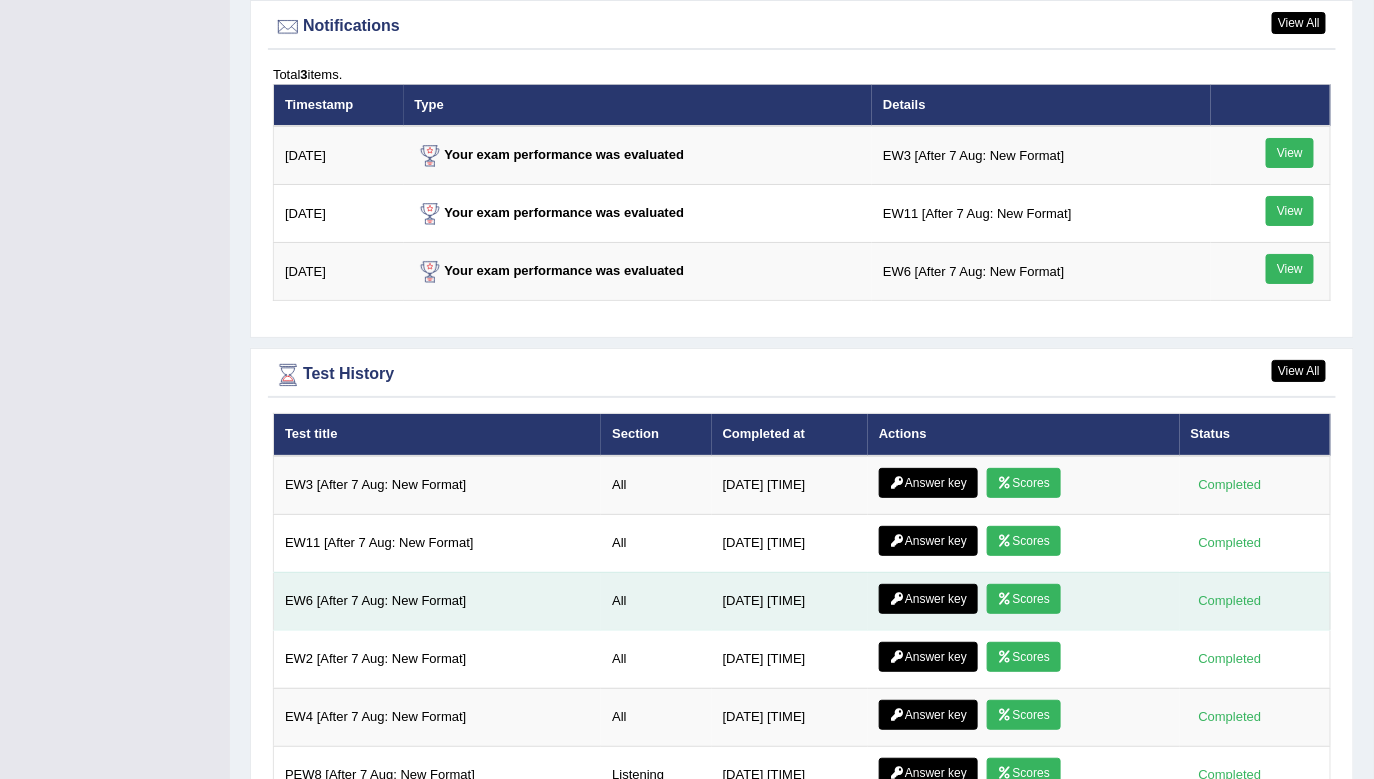 click at bounding box center [1005, 599] 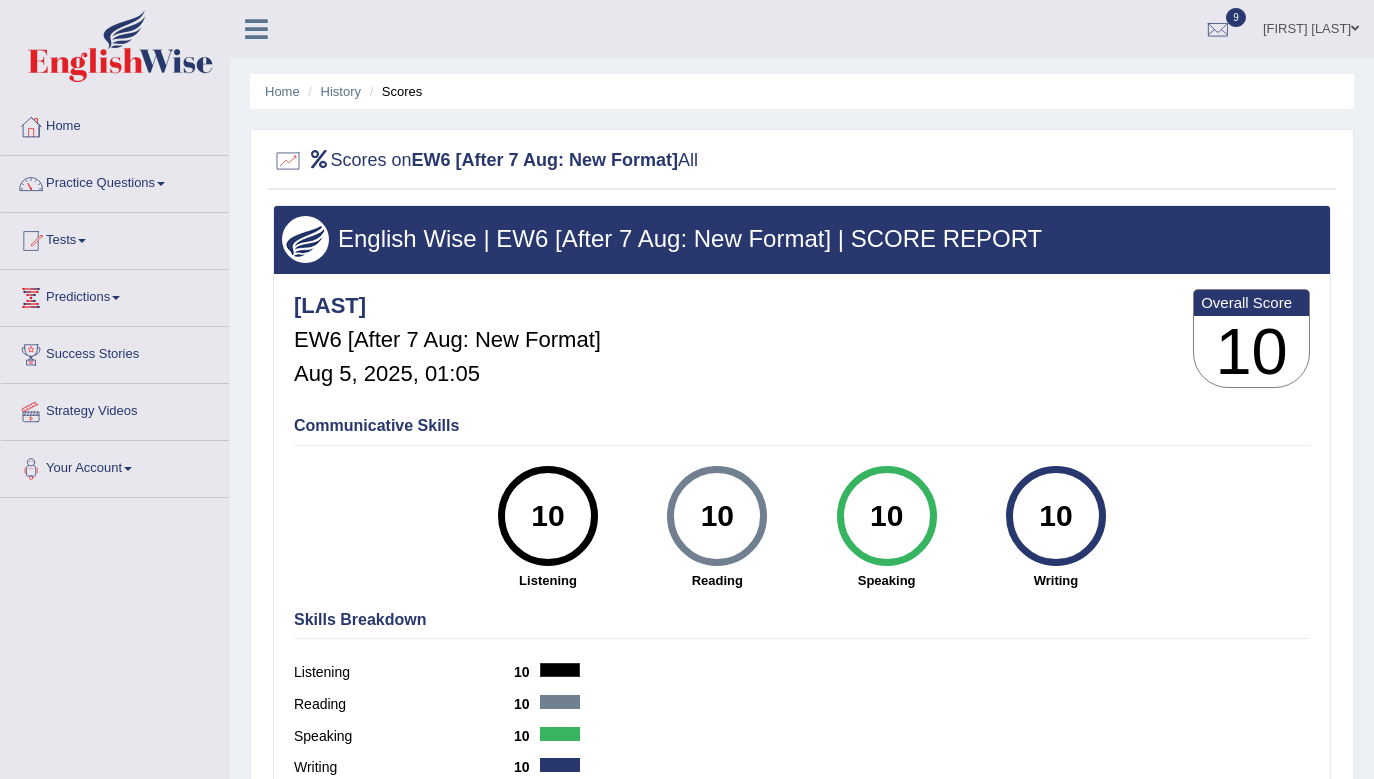 scroll, scrollTop: 0, scrollLeft: 0, axis: both 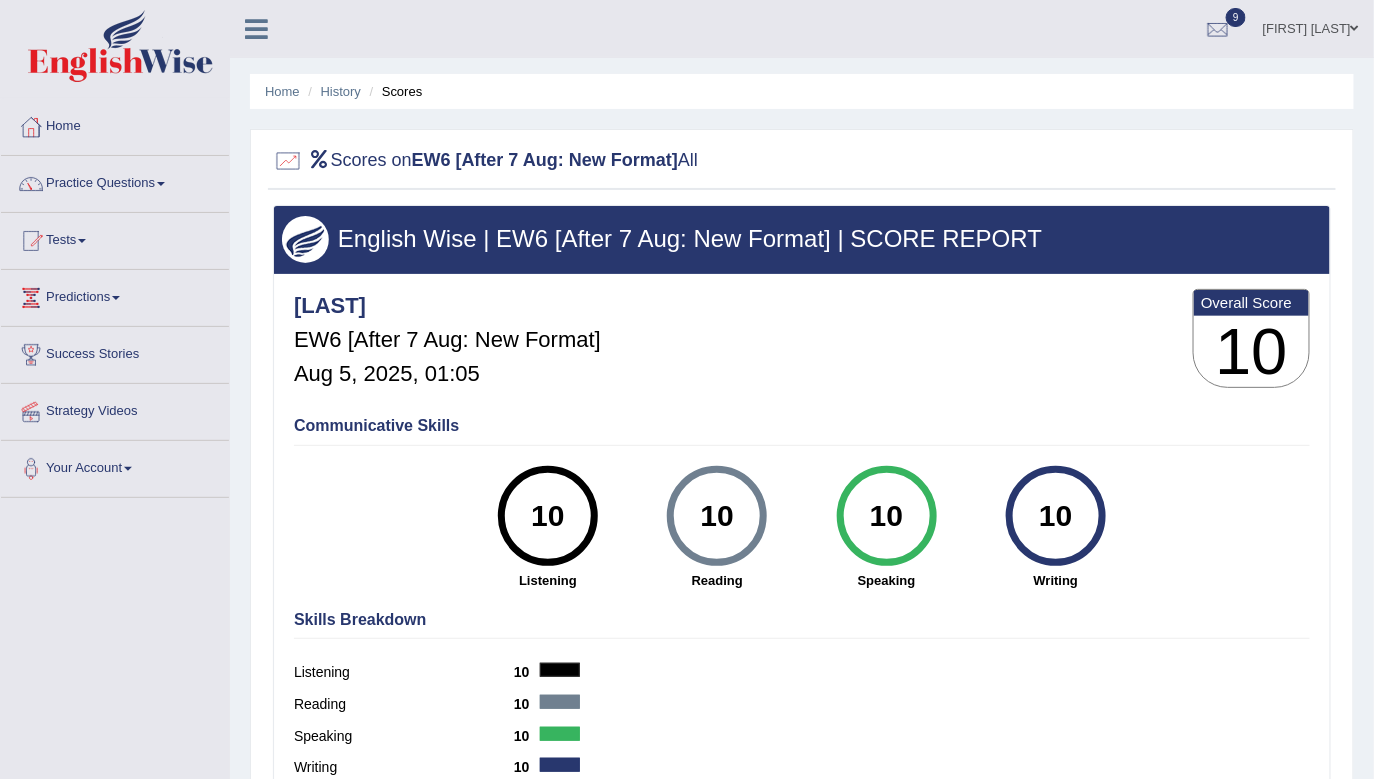 click on "Home" at bounding box center (282, 91) 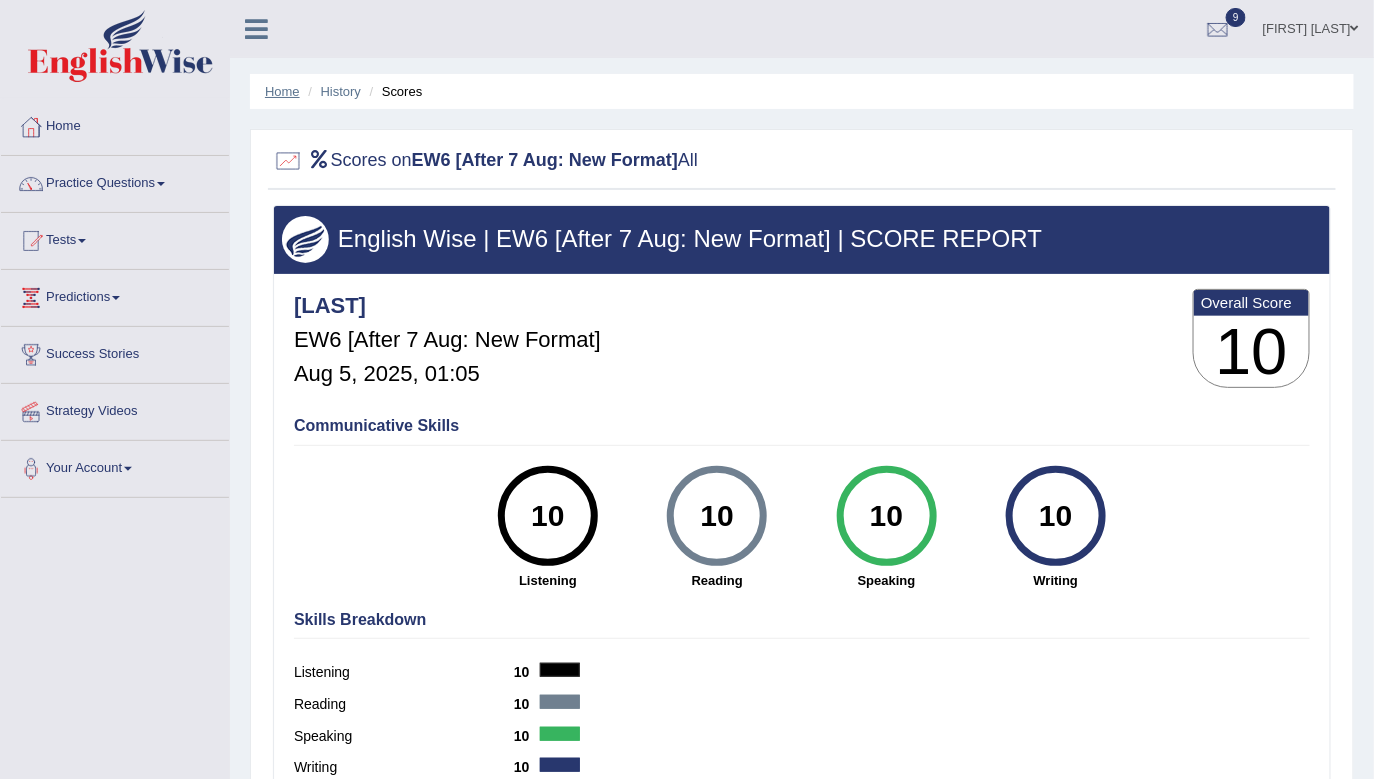 click on "Home" at bounding box center (282, 91) 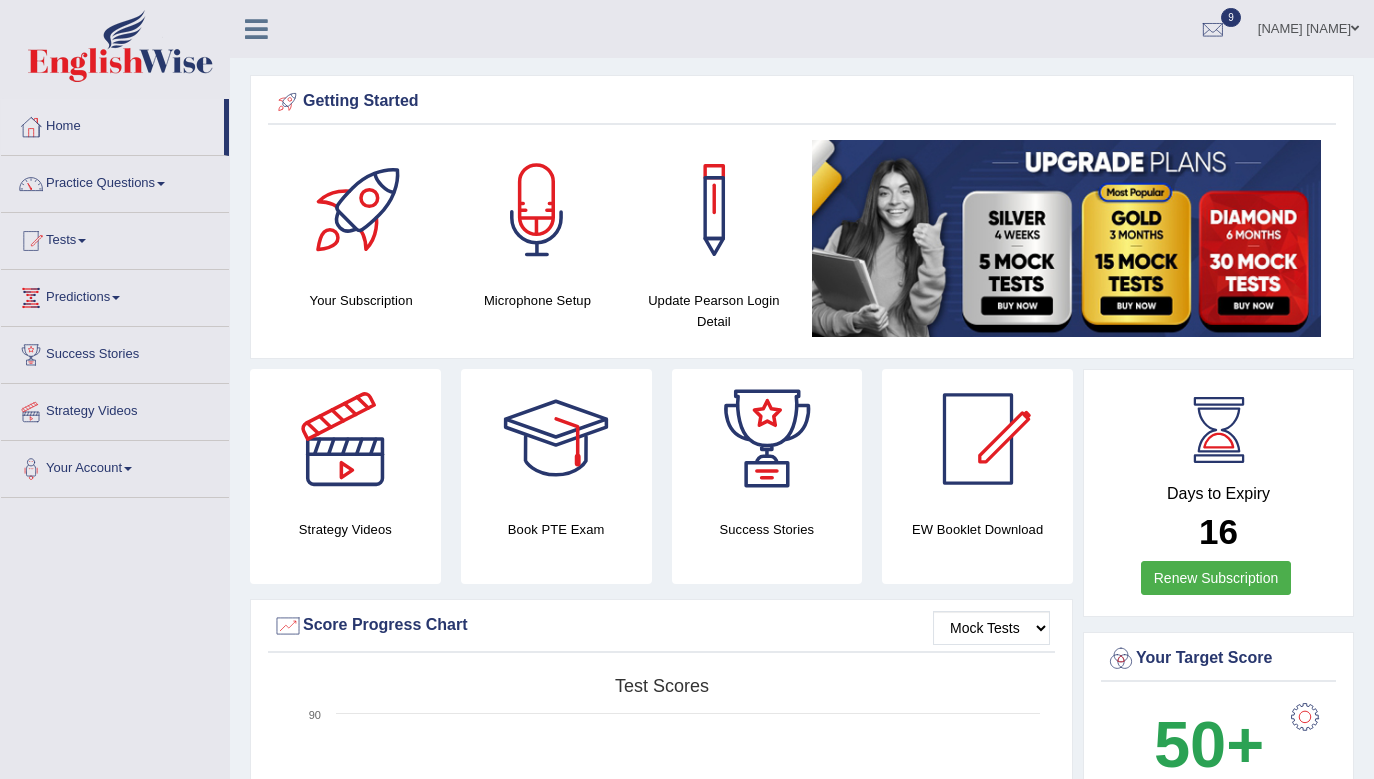 scroll, scrollTop: 0, scrollLeft: 0, axis: both 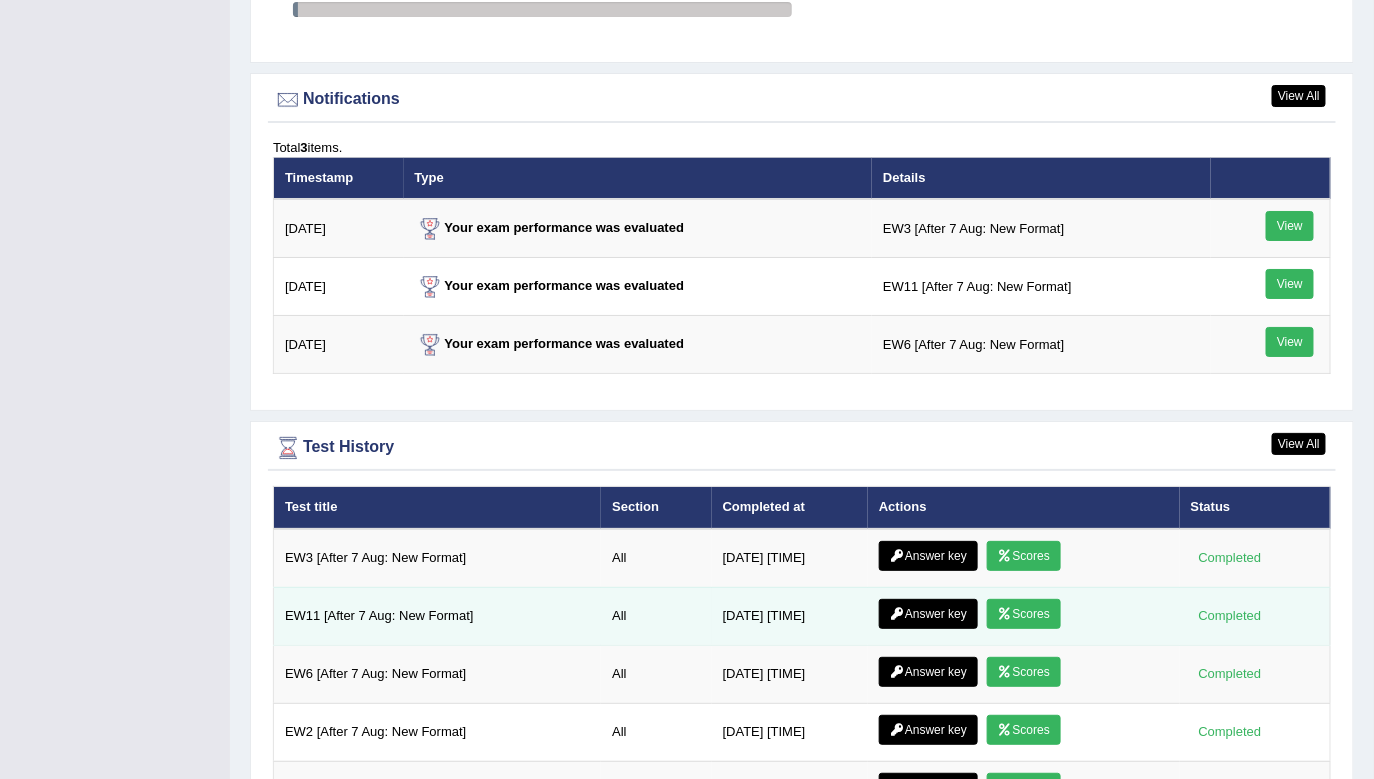 click on "Scores" at bounding box center [1024, 614] 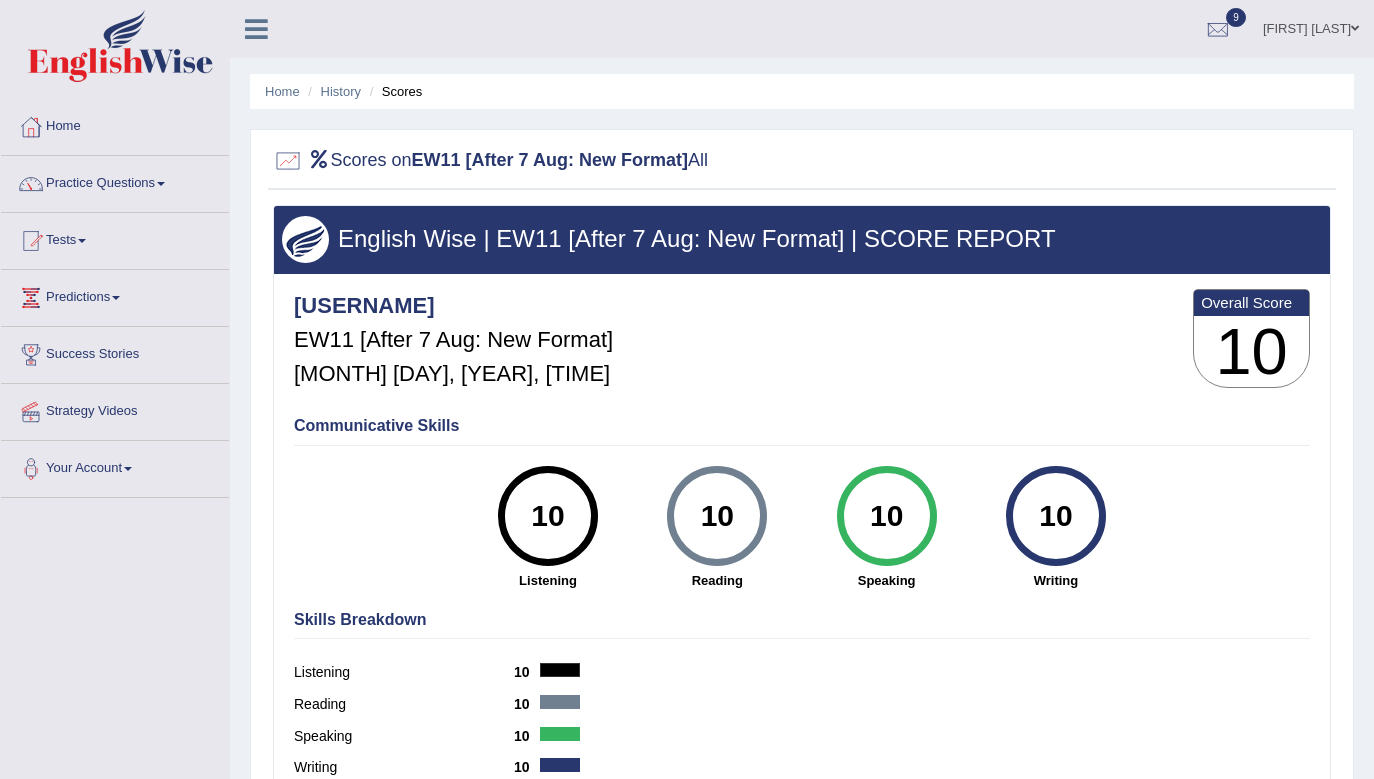 scroll, scrollTop: 0, scrollLeft: 0, axis: both 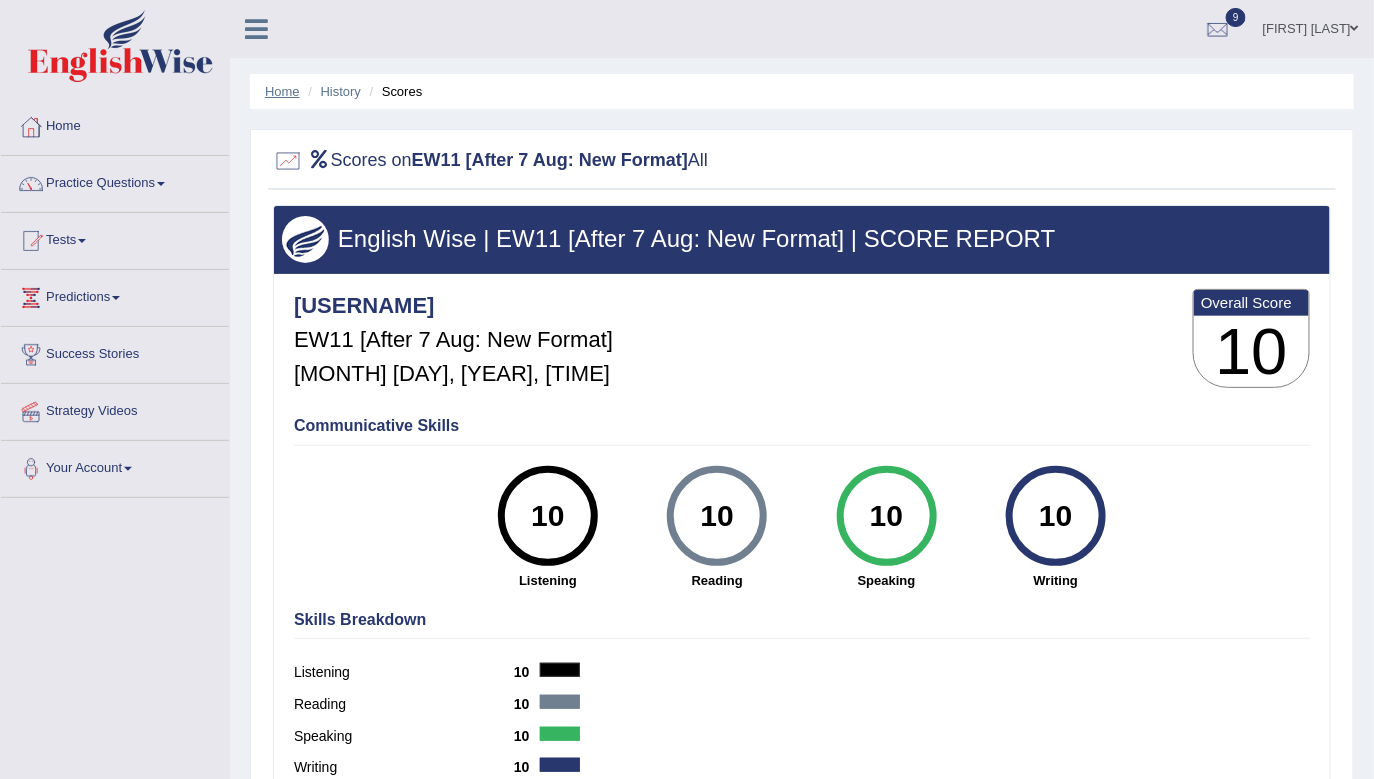 click on "Home" at bounding box center [282, 91] 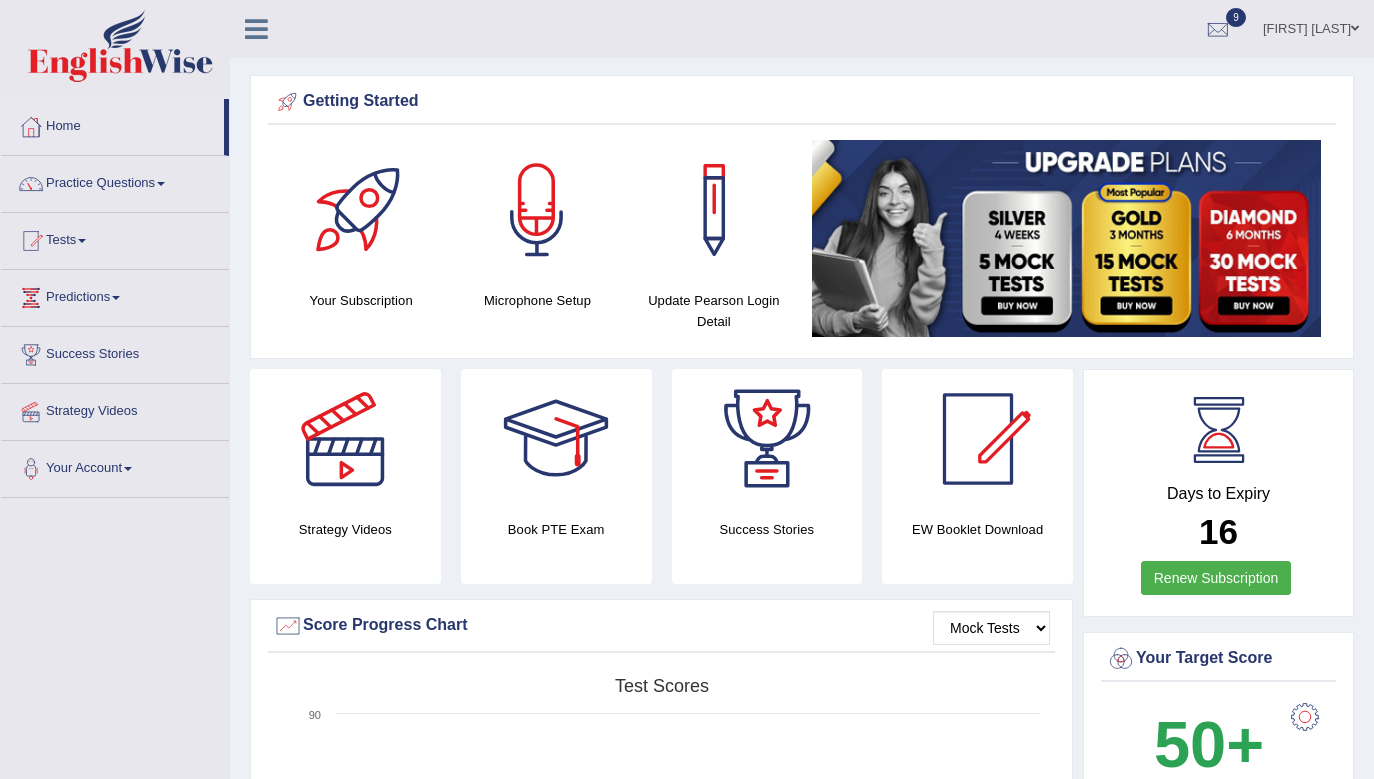 scroll, scrollTop: 0, scrollLeft: 0, axis: both 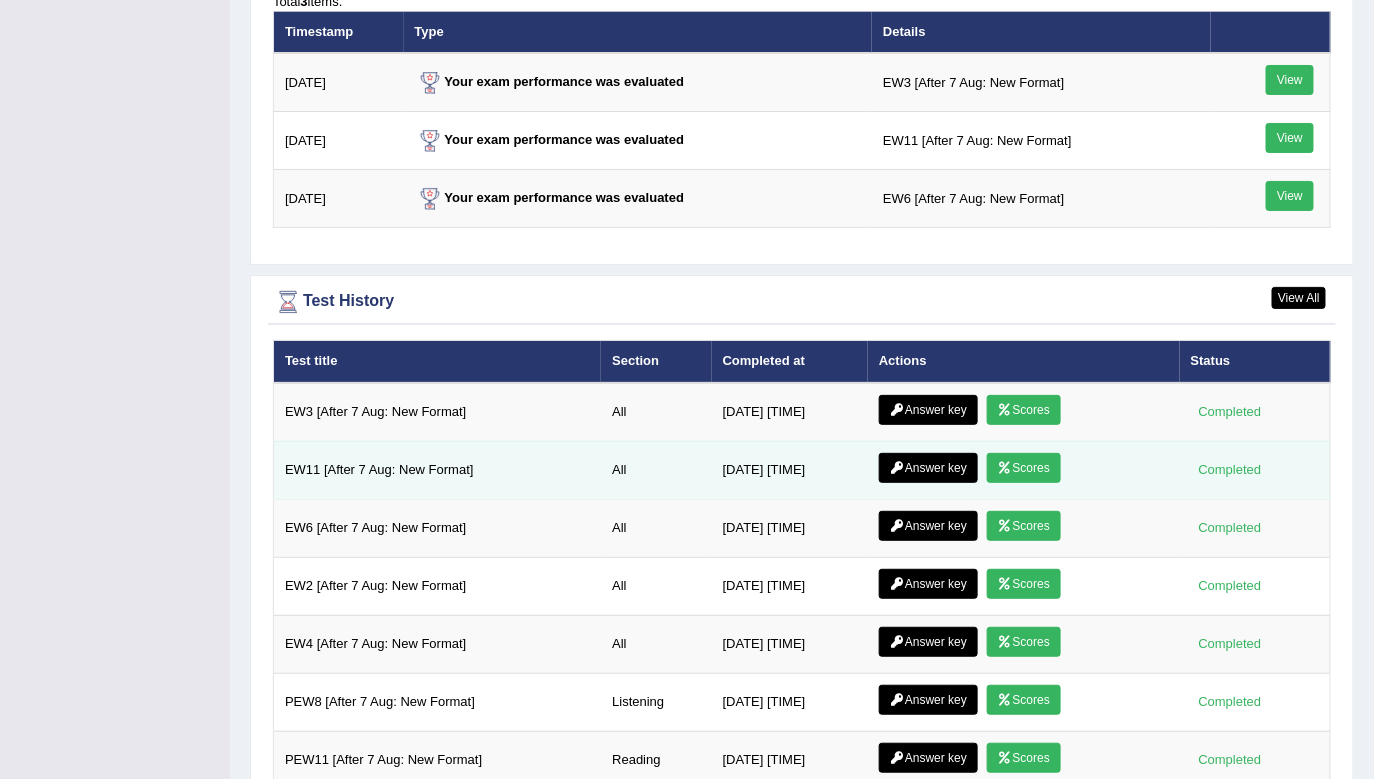 click on "Scores" at bounding box center [1024, 468] 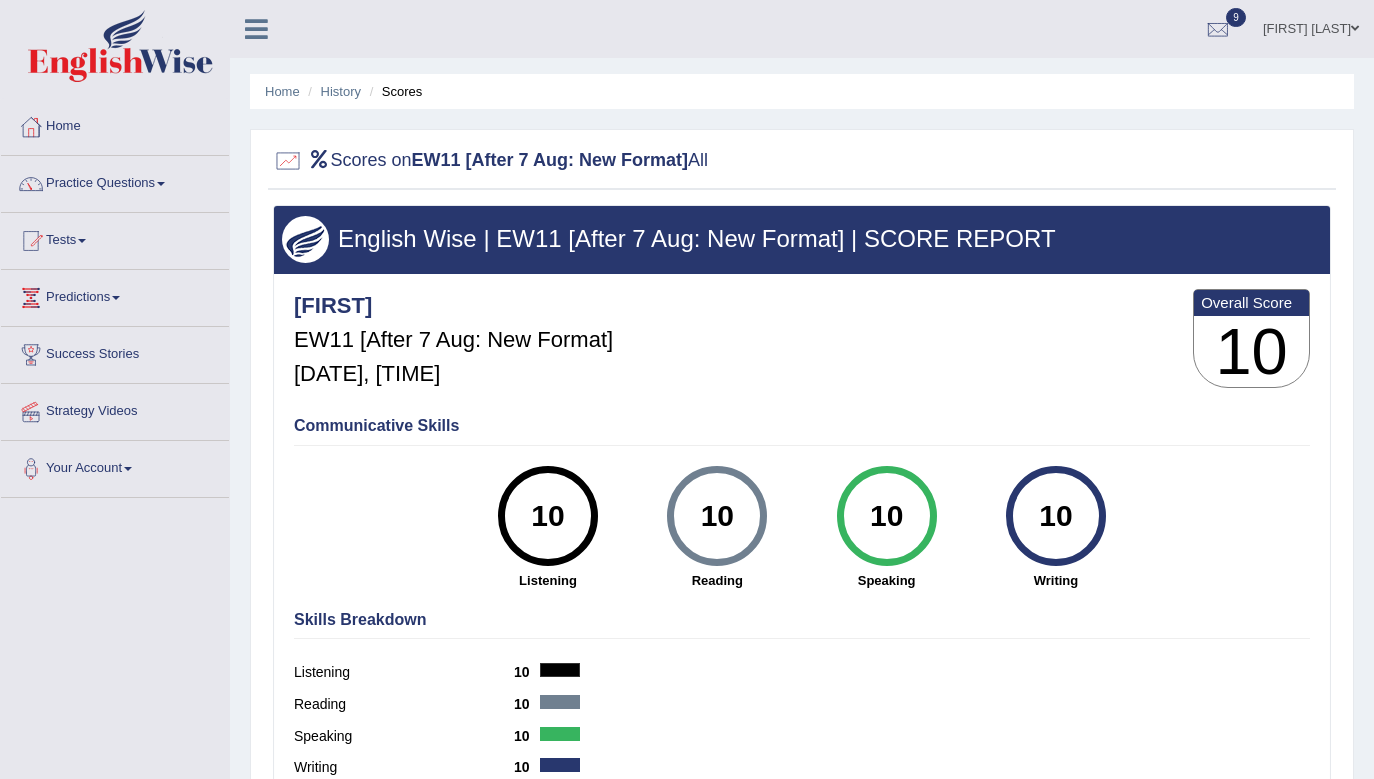 scroll, scrollTop: 0, scrollLeft: 0, axis: both 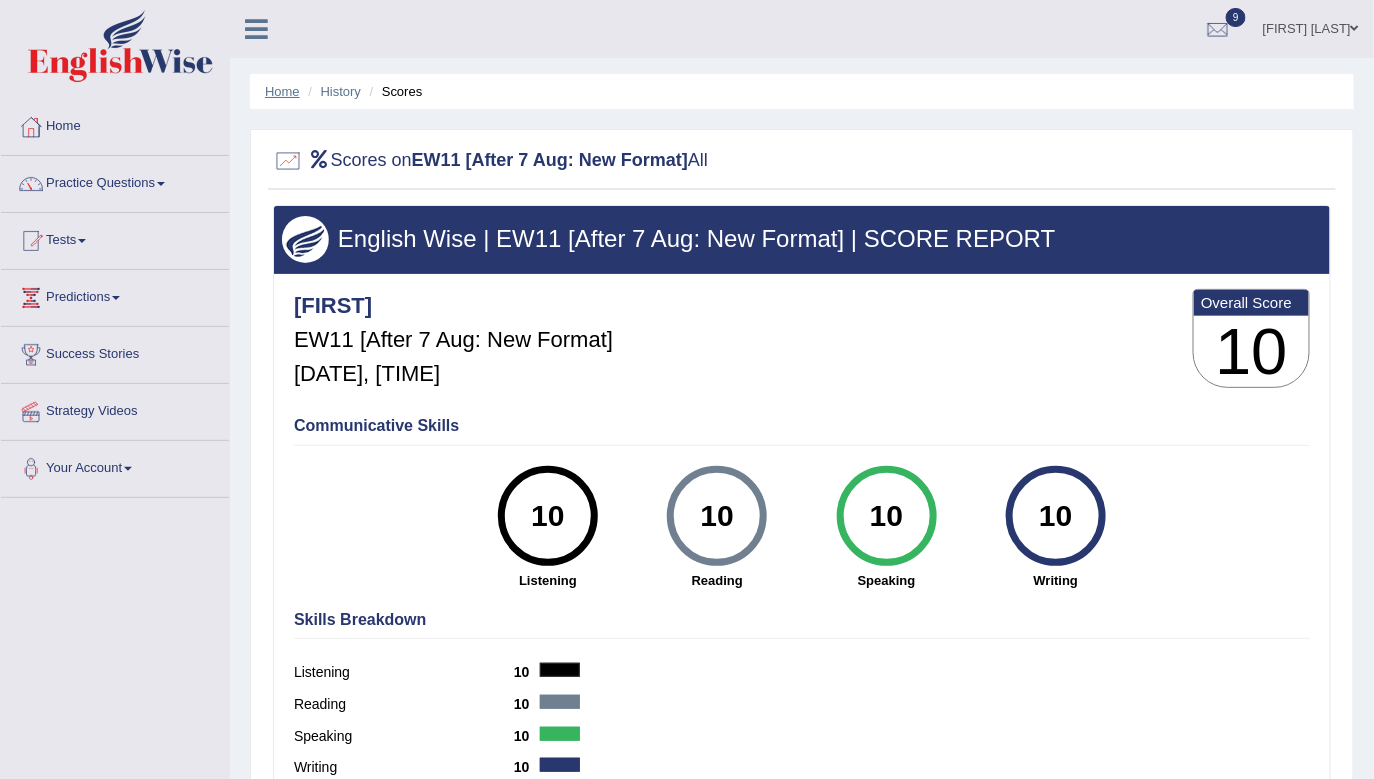 click on "Home" at bounding box center (282, 91) 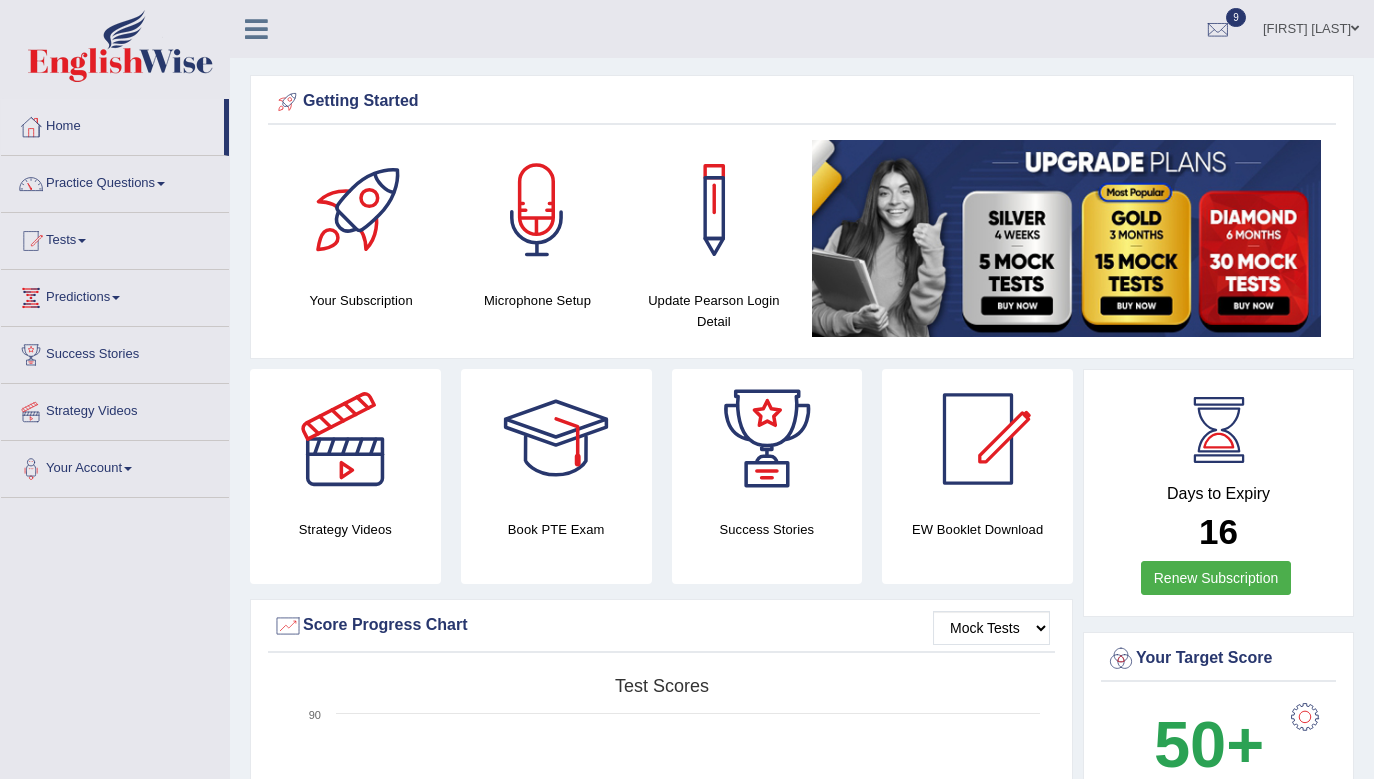 scroll, scrollTop: 0, scrollLeft: 0, axis: both 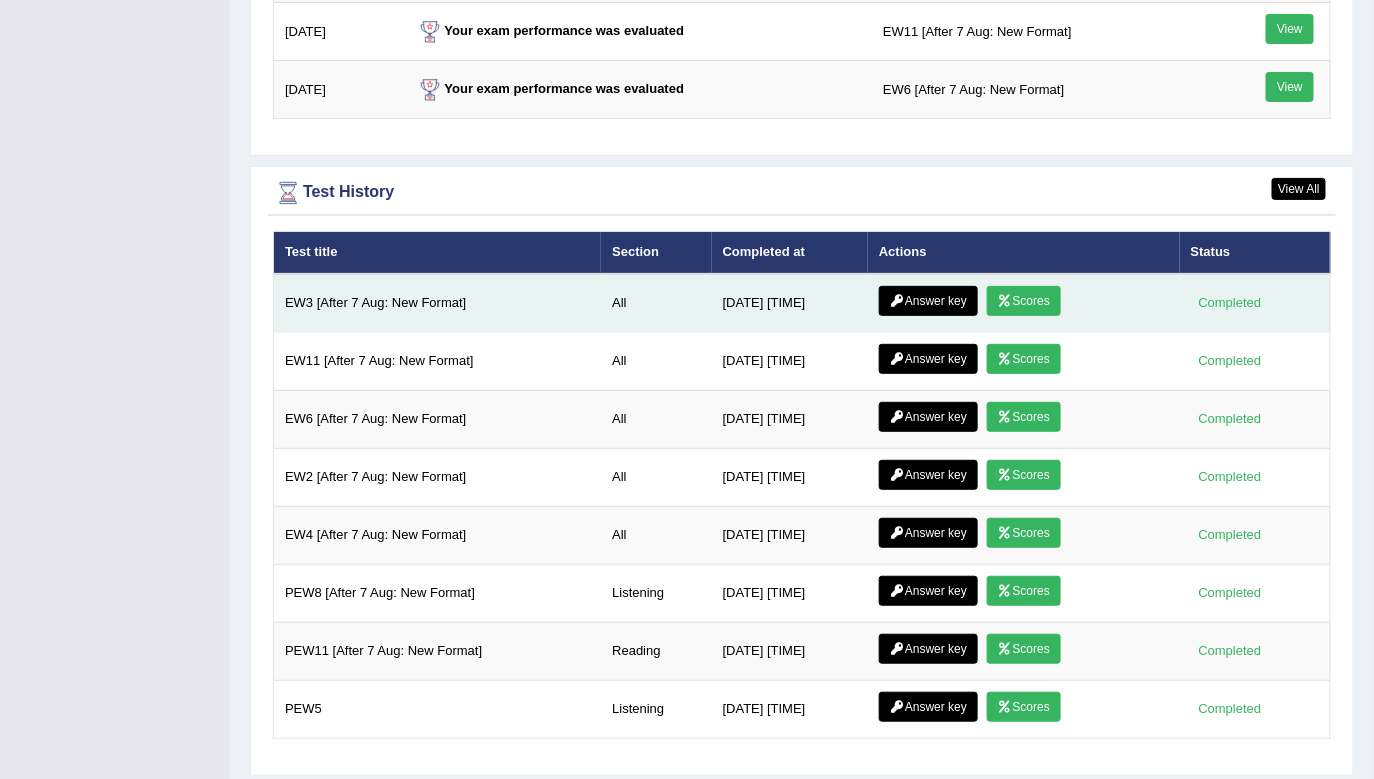 click on "Scores" at bounding box center [1024, 301] 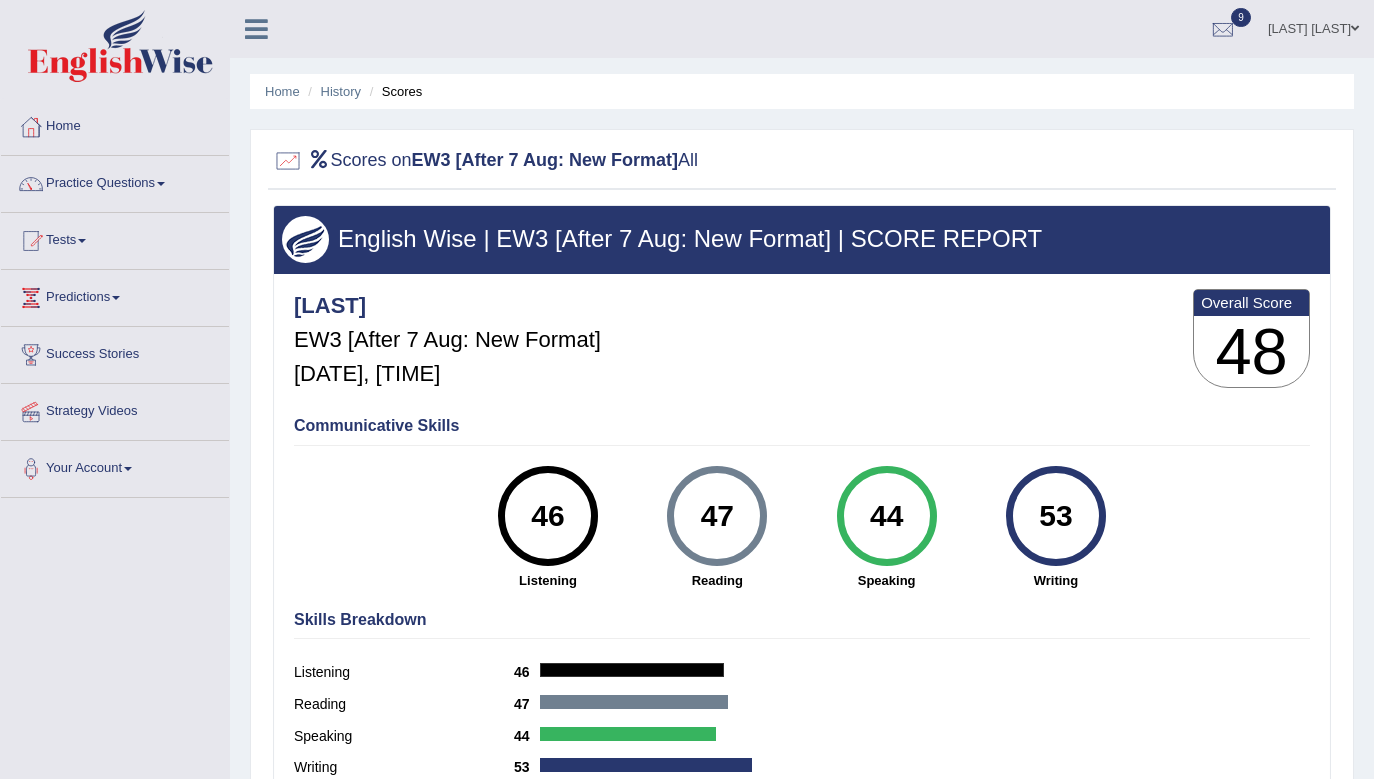 scroll, scrollTop: 0, scrollLeft: 0, axis: both 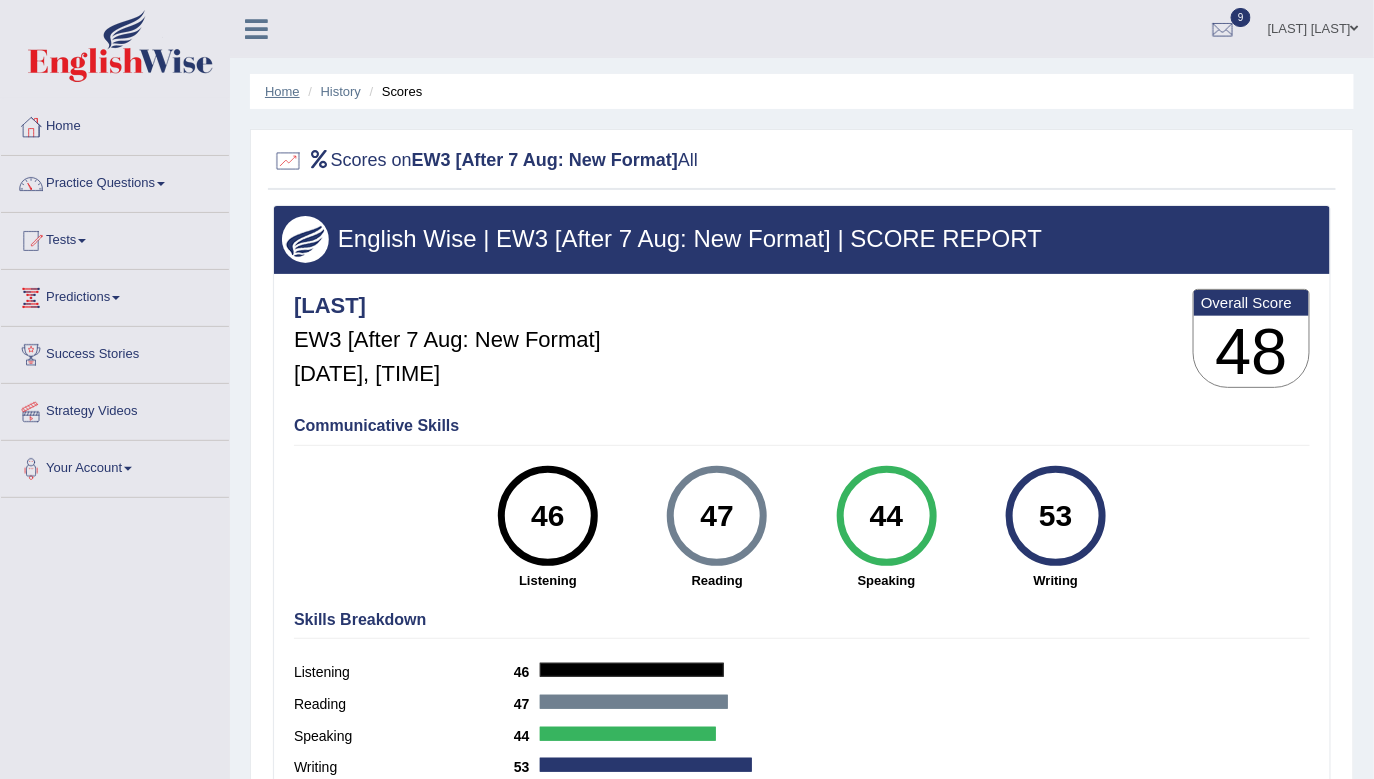 click on "Home" at bounding box center [282, 91] 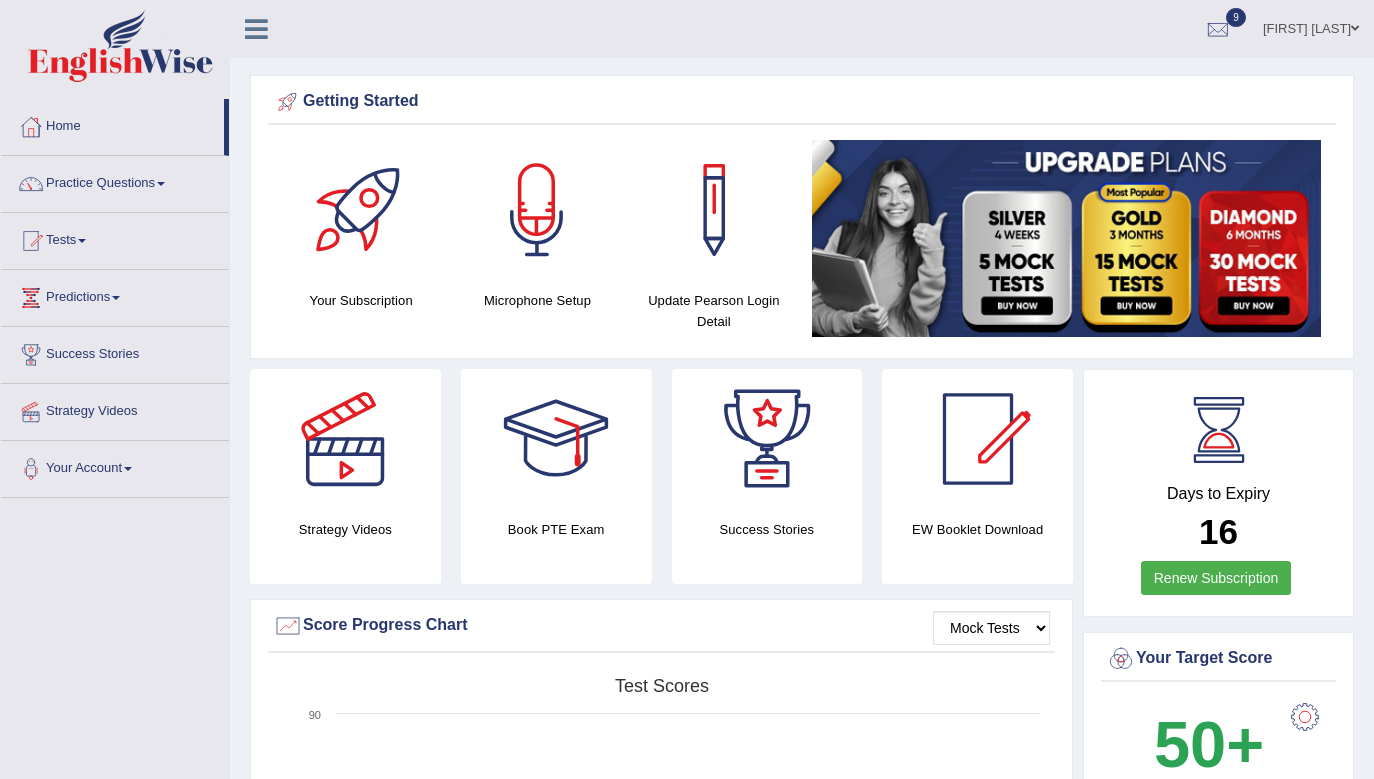 scroll, scrollTop: 0, scrollLeft: 0, axis: both 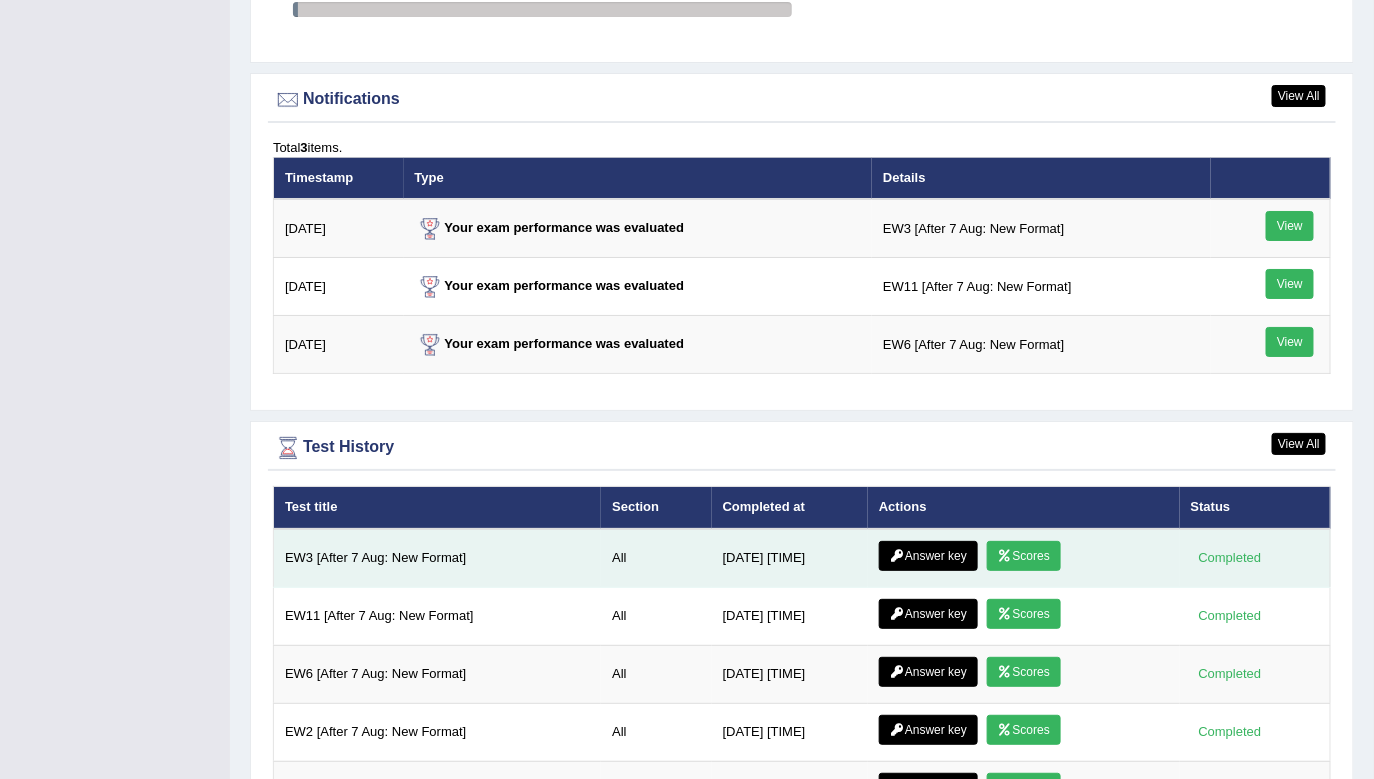 click on "Answer key" at bounding box center [928, 556] 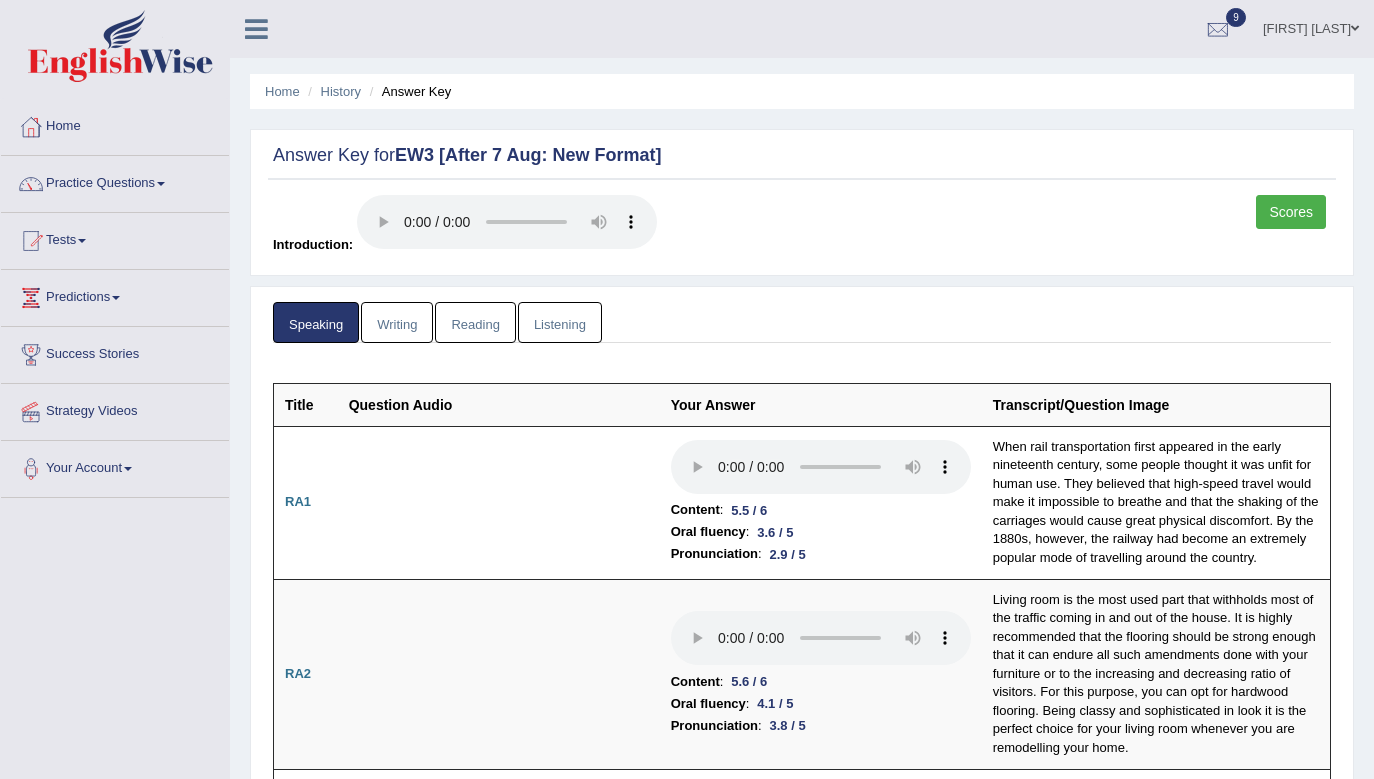 scroll, scrollTop: 0, scrollLeft: 0, axis: both 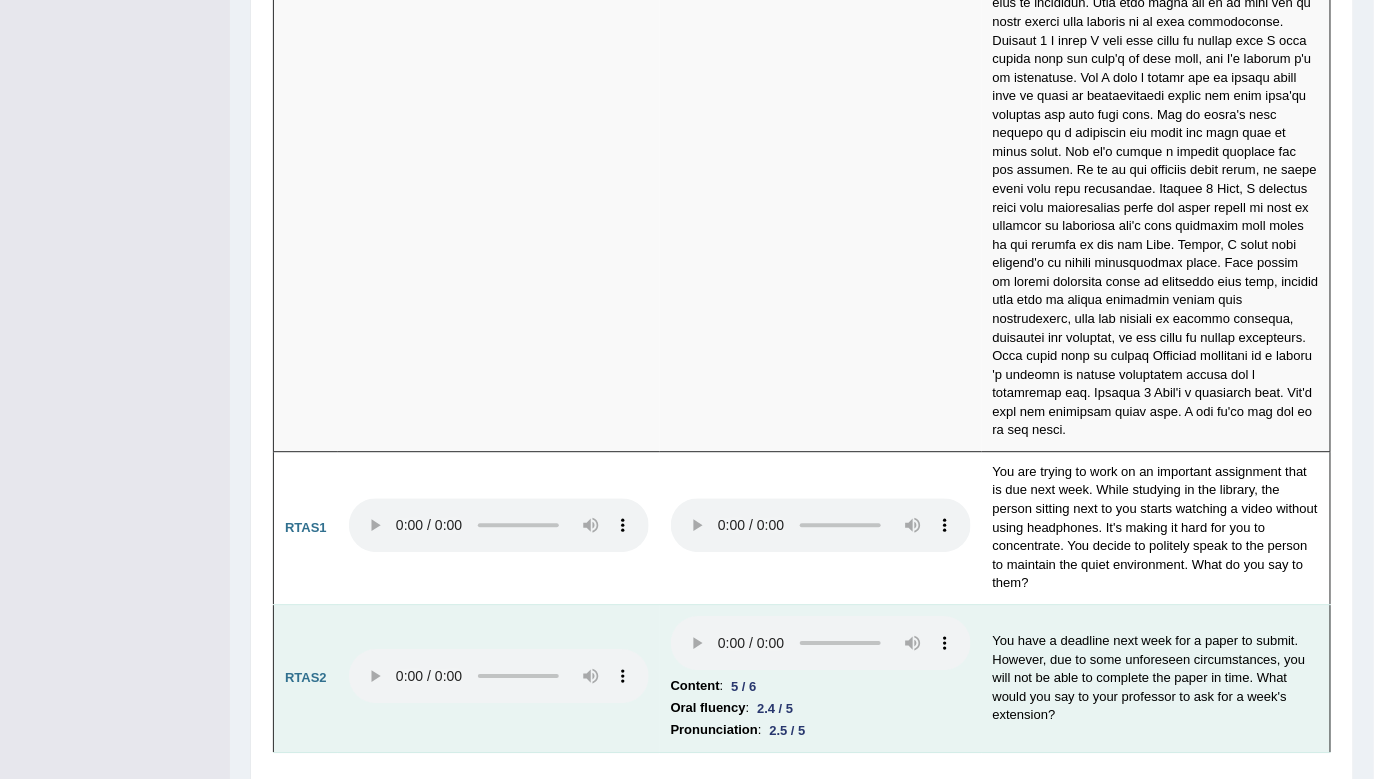 click at bounding box center (821, 527) 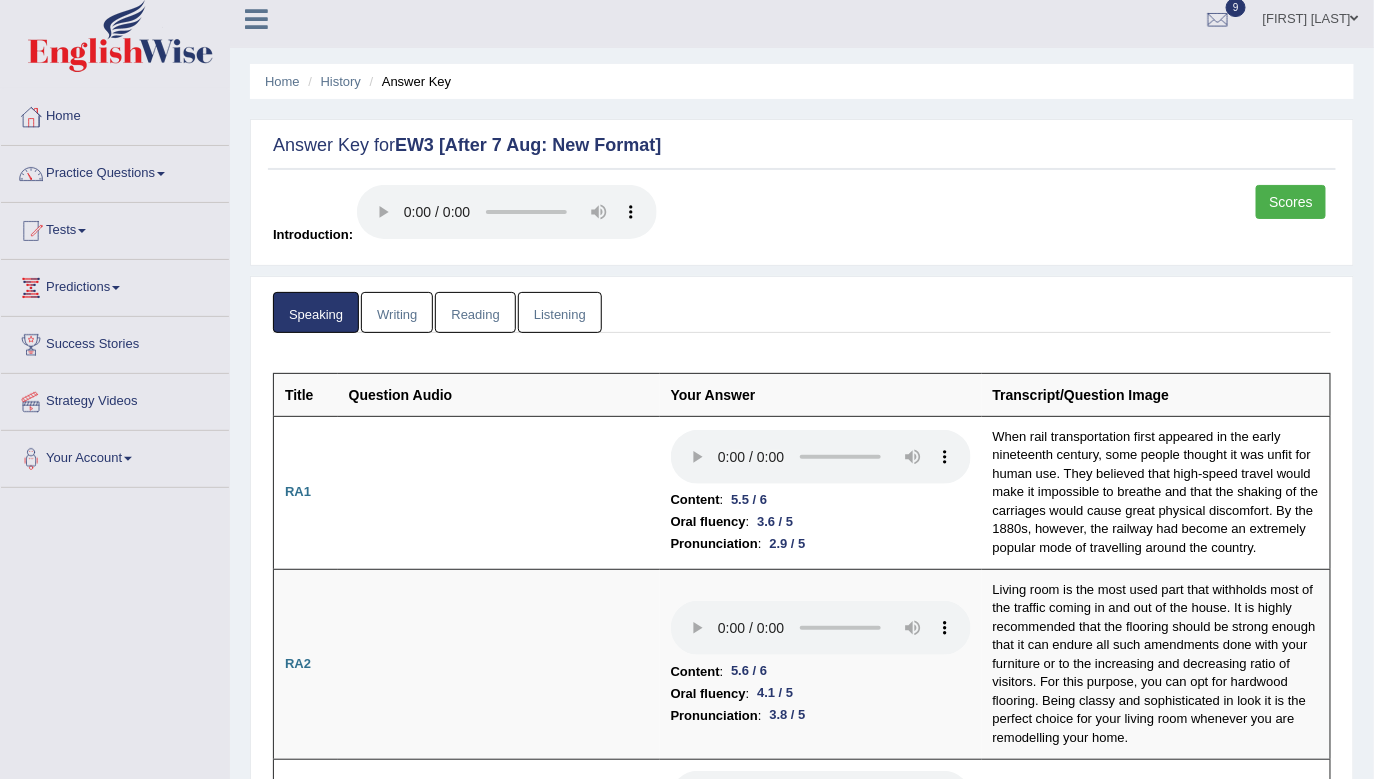 scroll, scrollTop: 0, scrollLeft: 0, axis: both 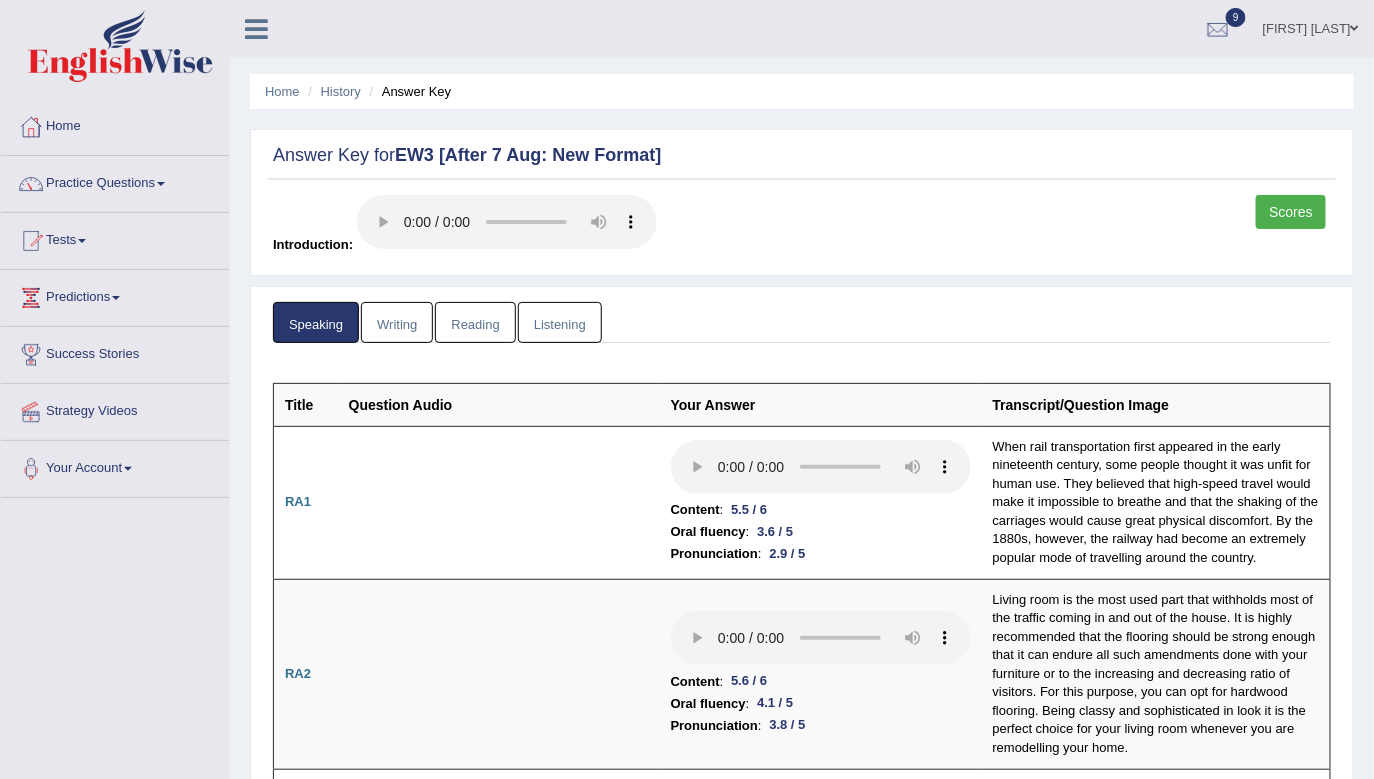 click on "Writing" at bounding box center (397, 322) 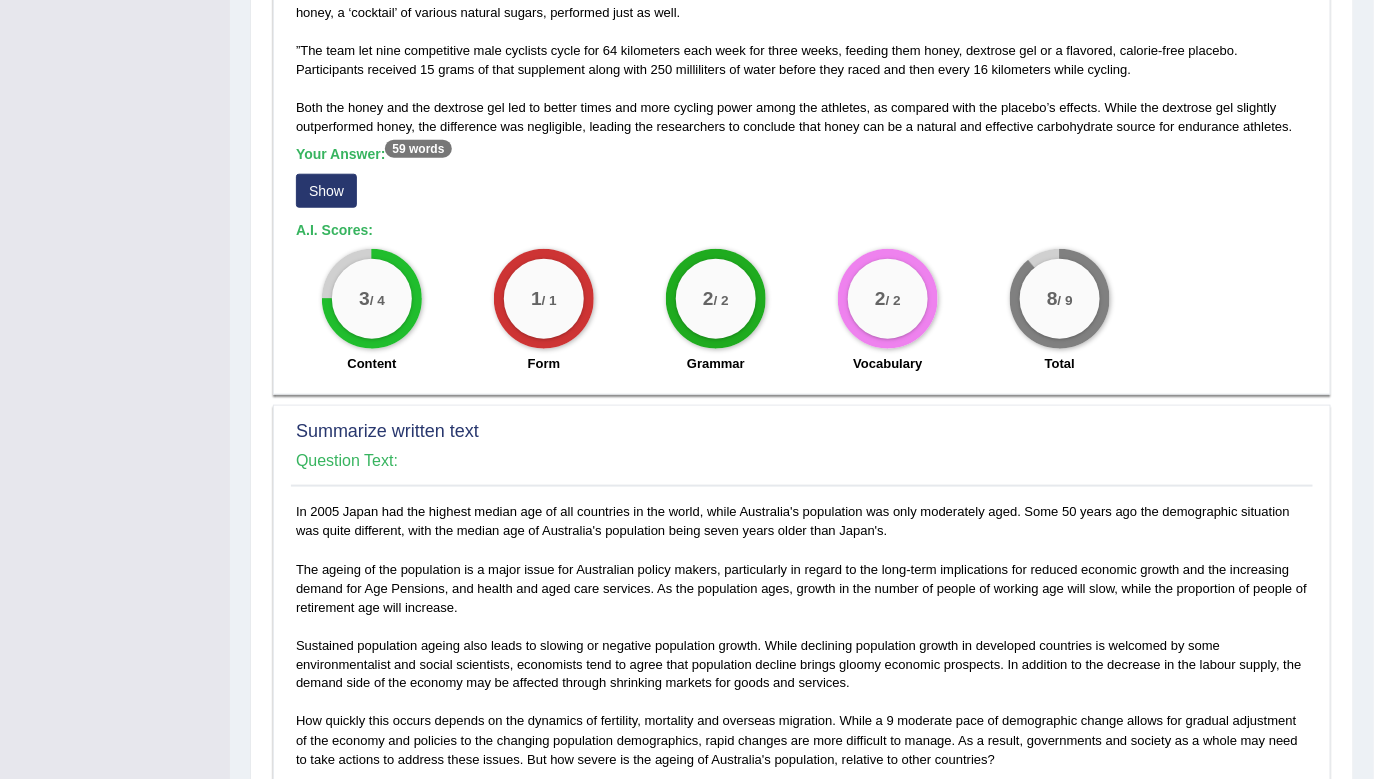 scroll, scrollTop: 581, scrollLeft: 0, axis: vertical 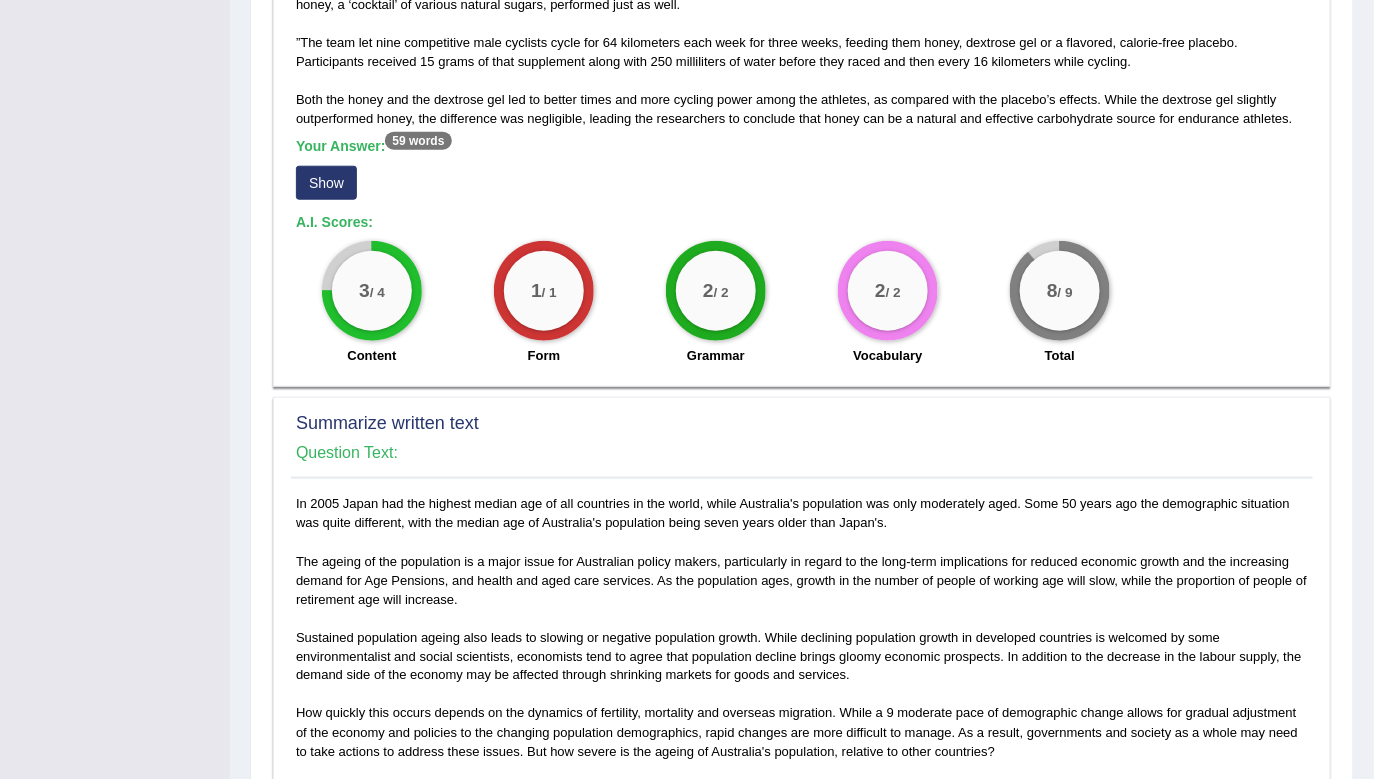 click on "Show" at bounding box center [326, 183] 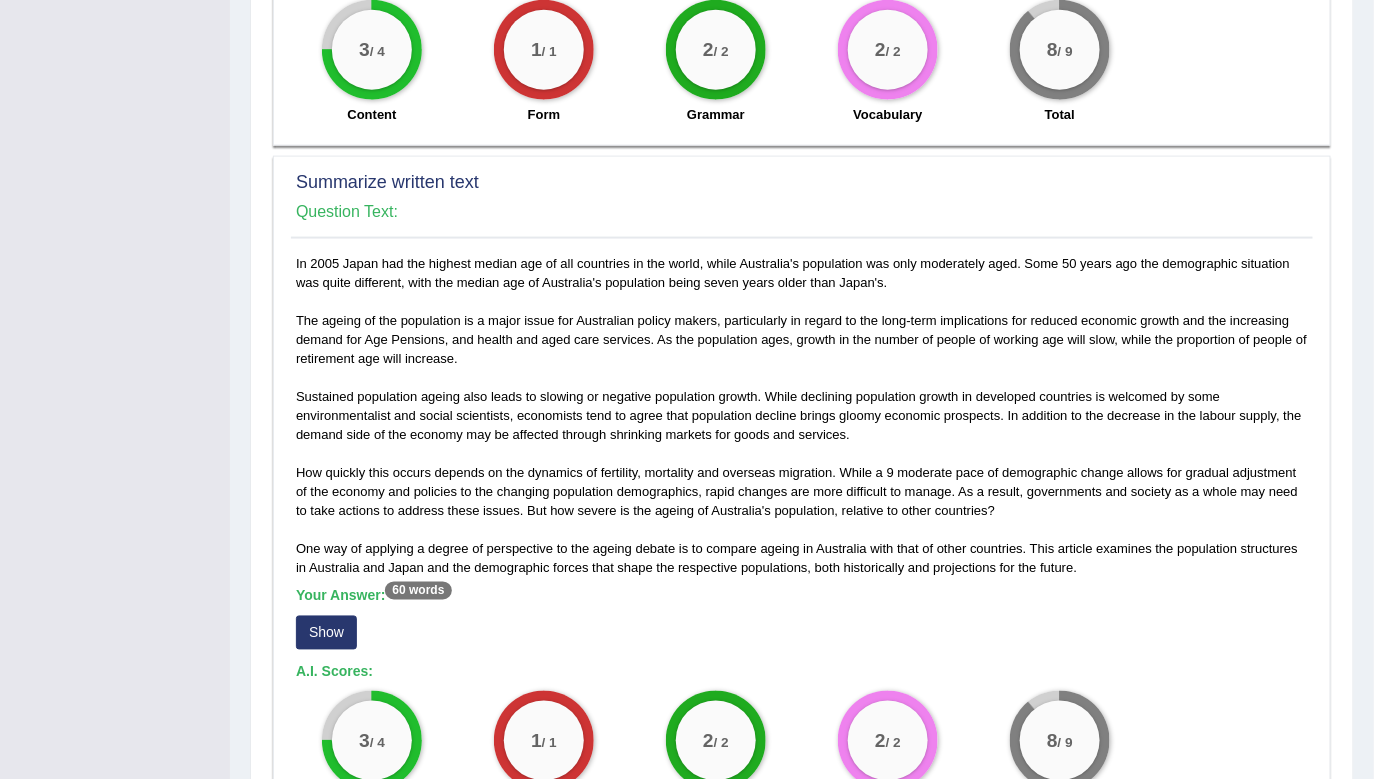 scroll, scrollTop: 909, scrollLeft: 0, axis: vertical 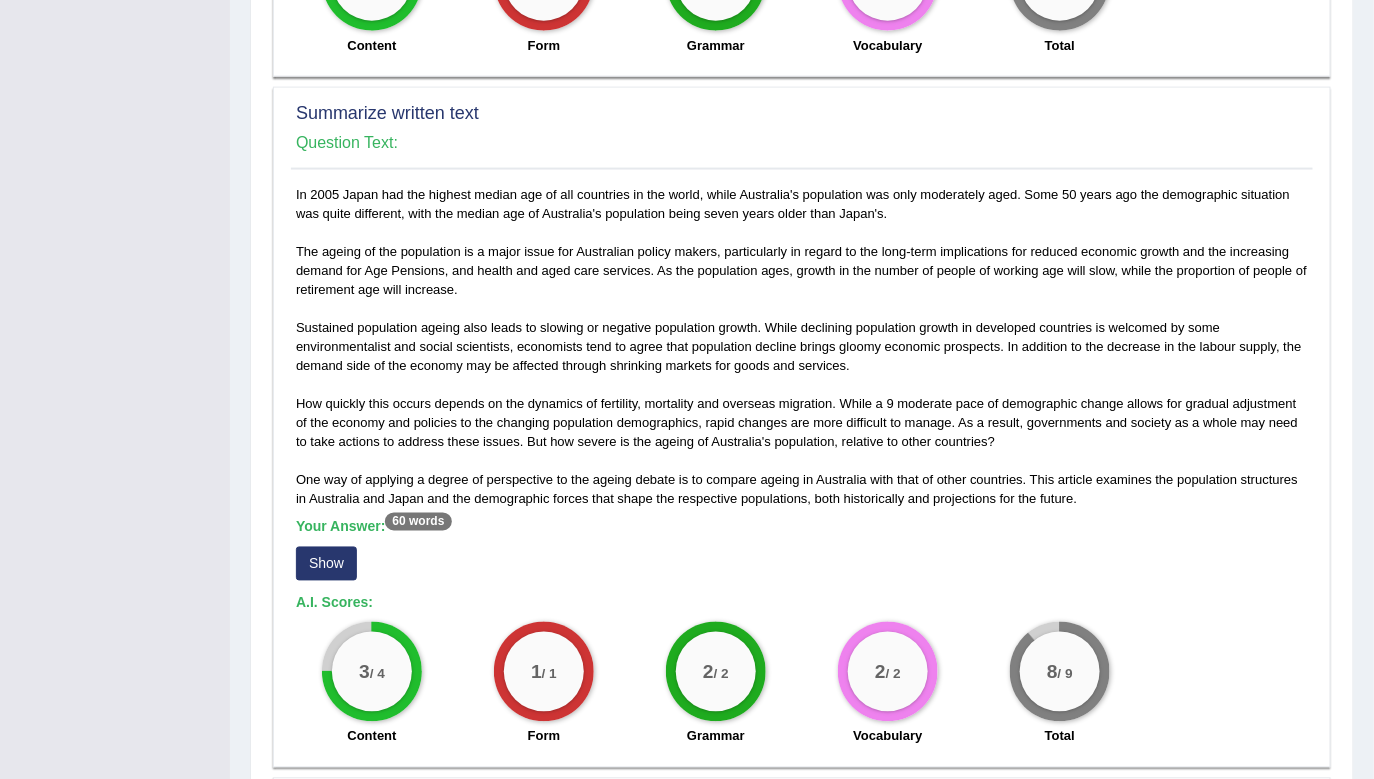 click on "Show" at bounding box center [326, 564] 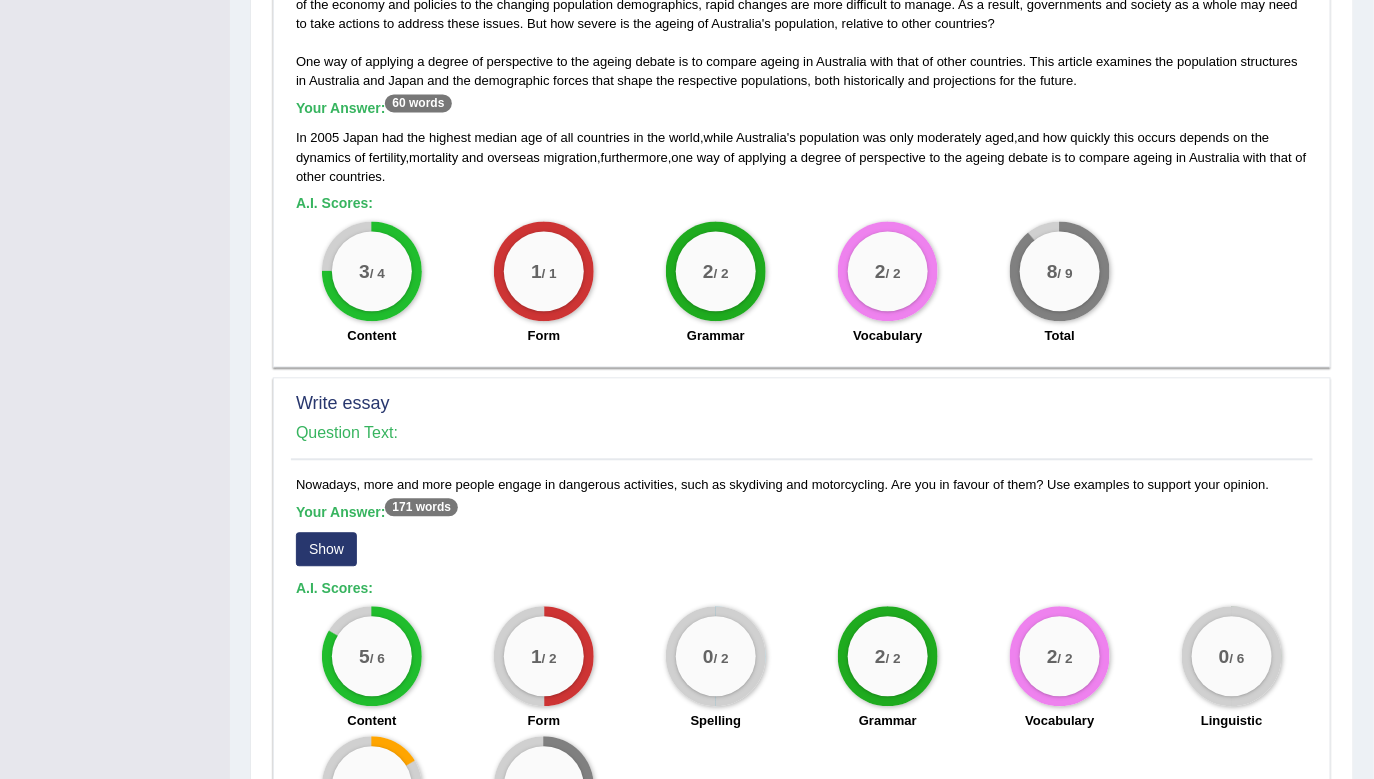 scroll, scrollTop: 1418, scrollLeft: 0, axis: vertical 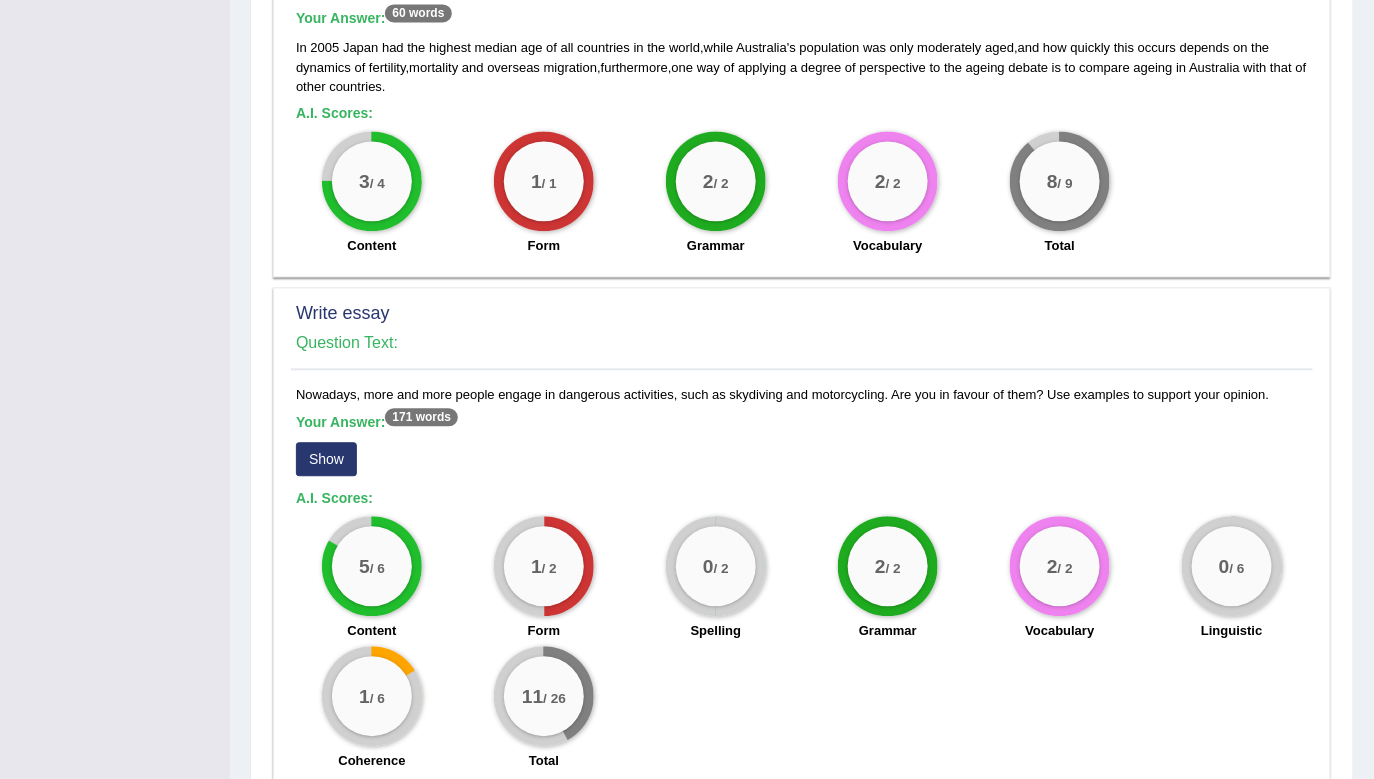 click on "Speaking
Writing
Reading
Listening
Title Question Audio Your Answer Transcript/Question Image RA1
Content  :  5.5 / 6
Oral fluency  :  3.6 / 5
Pronunciation  :  2.9 / 5
When rail transportation first appeared in the early nineteenth century, some people thought it was unfit for human use. They believed that high-speed travel would make it impossible to breathe and that the shaking of the carriages would cause great physical discomfort. By the 1880s, however, the railway had become an extremely popular mode of travelling around the country. RA2
Content  :  5.6 / 6
Oral fluency  :  4.1 / 5  :" at bounding box center (802, -157) 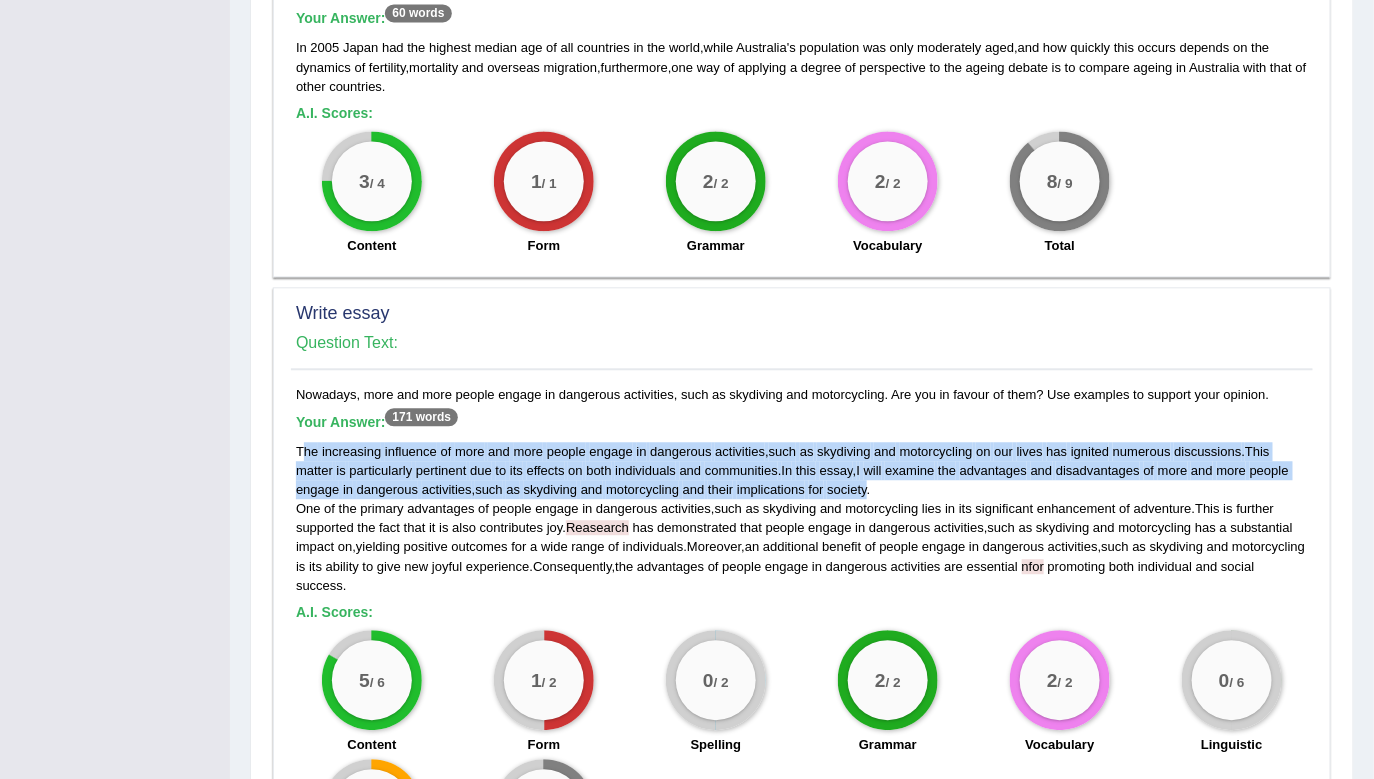 drag, startPoint x: 306, startPoint y: 442, endPoint x: 867, endPoint y: 499, distance: 563.8883 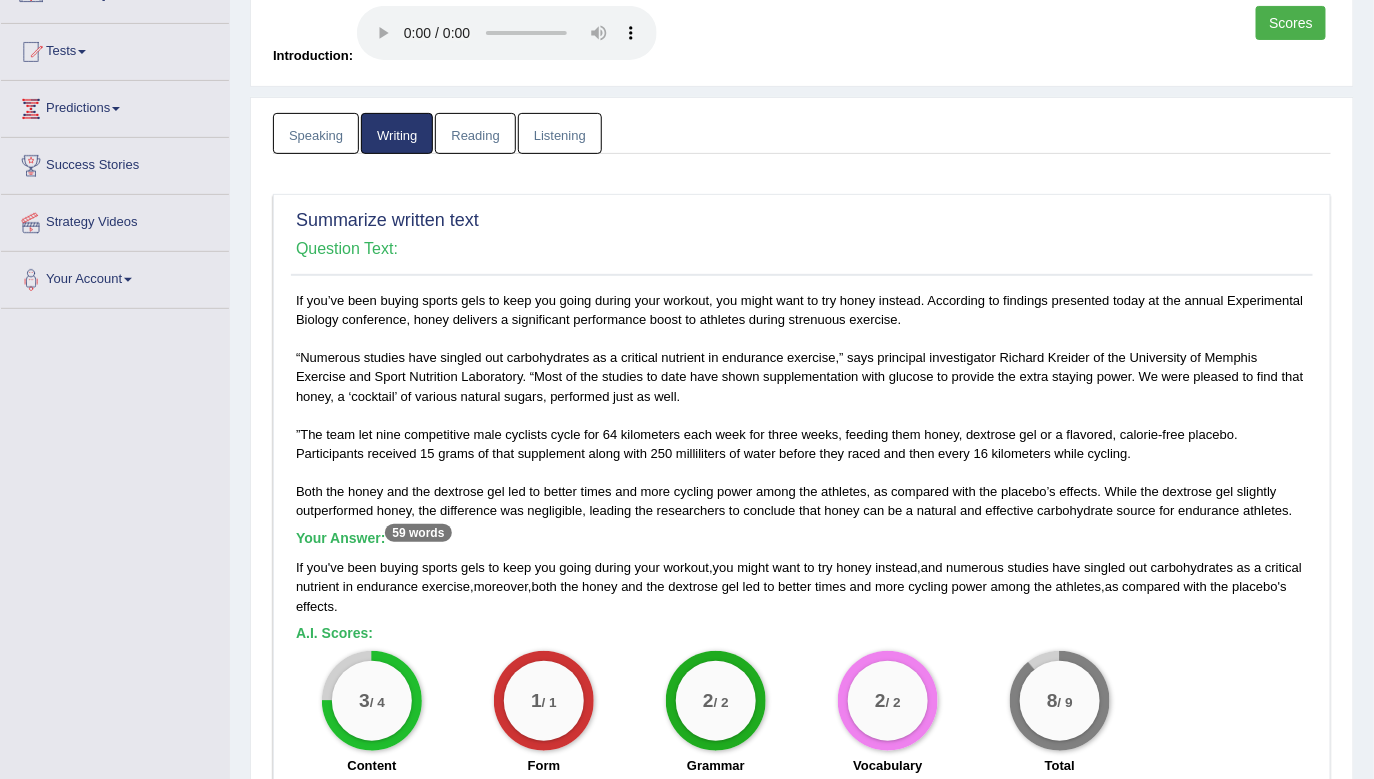 scroll, scrollTop: 0, scrollLeft: 0, axis: both 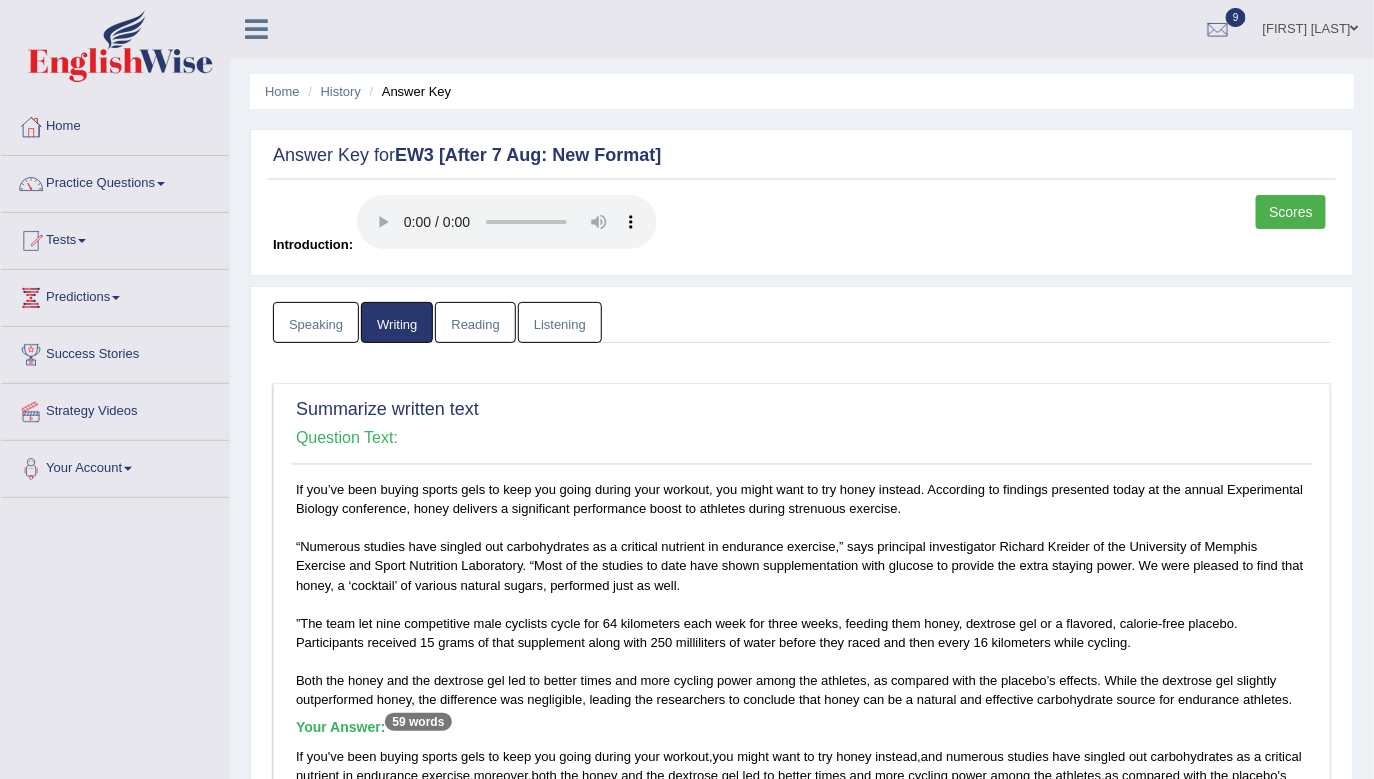 click on "Reading" at bounding box center [475, 322] 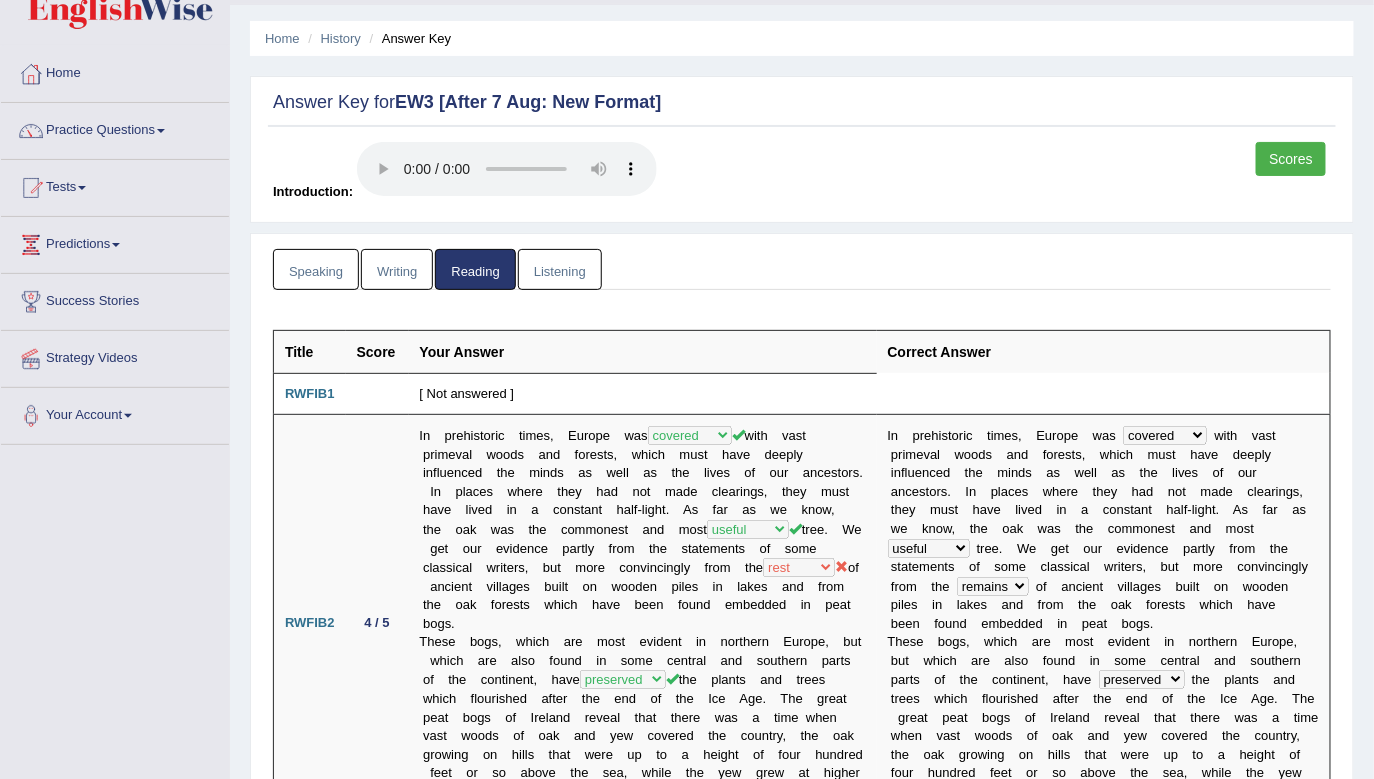 scroll, scrollTop: 0, scrollLeft: 0, axis: both 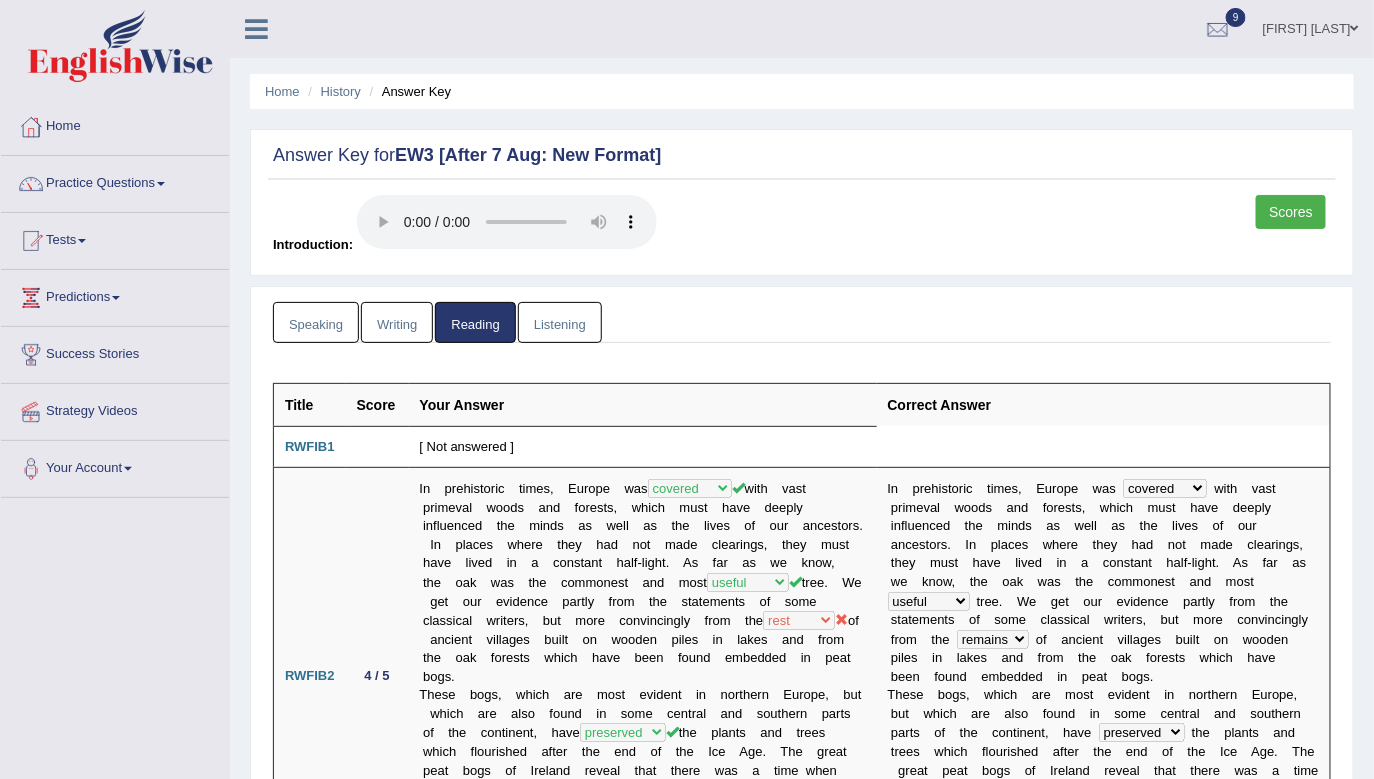 click on "Listening" at bounding box center [560, 322] 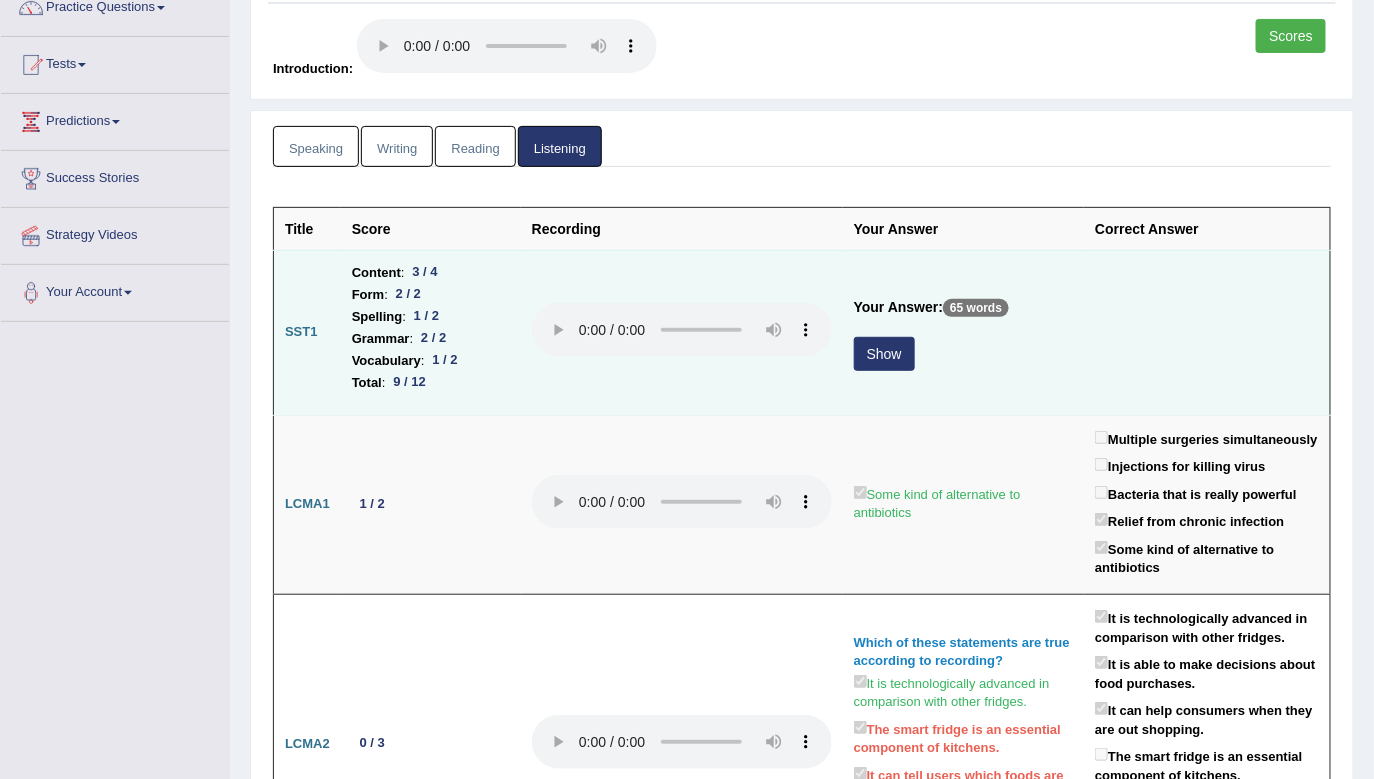 scroll, scrollTop: 181, scrollLeft: 0, axis: vertical 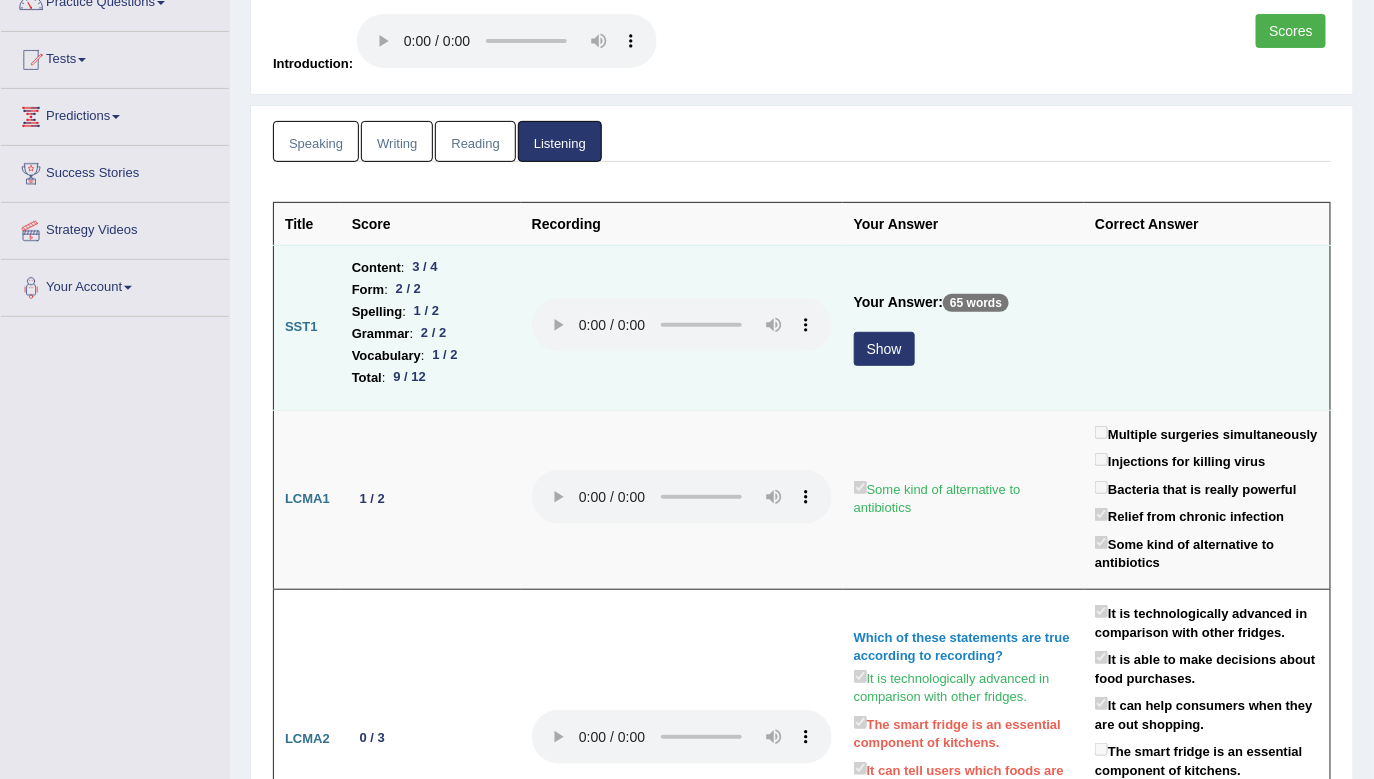 click on "Show" at bounding box center (884, 349) 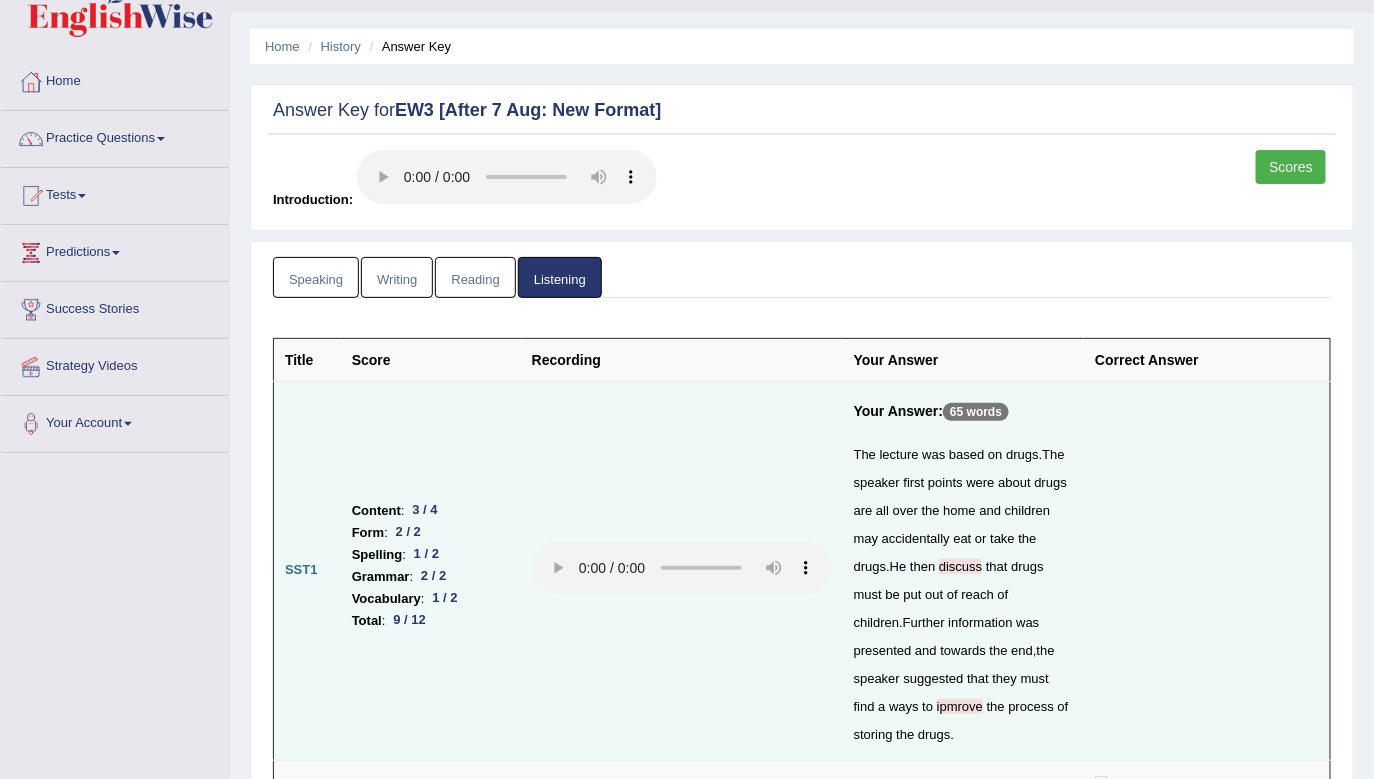 scroll, scrollTop: 0, scrollLeft: 0, axis: both 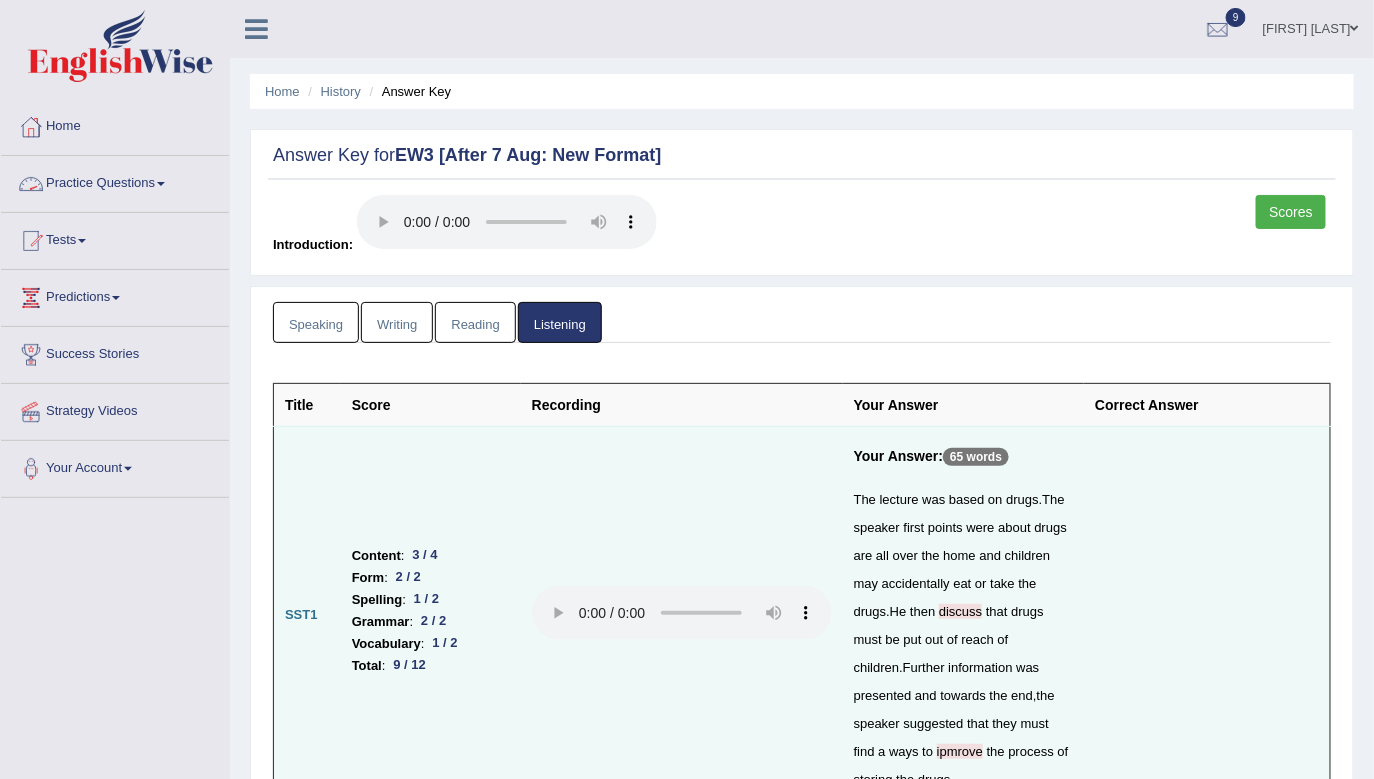 click on "Practice Questions" at bounding box center (115, 181) 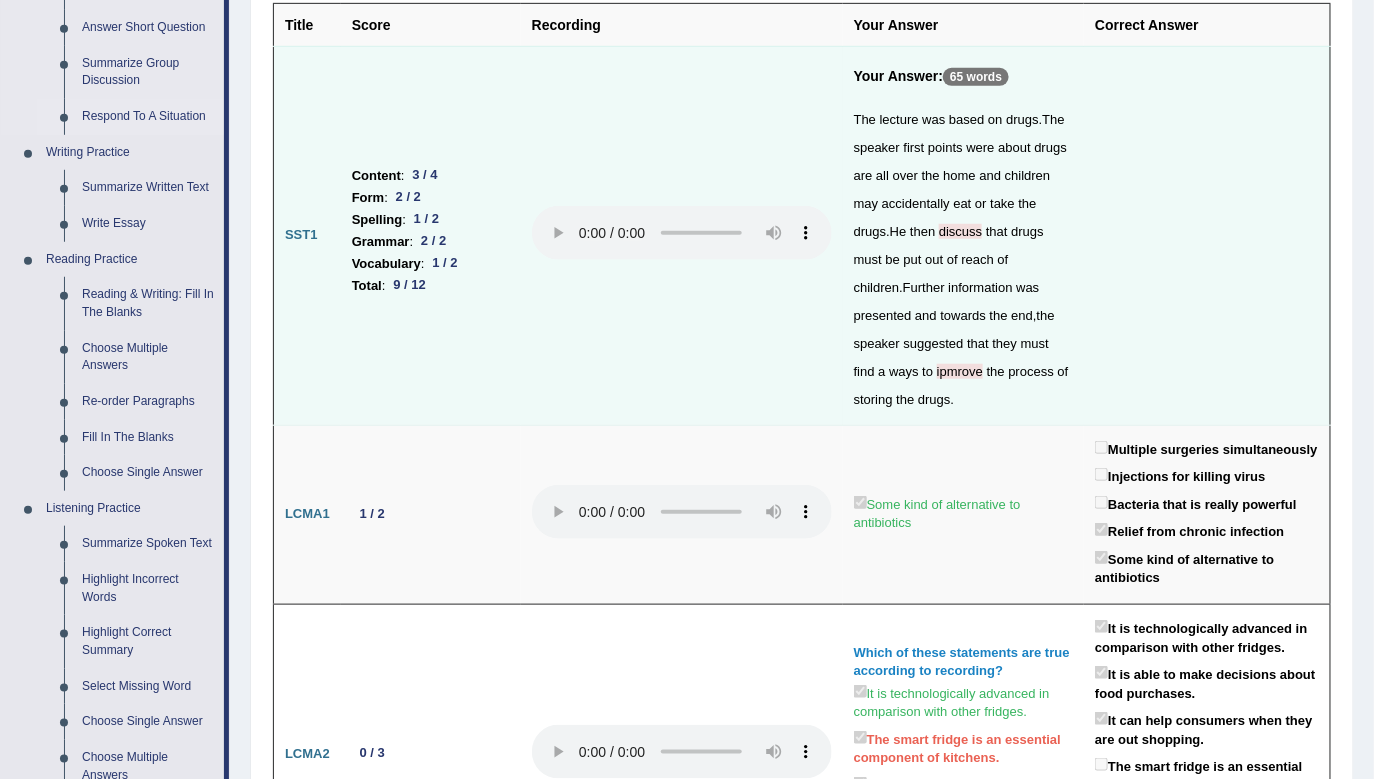 scroll, scrollTop: 472, scrollLeft: 0, axis: vertical 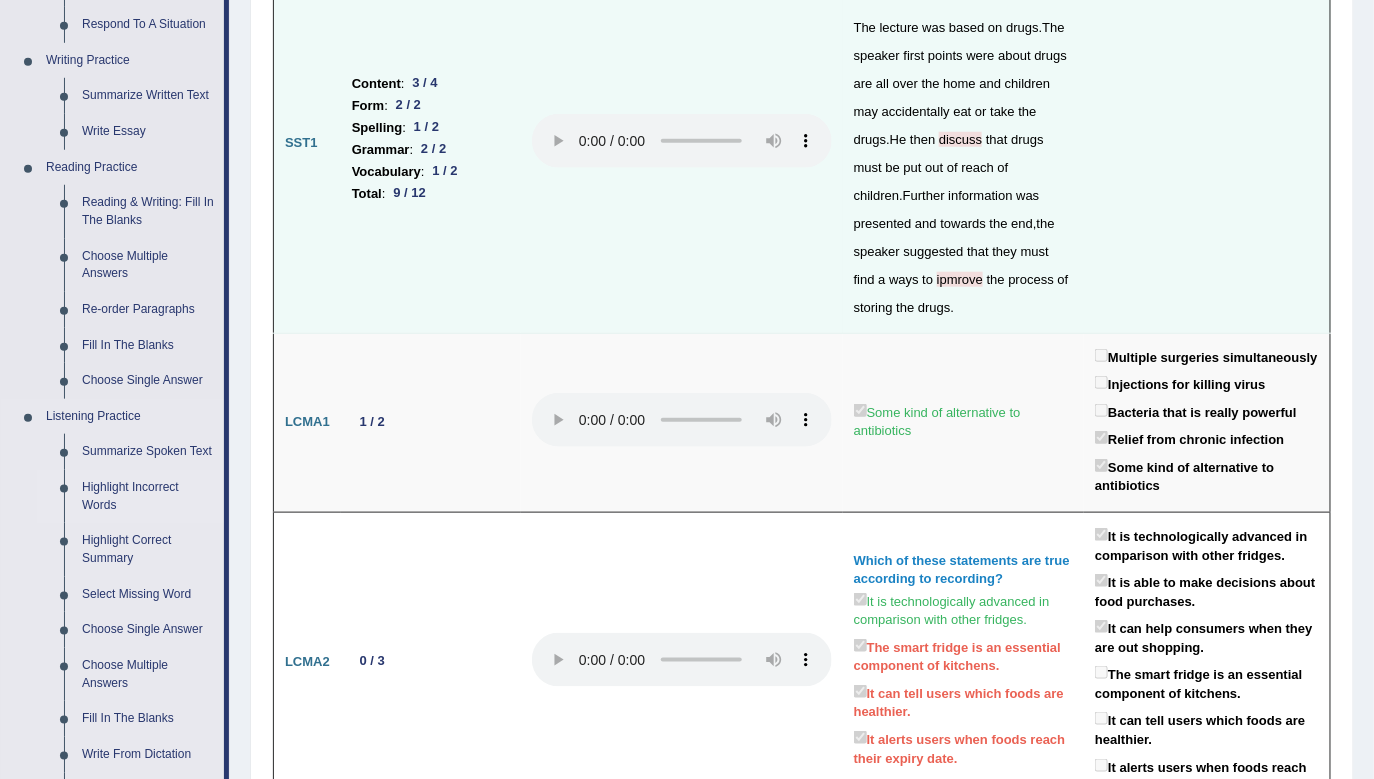 click on "Highlight Incorrect Words" at bounding box center (148, 496) 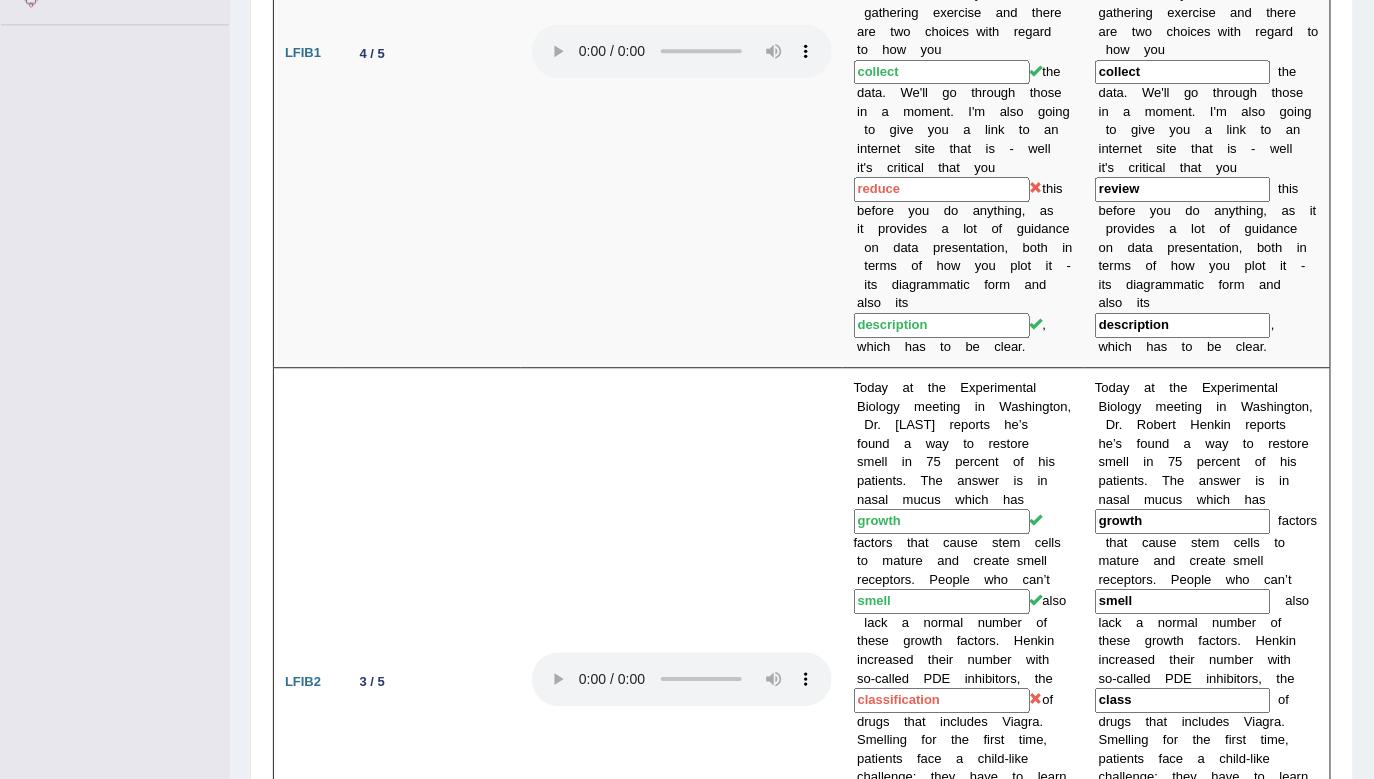 scroll, scrollTop: 1426, scrollLeft: 0, axis: vertical 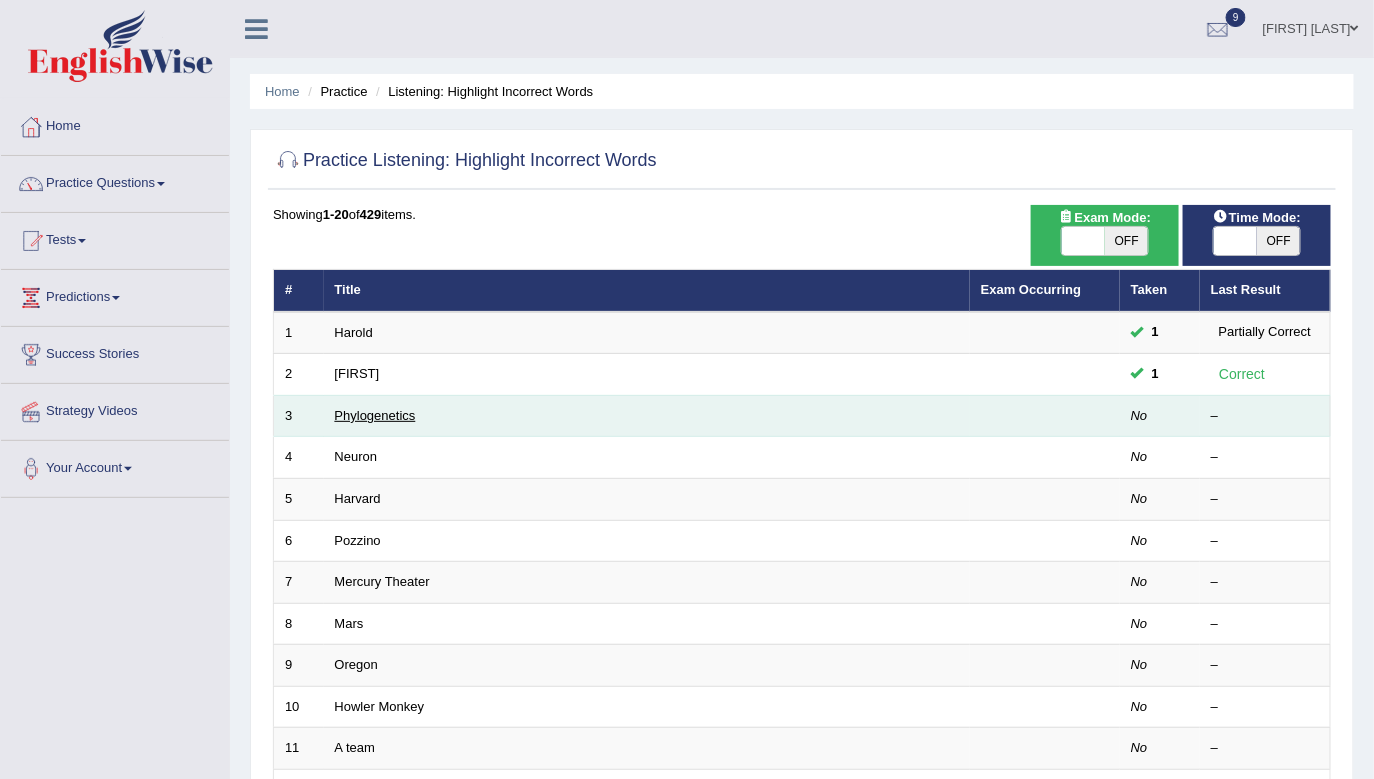 click on "Phylogenetics" at bounding box center (375, 415) 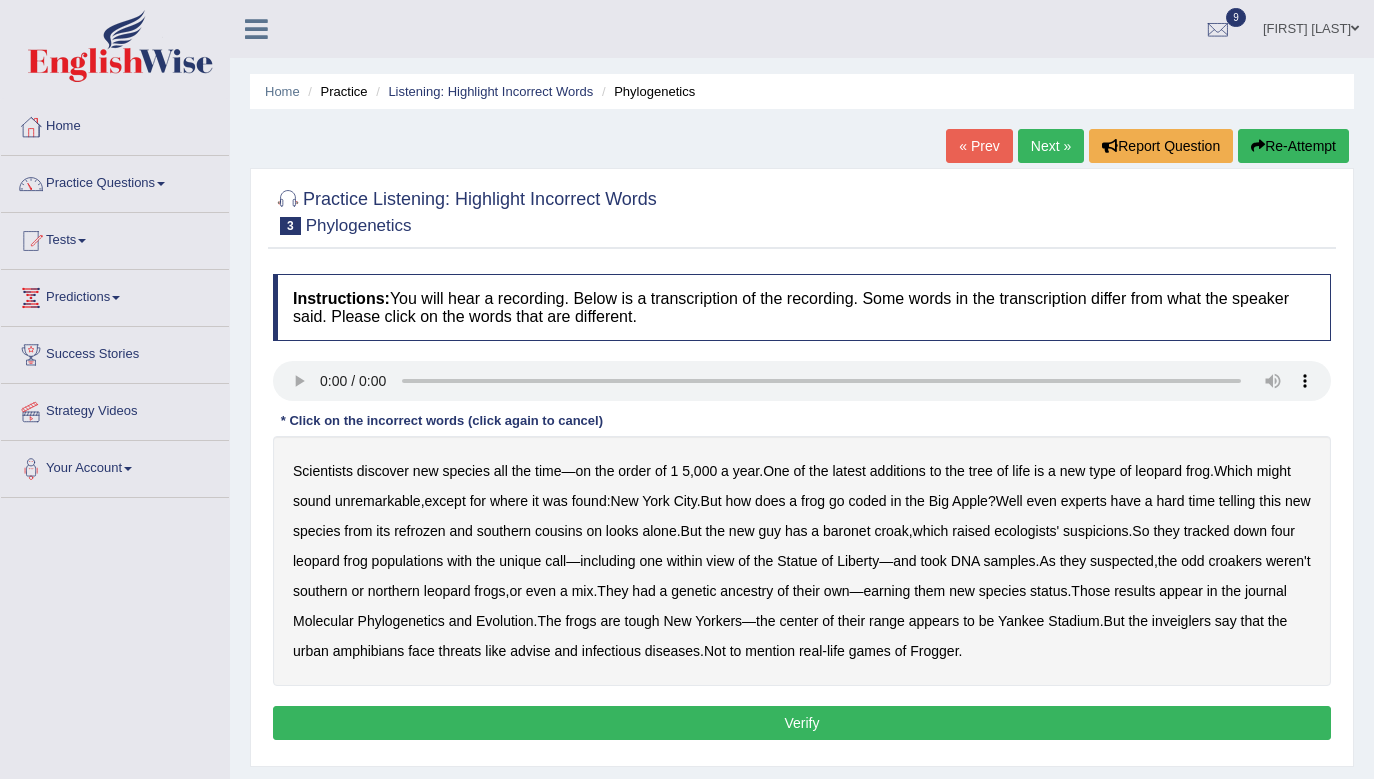 scroll, scrollTop: 0, scrollLeft: 0, axis: both 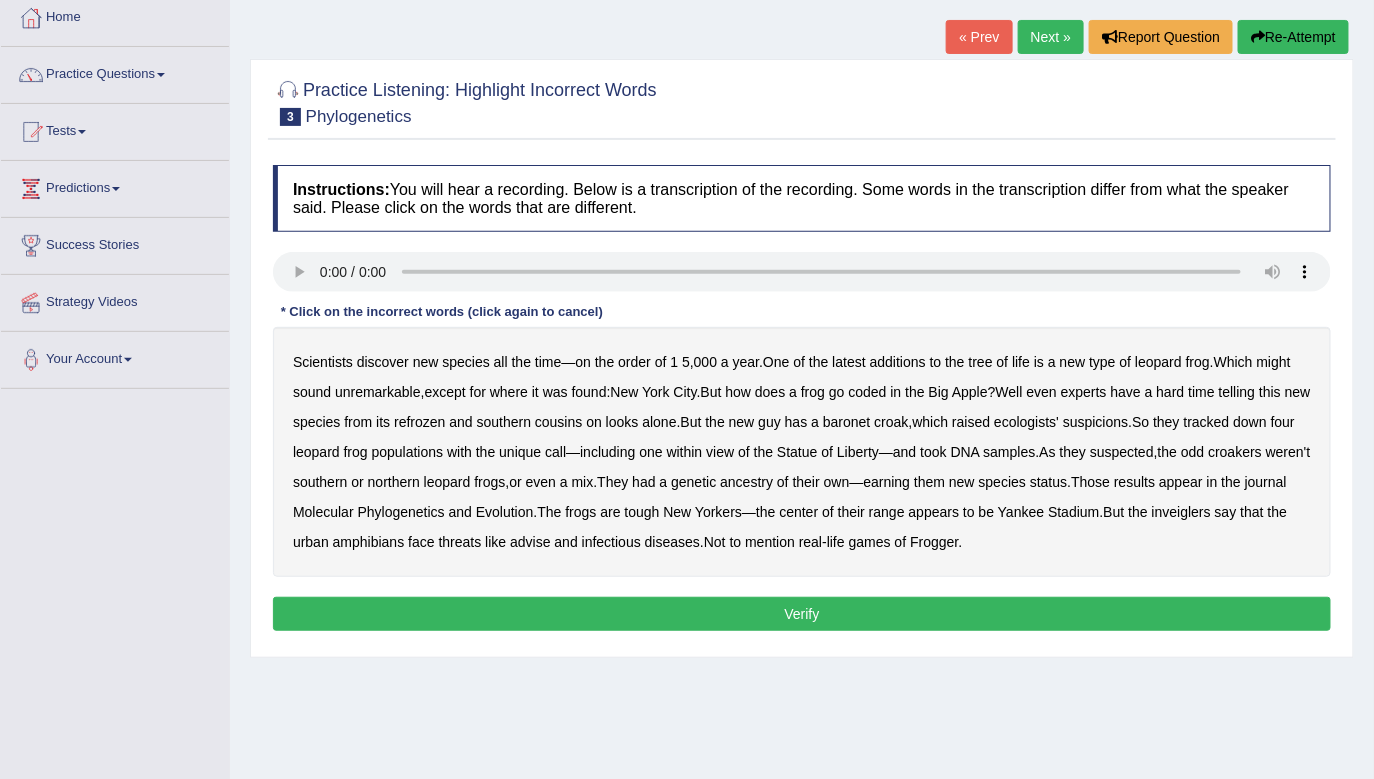 click at bounding box center (802, 274) 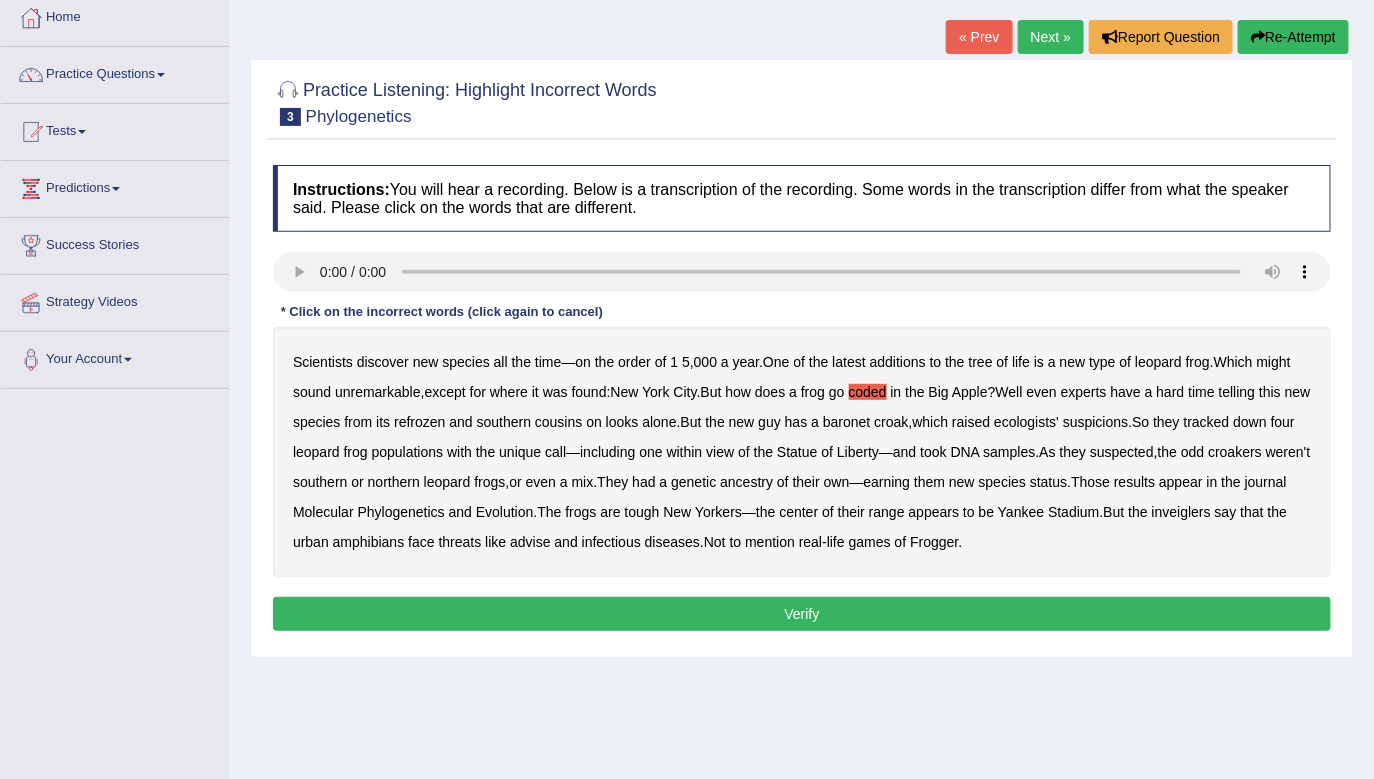 click on "refrozen" at bounding box center (419, 422) 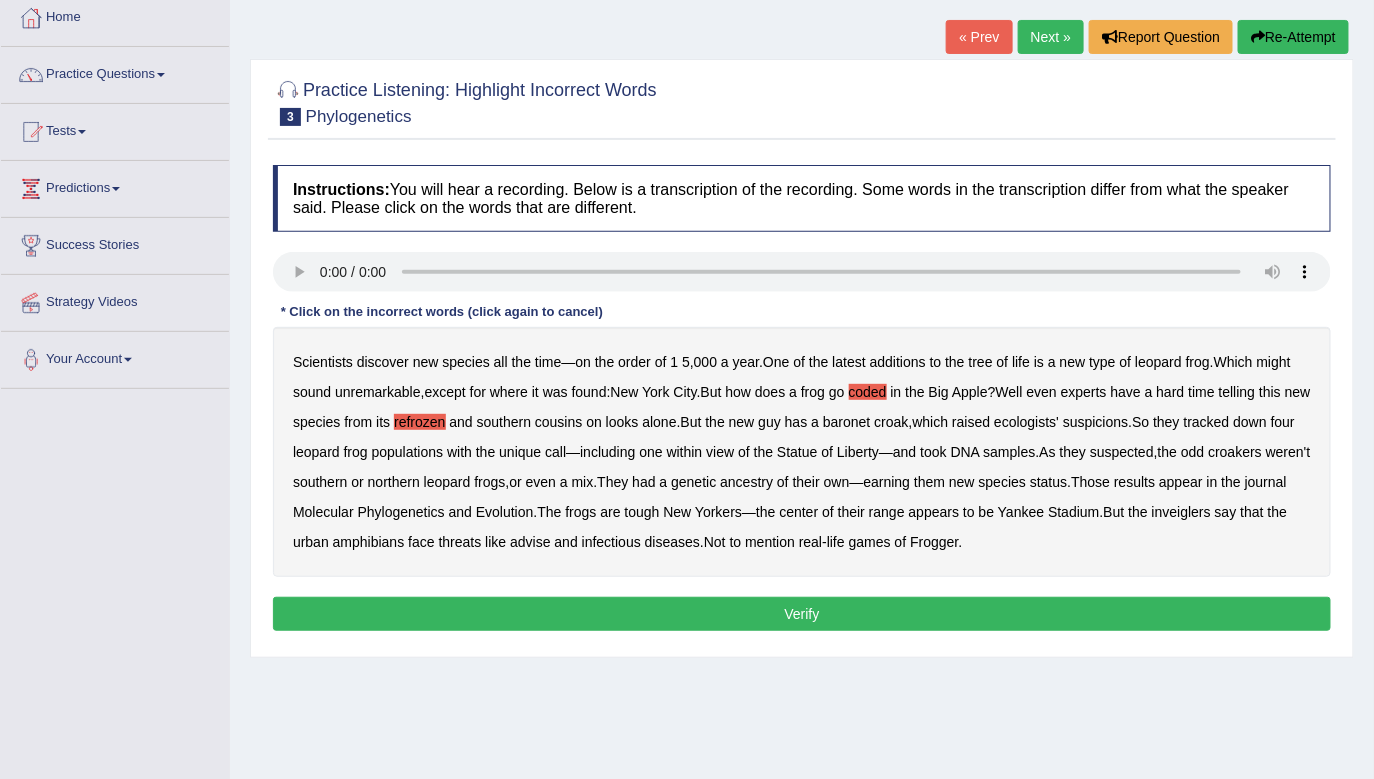 click on "baronet" at bounding box center [846, 422] 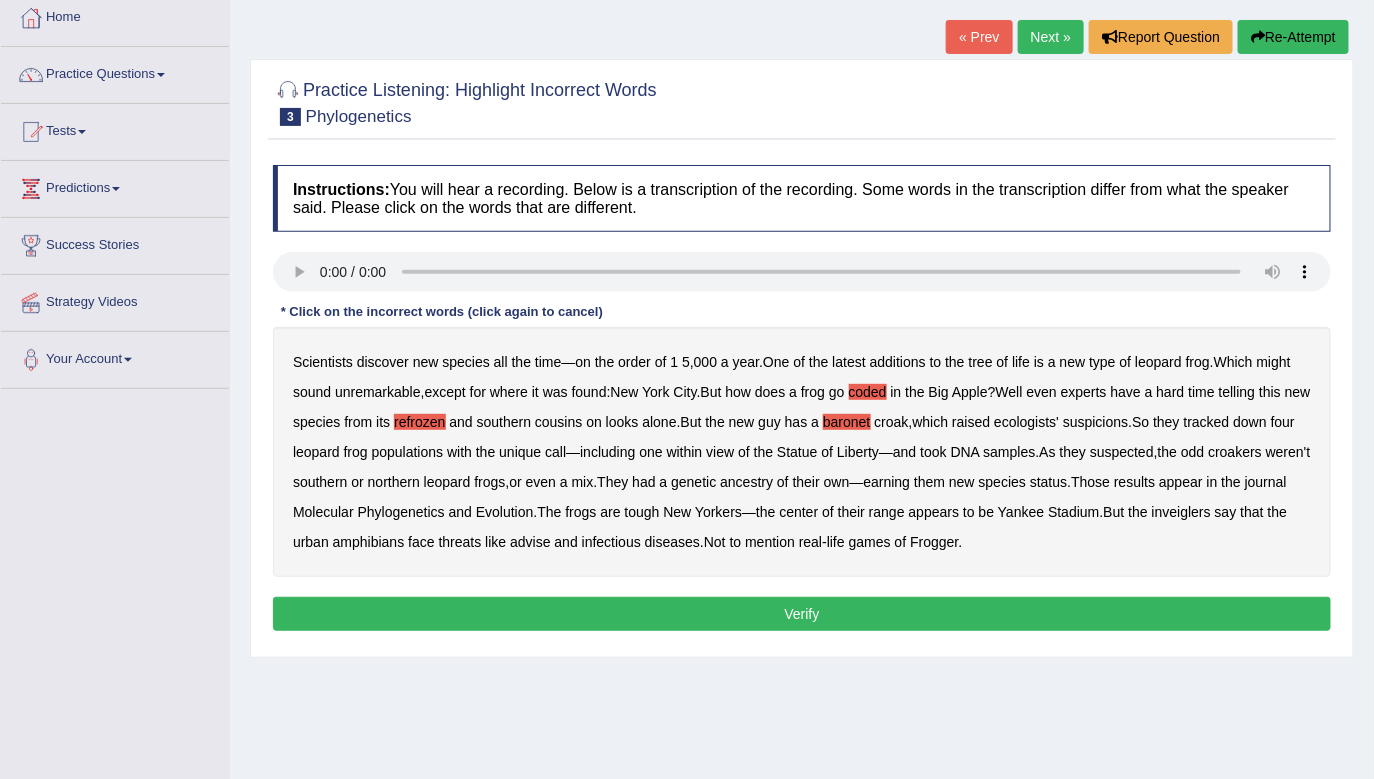click on "inveiglers" at bounding box center (1181, 512) 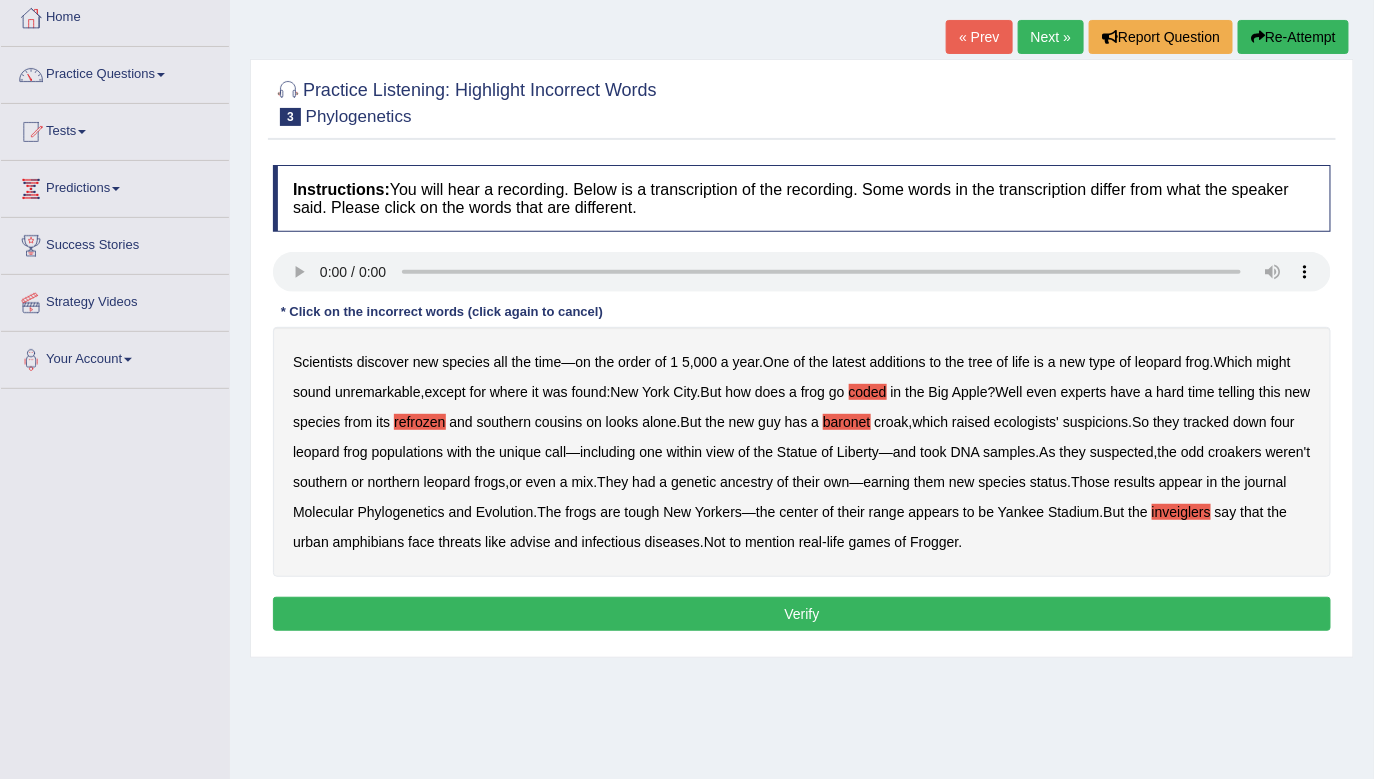 click on "Verify" at bounding box center (802, 614) 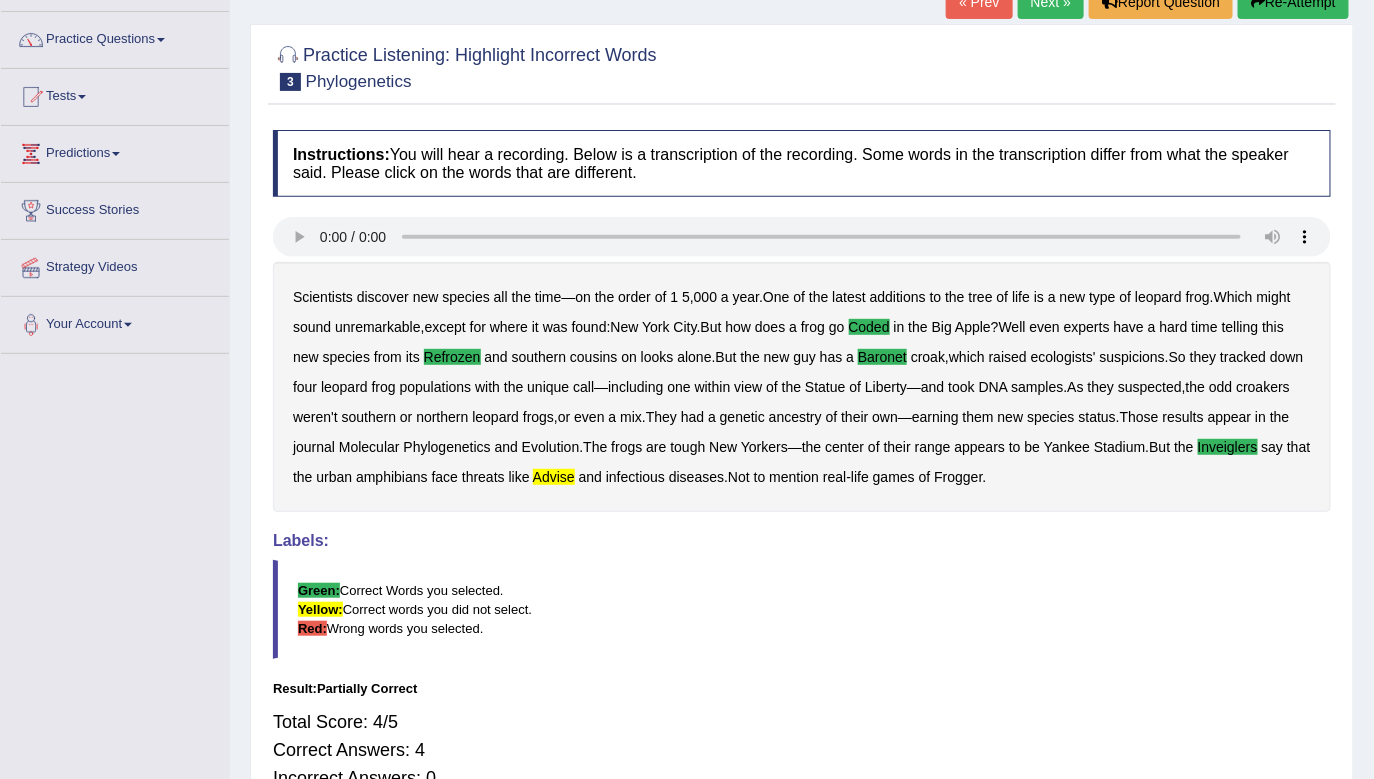 scroll, scrollTop: 0, scrollLeft: 0, axis: both 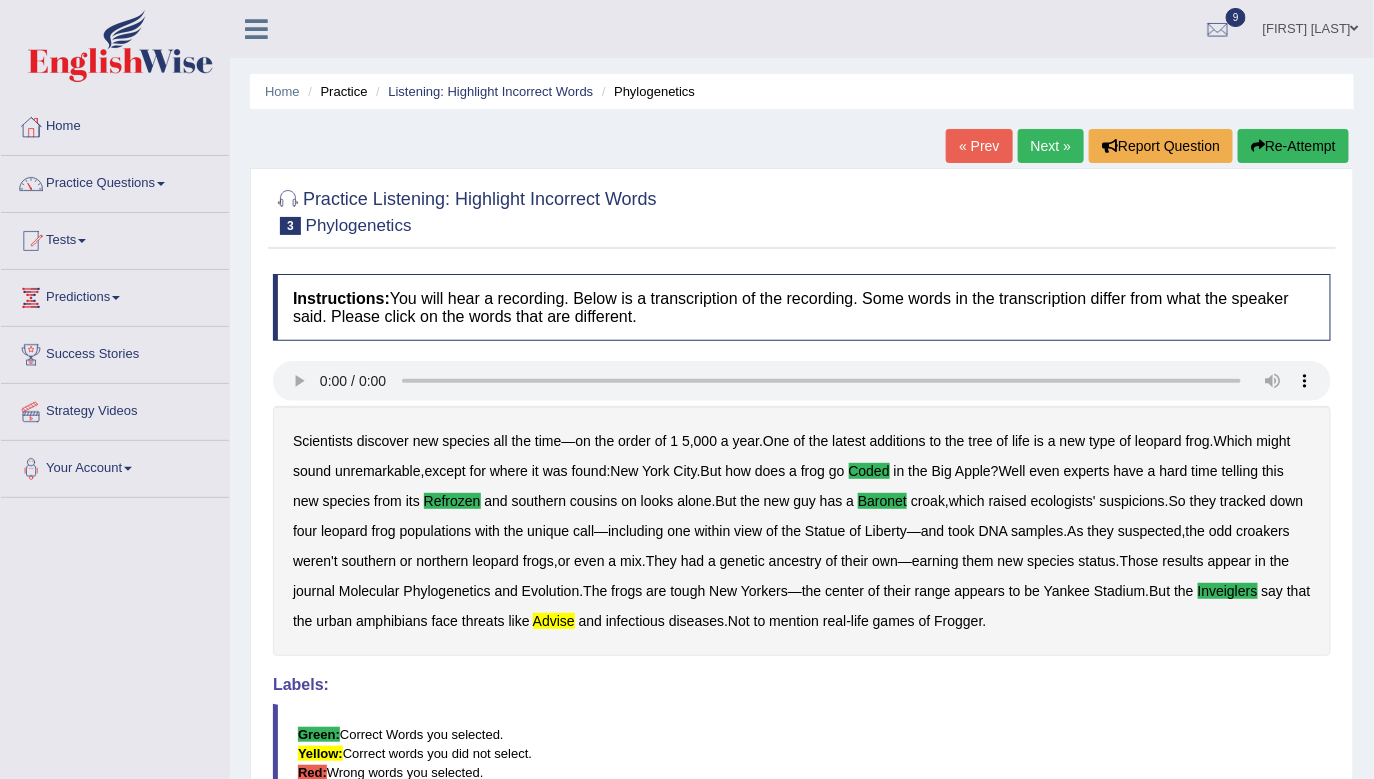 click on "Next »" at bounding box center (1051, 146) 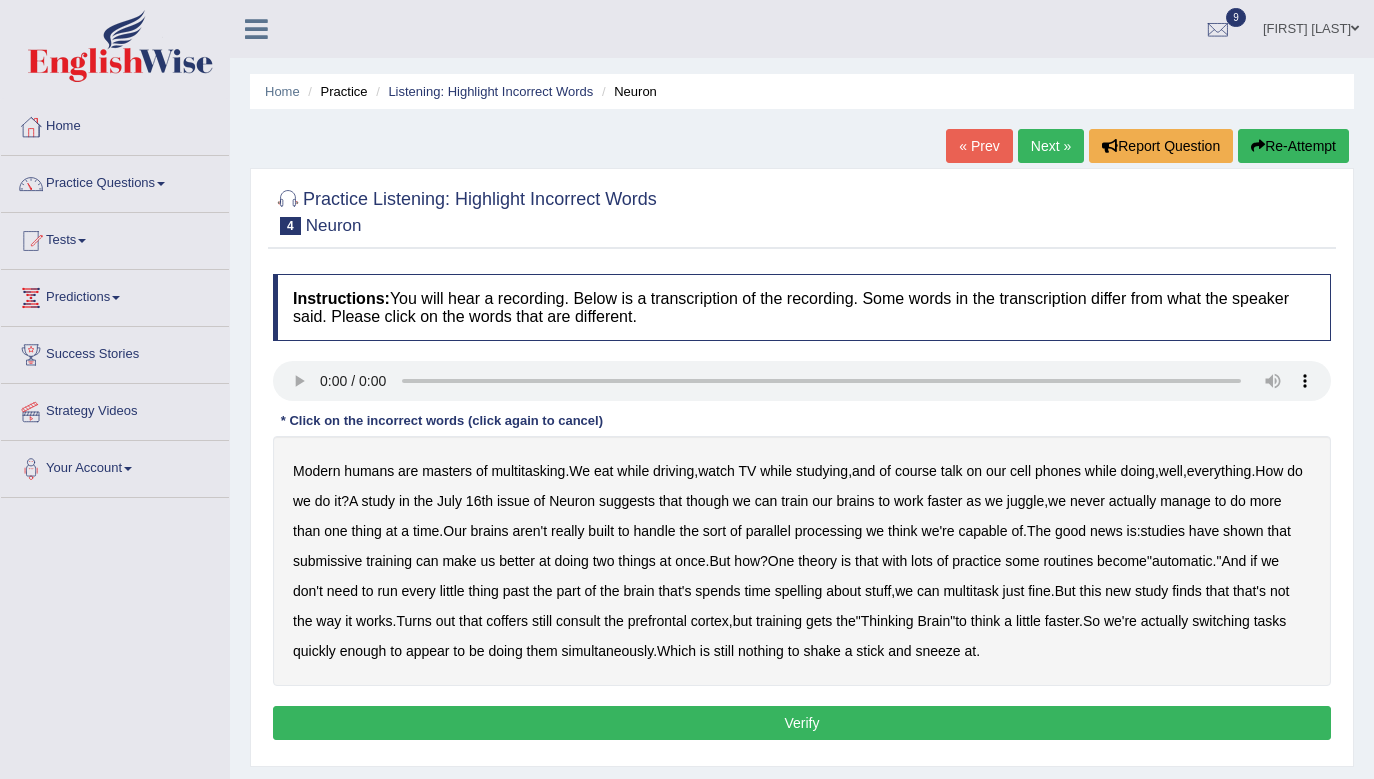 scroll, scrollTop: 0, scrollLeft: 0, axis: both 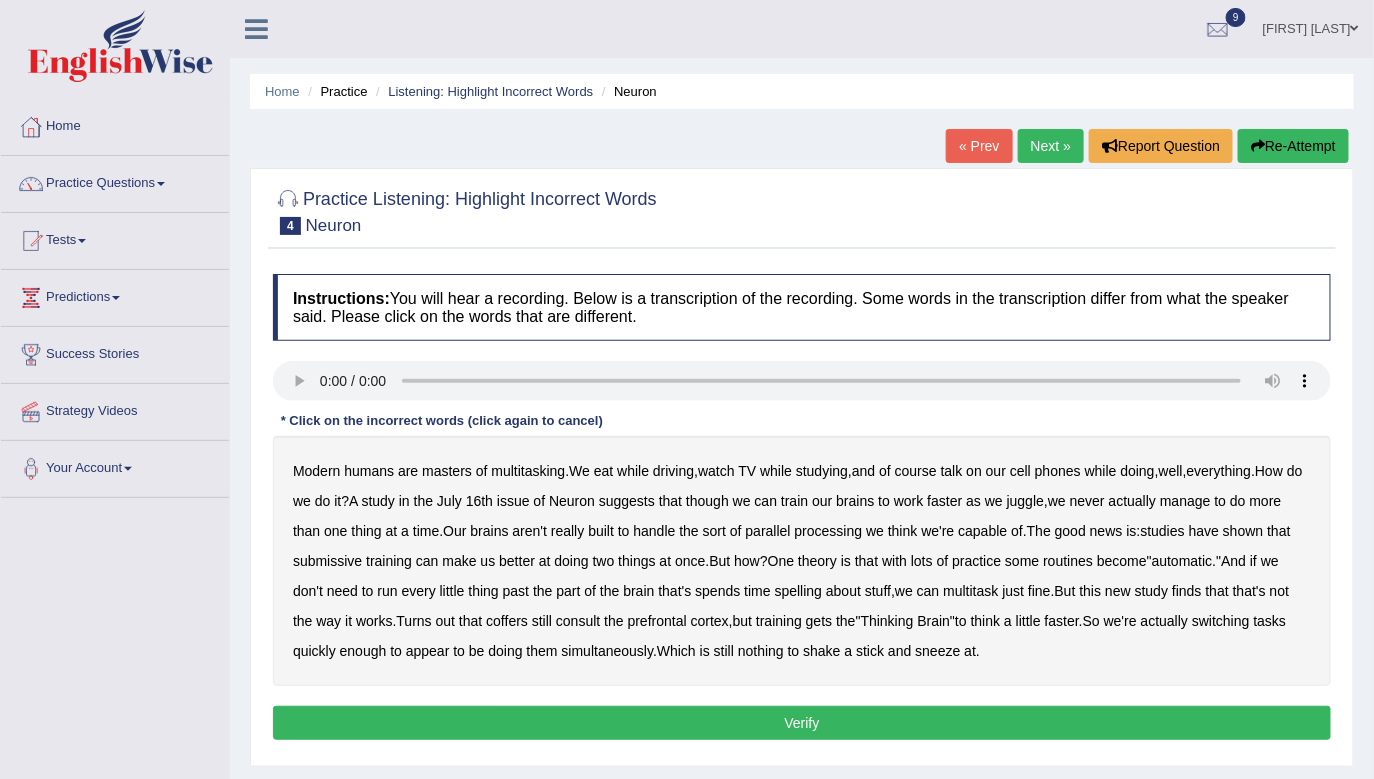 click on "course" at bounding box center [916, 471] 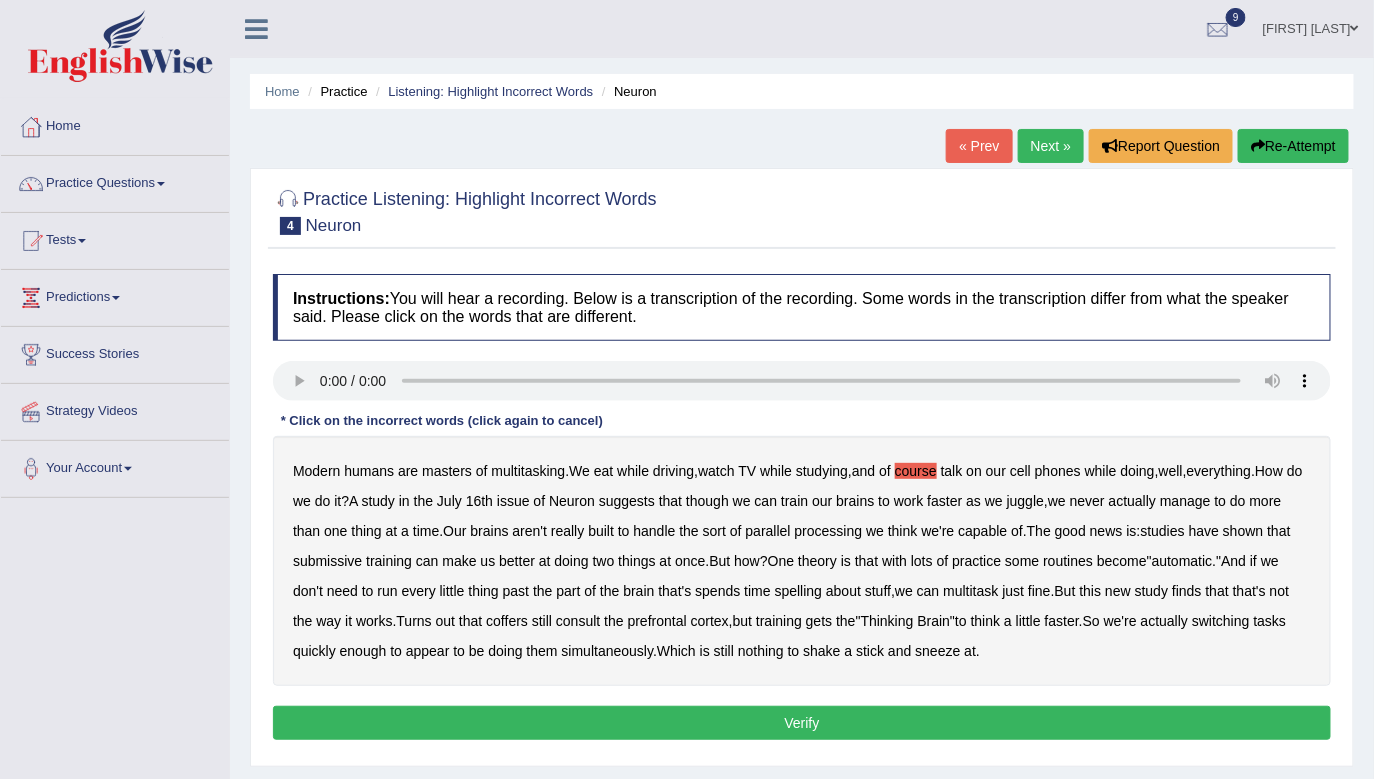 click on "course" at bounding box center (916, 471) 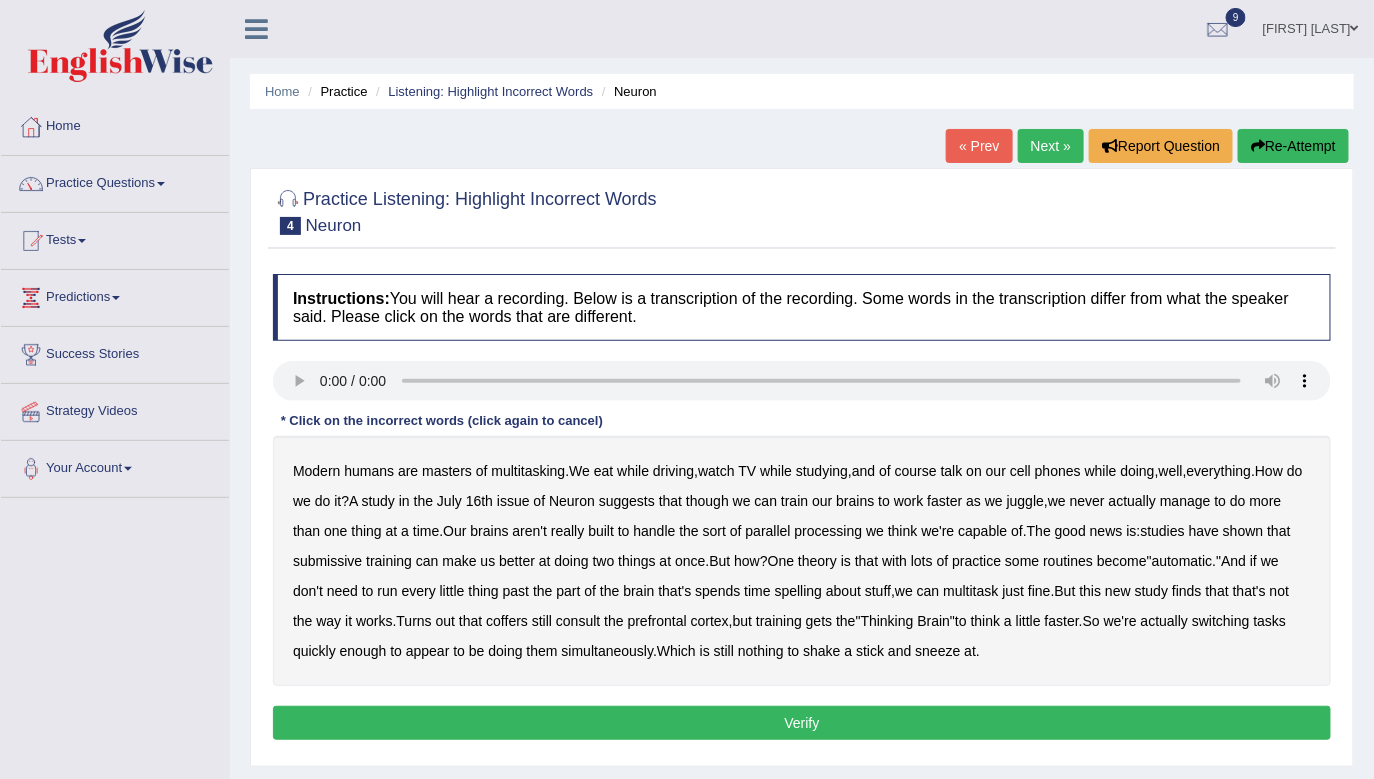 click on "submissive" at bounding box center [327, 561] 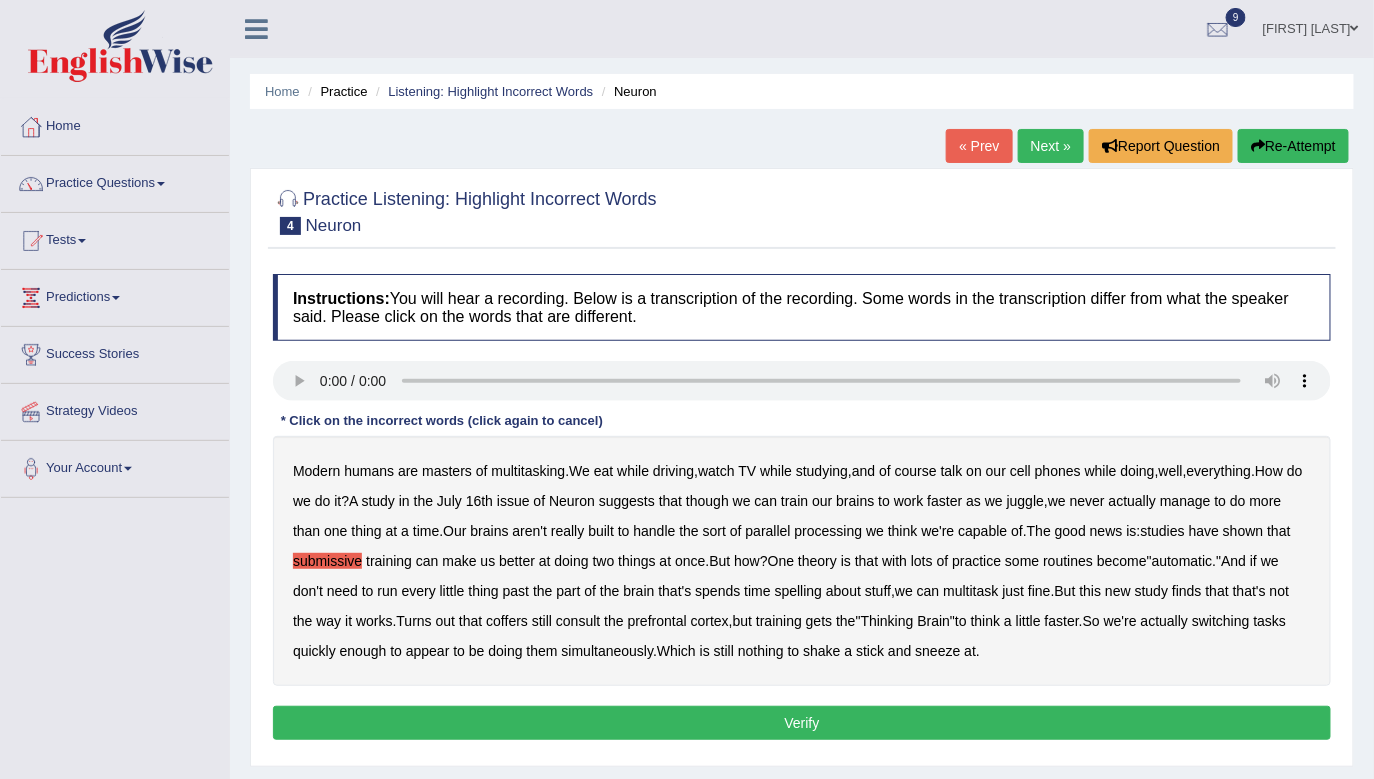 click on "coffers" at bounding box center [507, 621] 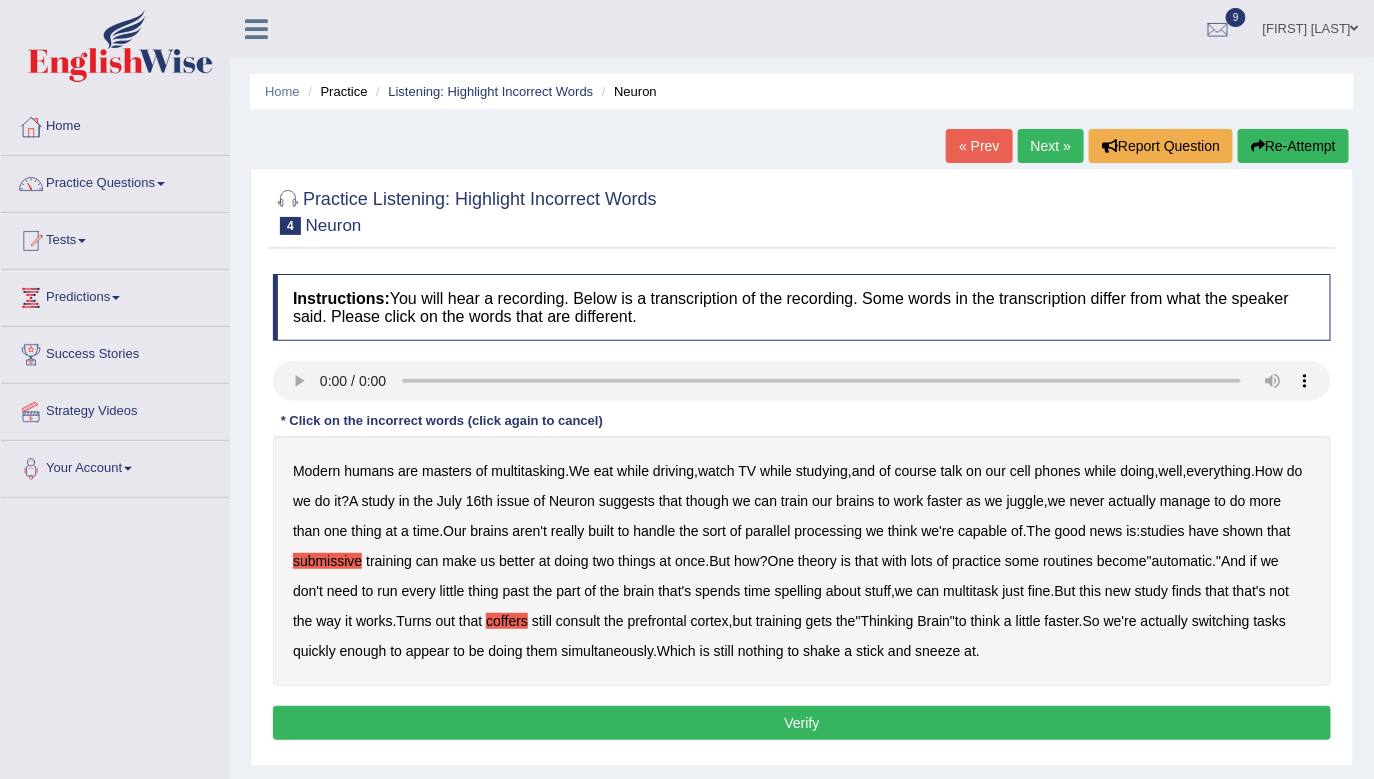 click on "Verify" at bounding box center [802, 723] 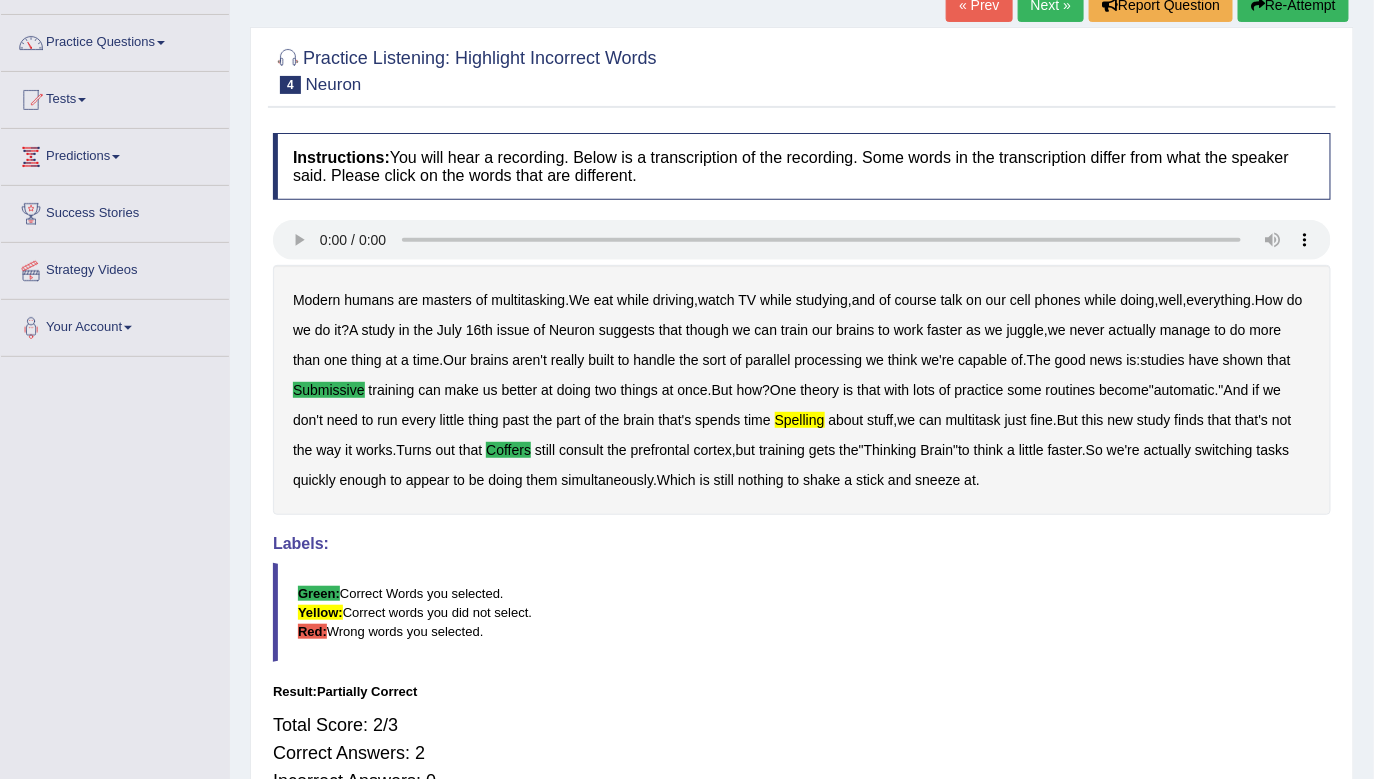 scroll, scrollTop: 0, scrollLeft: 0, axis: both 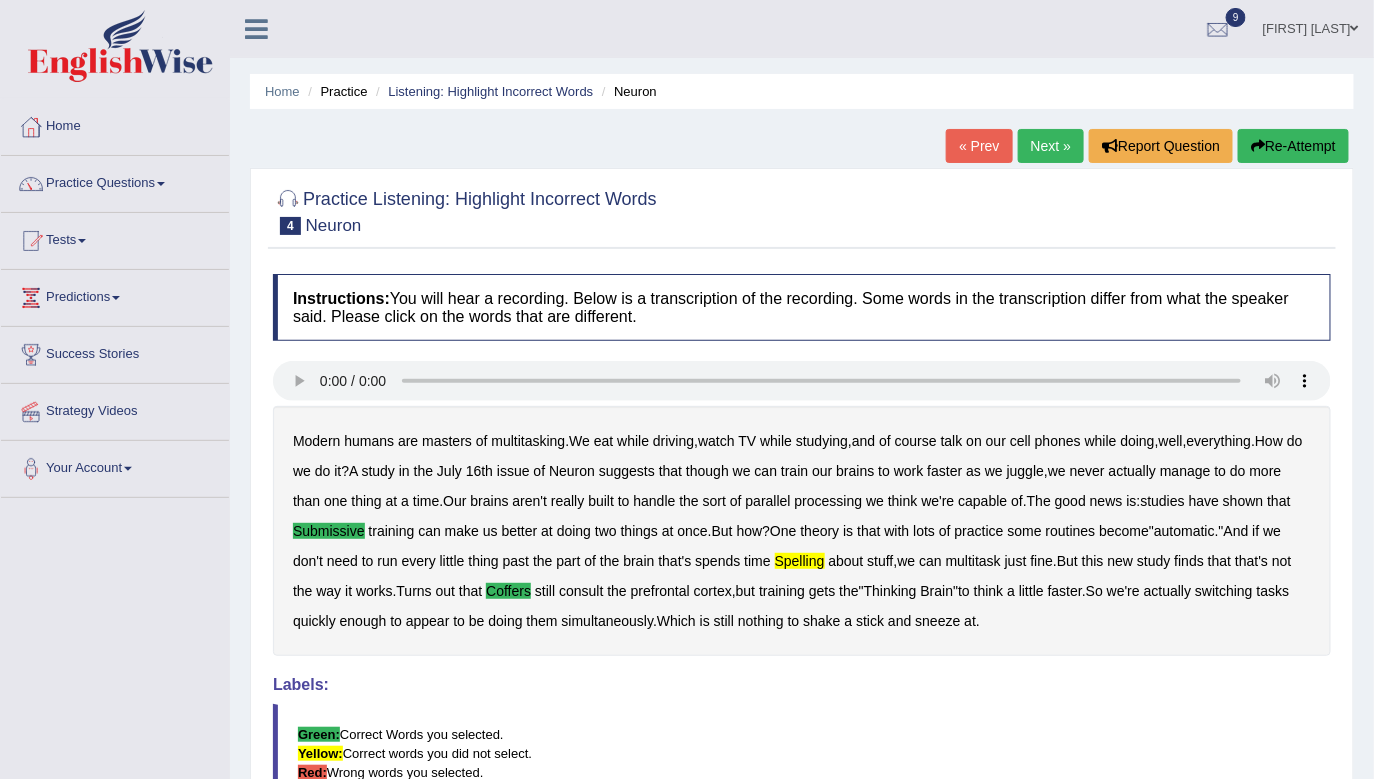 click on "Next »" at bounding box center (1051, 146) 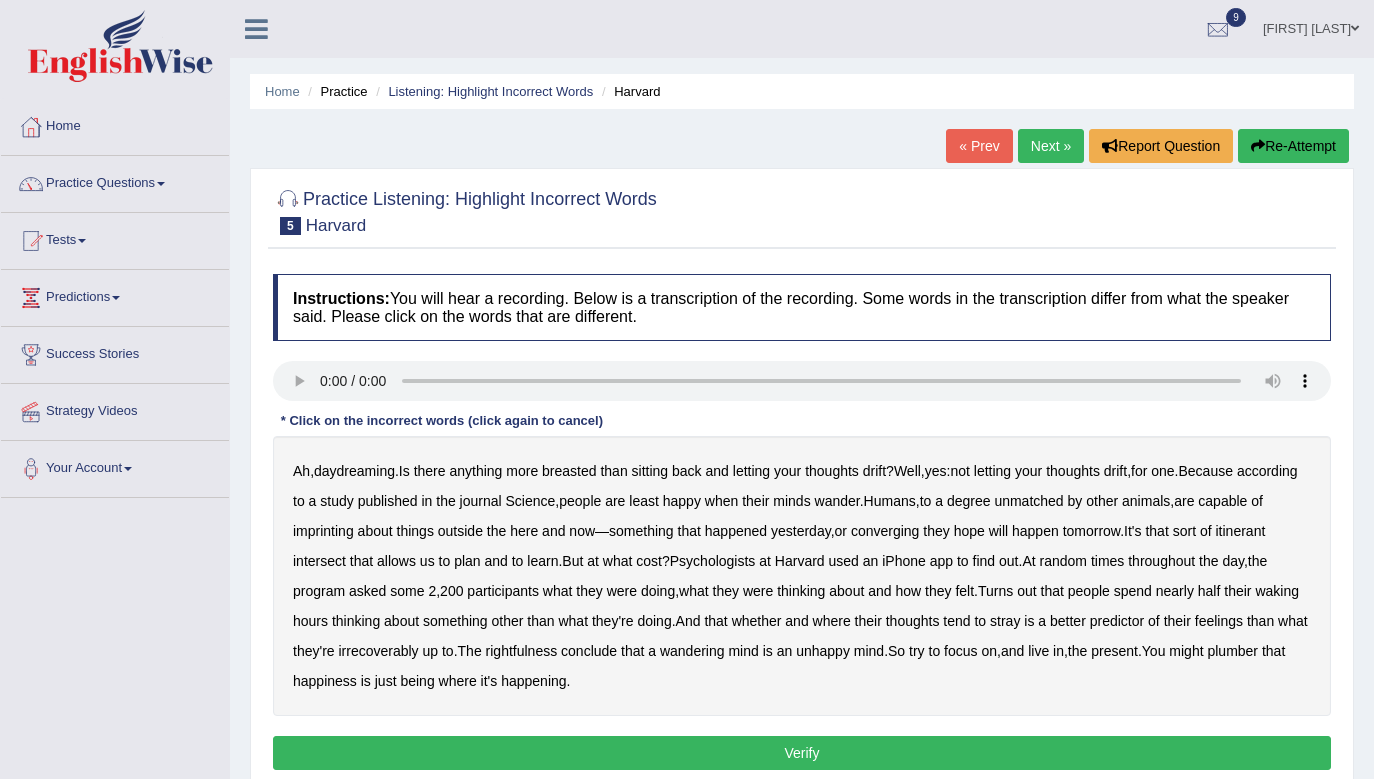 scroll, scrollTop: 220, scrollLeft: 0, axis: vertical 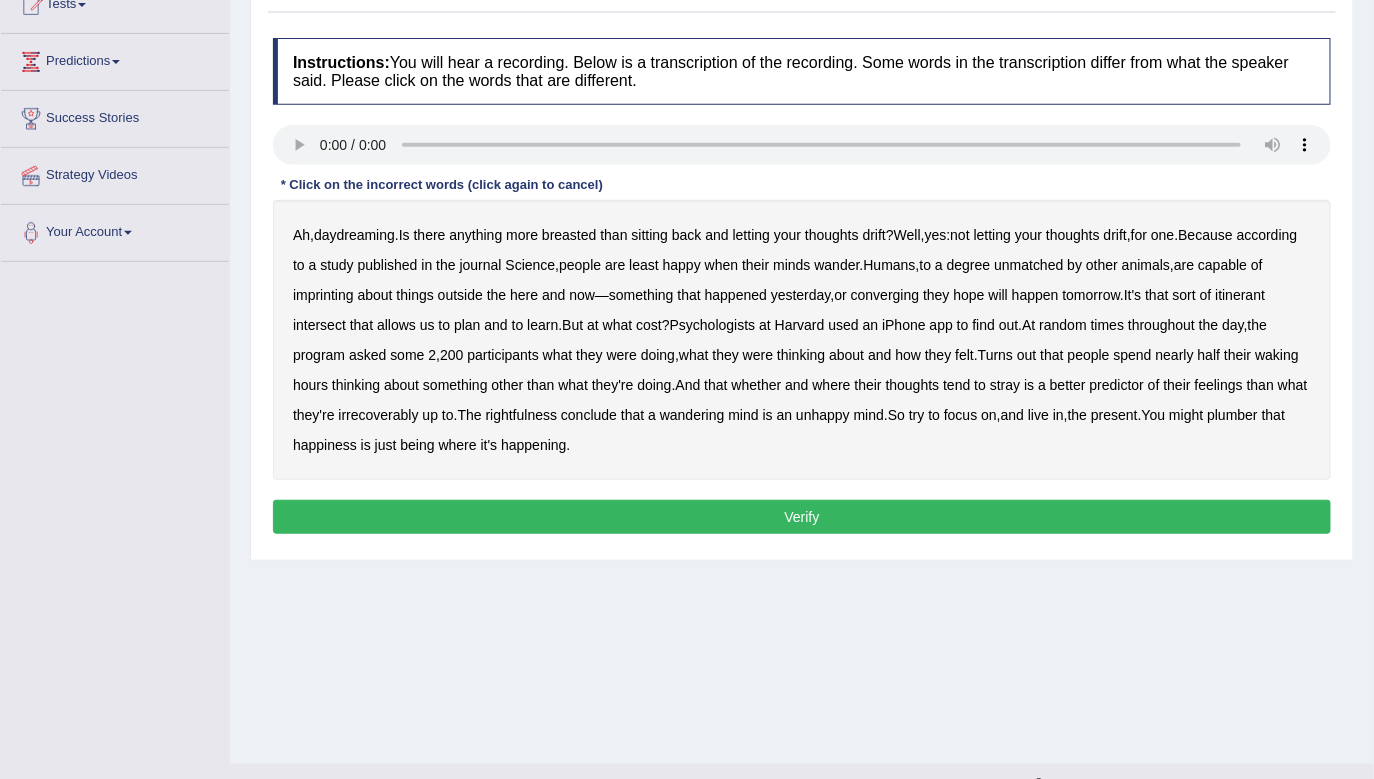 click on "Ah ,  daydreaming .  Is   there   anything   more   breasted   than   sitting   back   and   letting   your   thoughts   drift ?  Well ,  yes :  not   letting   your   thoughts   drift ,  for   one .  Because   according   to   a   study   published   in   the   journal   Science ,  people   are   least   happy   when   their   minds   wander .  Humans ,  to   a   degree   unmatched   by   other   animals ,  are   capable   of   imprinting   about   things   outside   the   here   and   now — something   that   happened   yesterday ,  or   converging   they   hope   will   happen   tomorrow .  It's   that   sort   of   itinerant   intersect   that   allows   us   to   plan   and   to   learn .  But   at   what   cost ?  Psychologists   at   Harvard   used   an   iPhone   app   to   find   out .  At   random   times   throughout   the   day ,  the   program   asked   some   2 , 200   participants   what   they   were   doing ,  what   they   were   thinking   about   and   how   they   felt .  Turns   out" at bounding box center [802, 340] 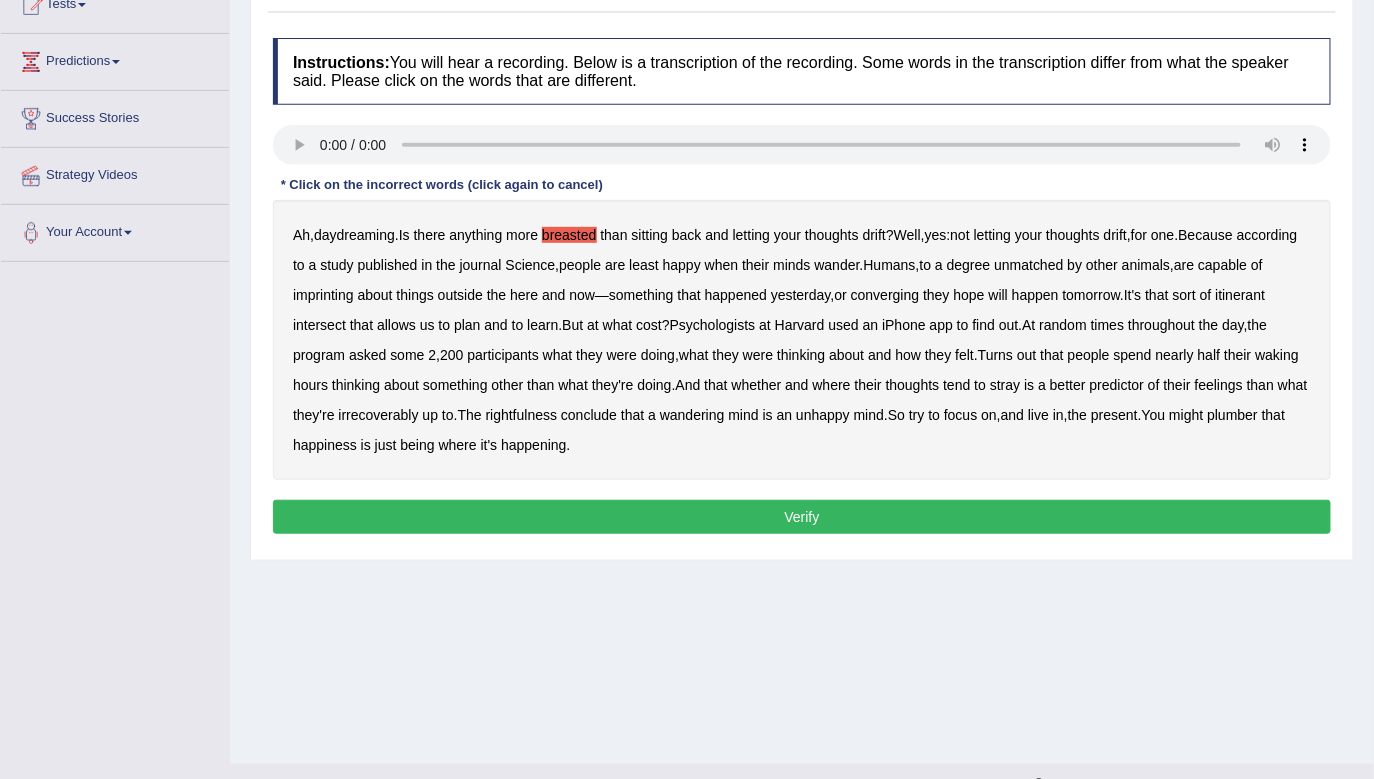click on "imprinting" at bounding box center [323, 295] 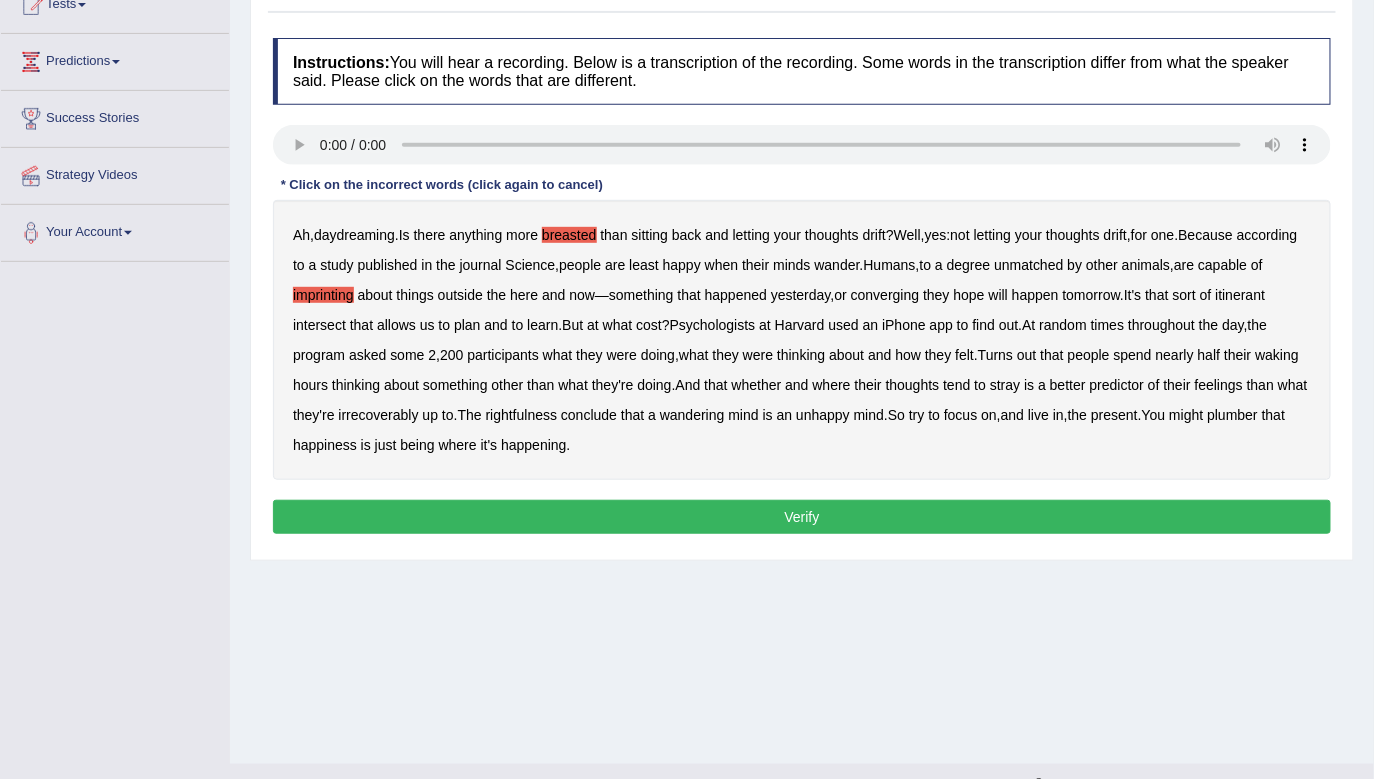 click on "converging" at bounding box center (885, 295) 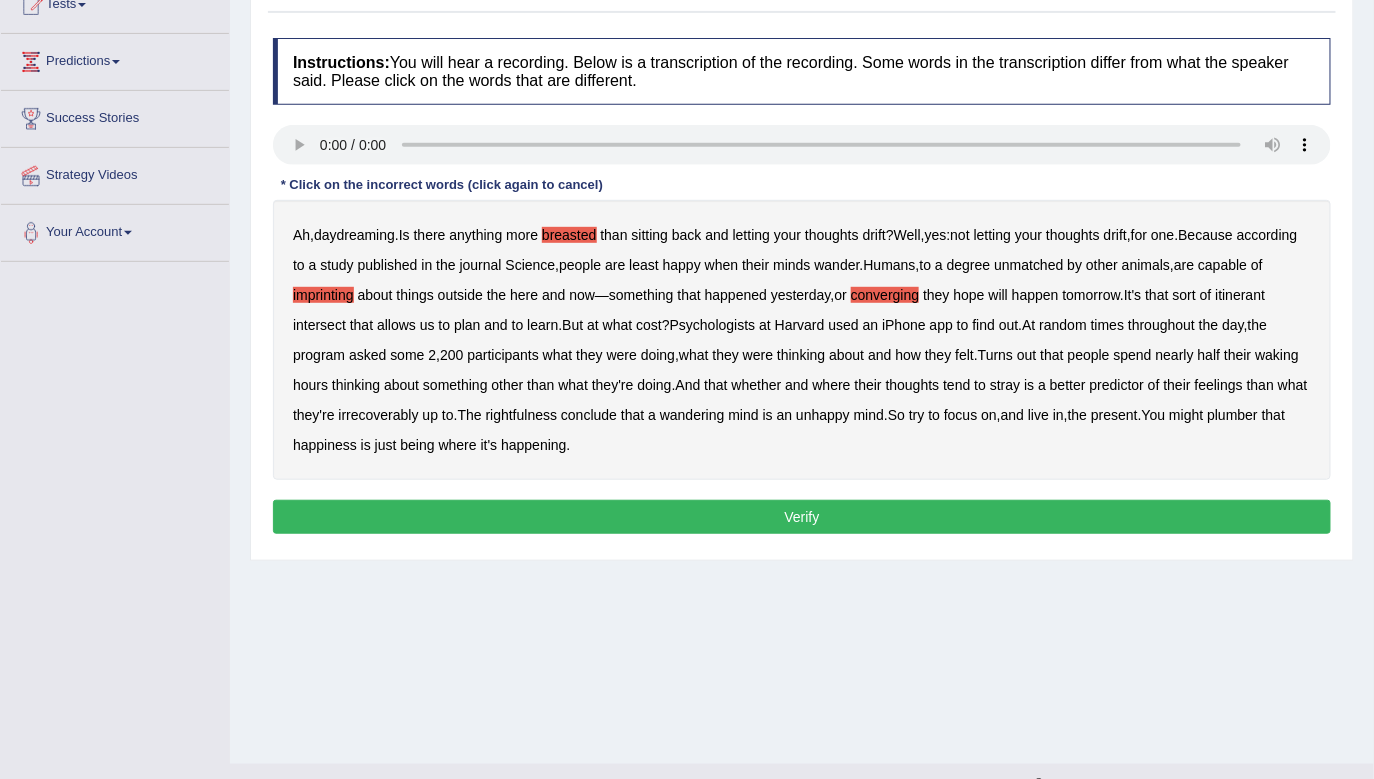 click on "Ah ,  daydreaming .  Is   there   anything   more   breasted   than   sitting   back   and   letting   your   thoughts   drift ?  Well ,  yes :  not   letting   your   thoughts   drift ,  for   one .  Because   according   to   a   study   published   in   the   journal   Science ,  people   are   least   happy   when   their   minds   wander .  Humans ,  to   a   degree   unmatched   by   other   animals ,  are   capable   of   imprinting   about   things   outside   the   here   and   now — something   that   happened   yesterday ,  or   converging   they   hope   will   happen   tomorrow .  It's   that   sort   of   itinerant   intersect   that   allows   us   to   plan   and   to   learn .  But   at   what   cost ?  Psychologists   at   Harvard   used   an   iPhone   app   to   find   out .  At   random   times   throughout   the   day ,  the   program   asked   some   2 , 200   participants   what   they   were   doing ,  what   they   were   thinking   about   and   how   they   felt .  Turns   out" at bounding box center (802, 340) 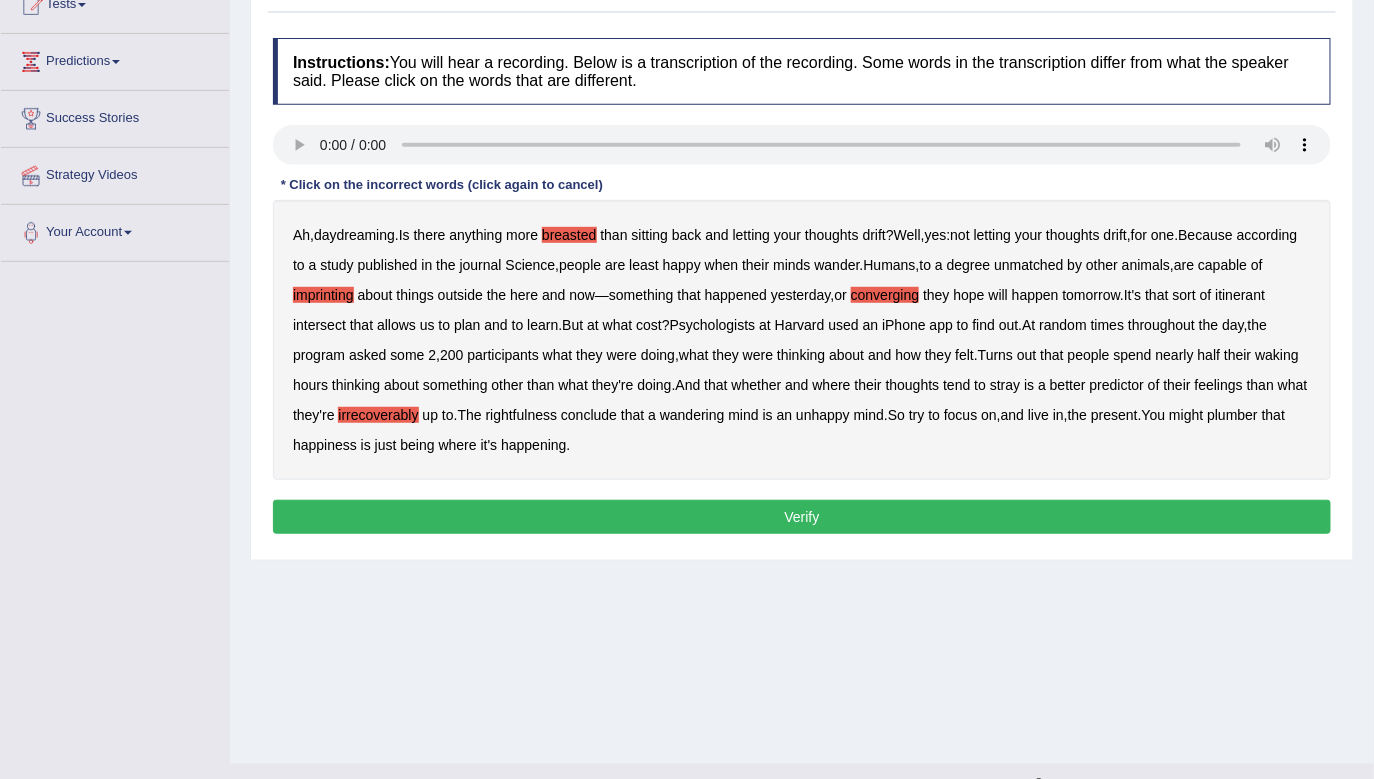 click on "Ah ,  daydreaming .  Is   there   anything   more   breasted   than   sitting   back   and   letting   your   thoughts   drift ?  Well ,  yes :  not   letting   your   thoughts   drift ,  for   one .  Because   according   to   a   study   published   in   the   journal   Science ,  people   are   least   happy   when   their   minds   wander .  Humans ,  to   a   degree   unmatched   by   other   animals ,  are   capable   of   imprinting   about   things   outside   the   here   and   now — something   that   happened   yesterday ,  or   converging   they   hope   will   happen   tomorrow .  It's   that   sort   of   itinerant   intersect   that   allows   us   to   plan   and   to   learn .  But   at   what   cost ?  Psychologists   at   Harvard   used   an   iPhone   app   to   find   out .  At   random   times   throughout   the   day ,  the   program   asked   some   2 , 200   participants   what   they   were   doing ,  what   they   were   thinking   about   and   how   they   felt .  Turns   out" at bounding box center (802, 340) 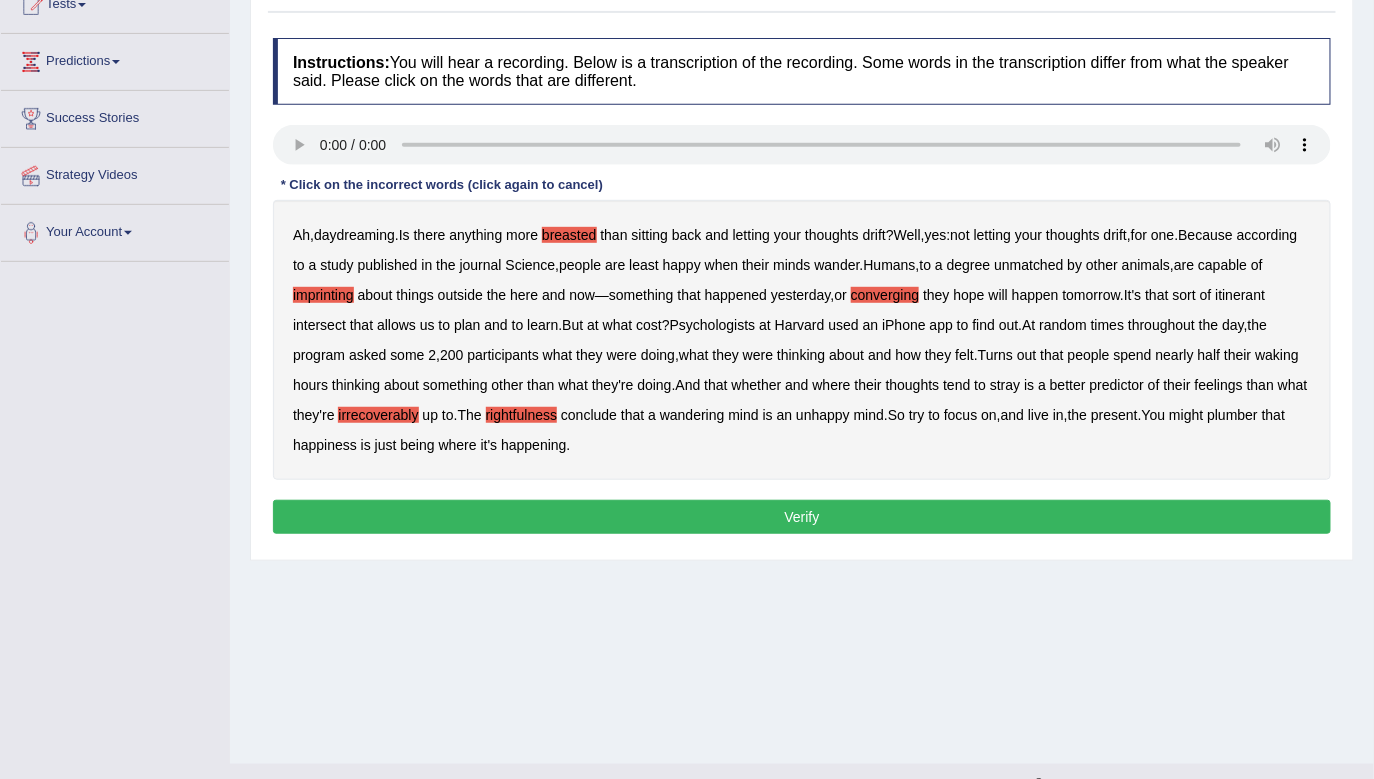 click on "plumber" at bounding box center (1232, 415) 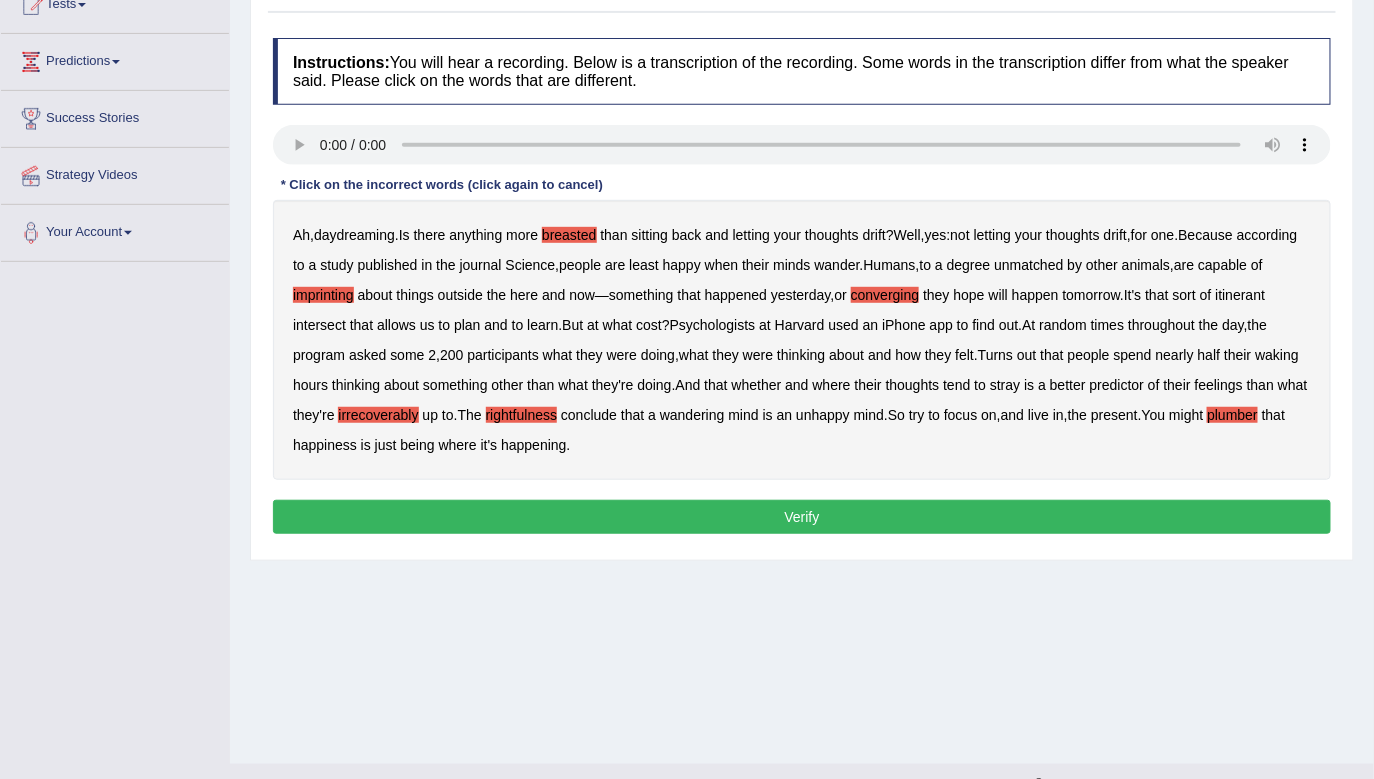click on "Verify" at bounding box center (802, 517) 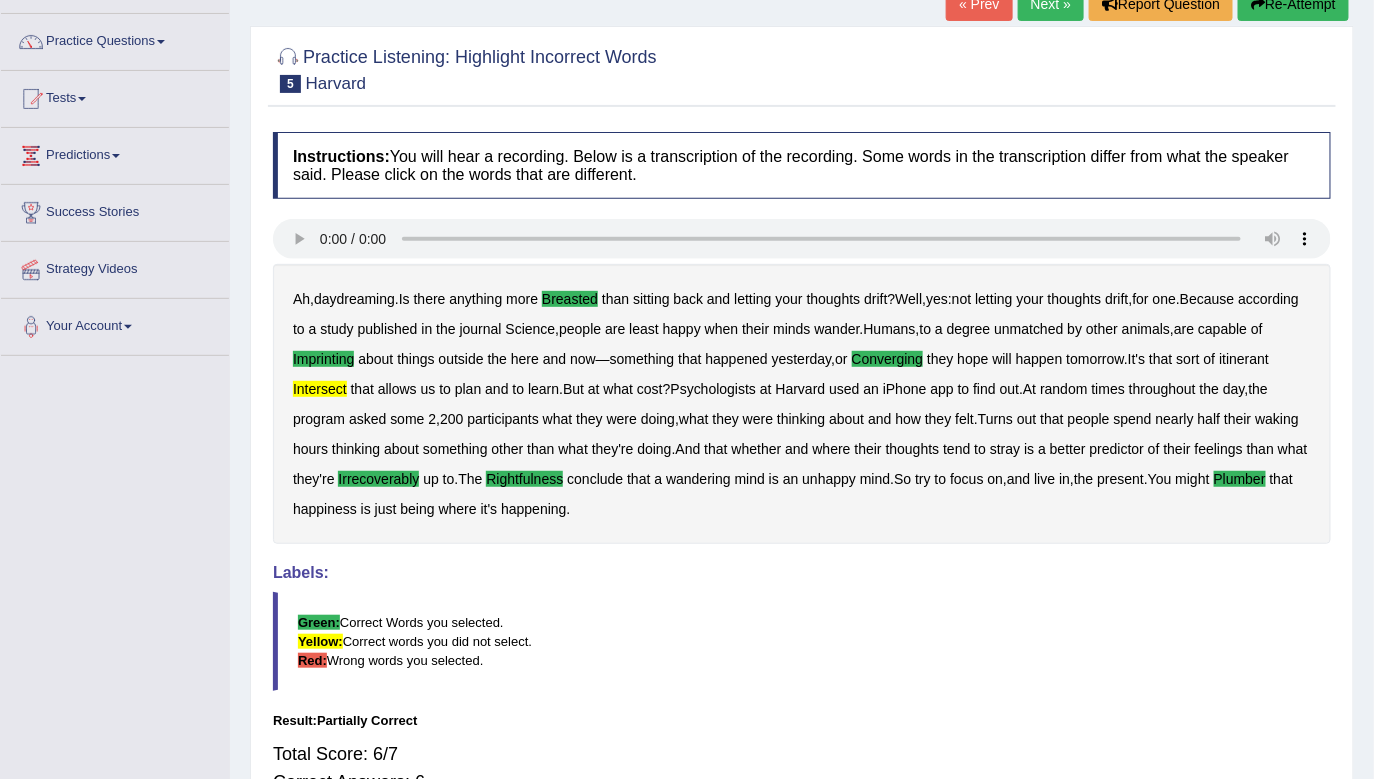 scroll, scrollTop: 0, scrollLeft: 0, axis: both 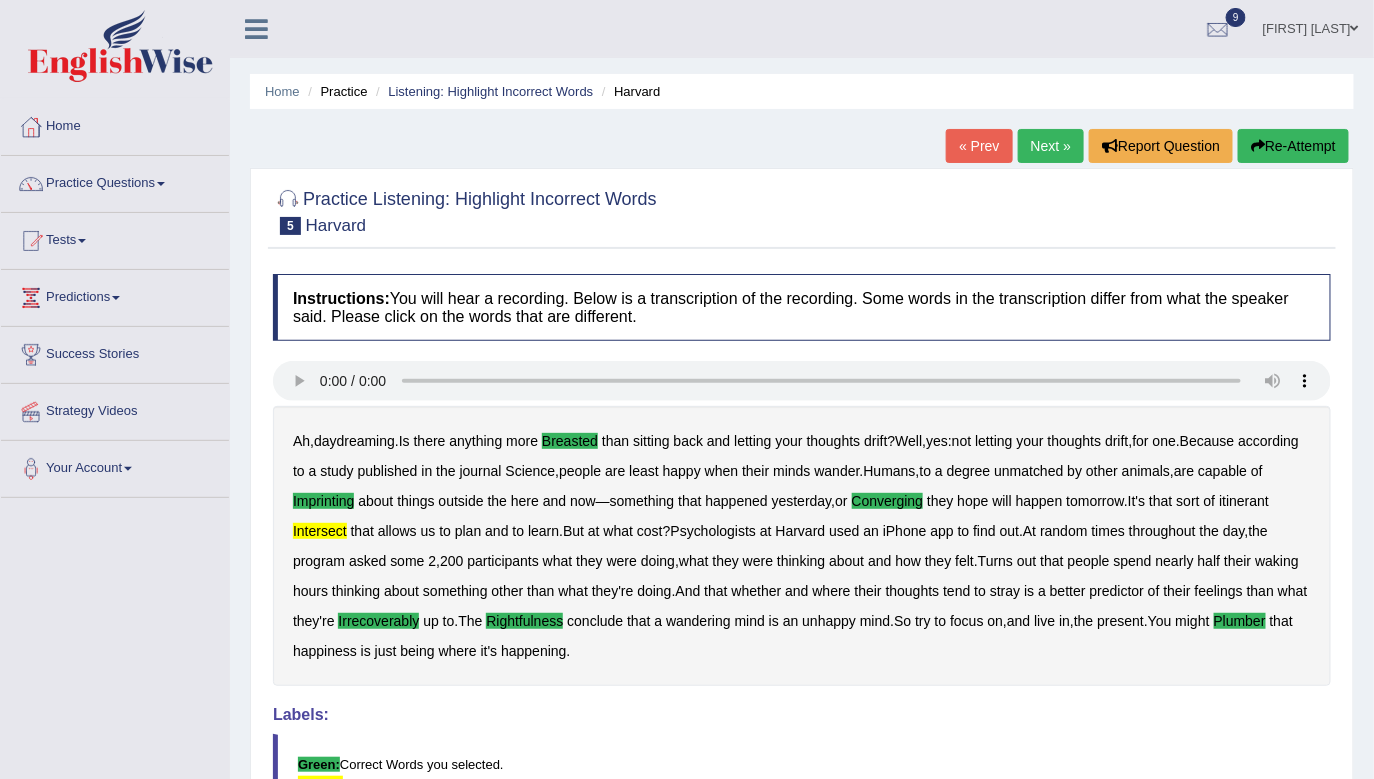 click on "Practice Questions" at bounding box center [115, 181] 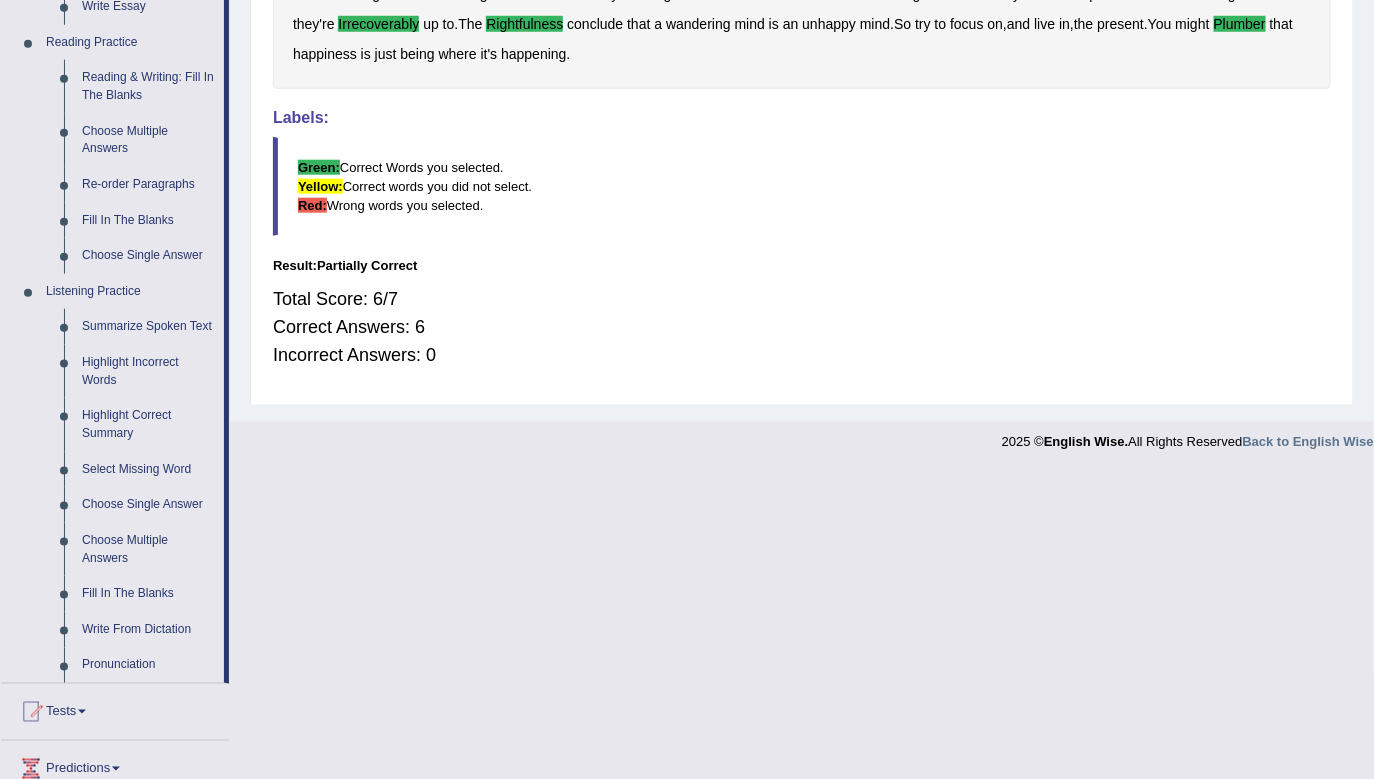 scroll, scrollTop: 598, scrollLeft: 0, axis: vertical 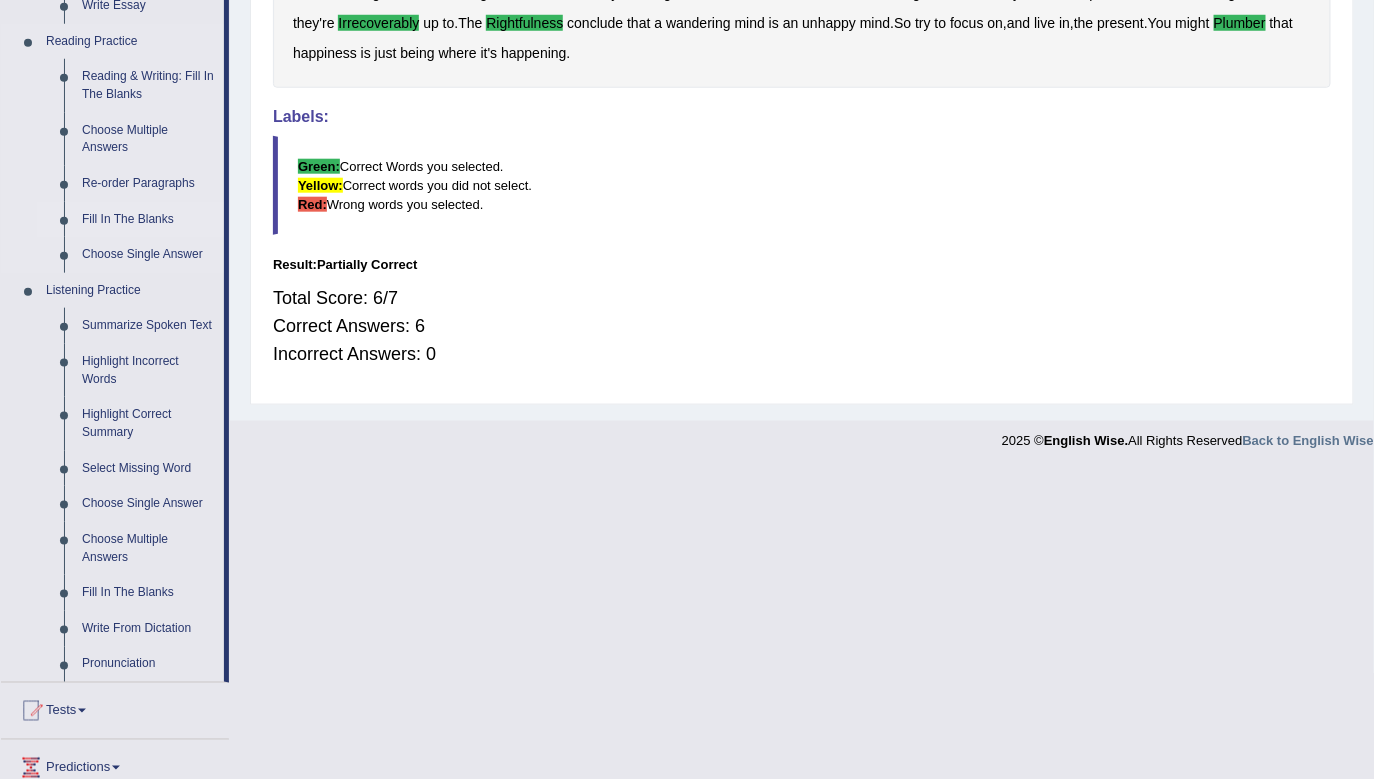 click on "Fill In The Blanks" at bounding box center (148, 220) 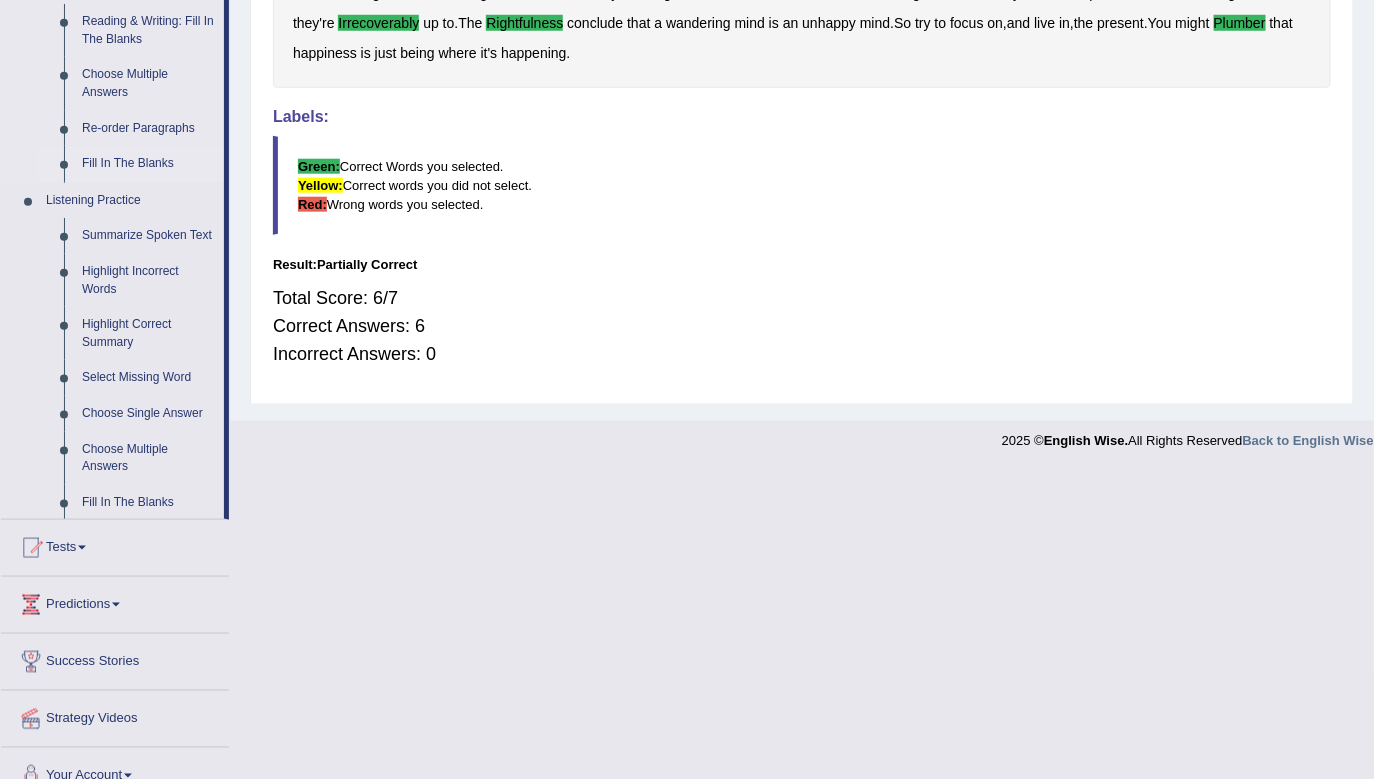 scroll, scrollTop: 538, scrollLeft: 0, axis: vertical 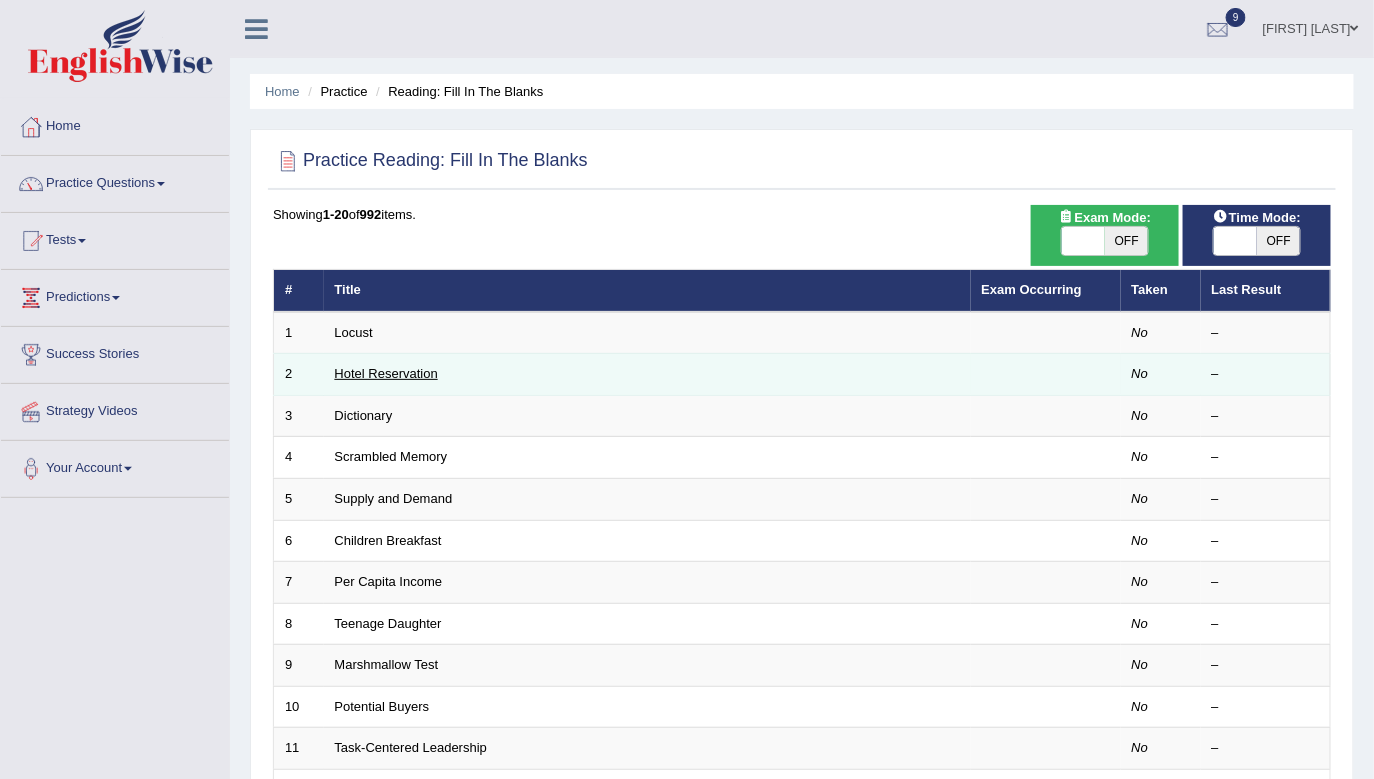 click on "Hotel Reservation" at bounding box center (386, 373) 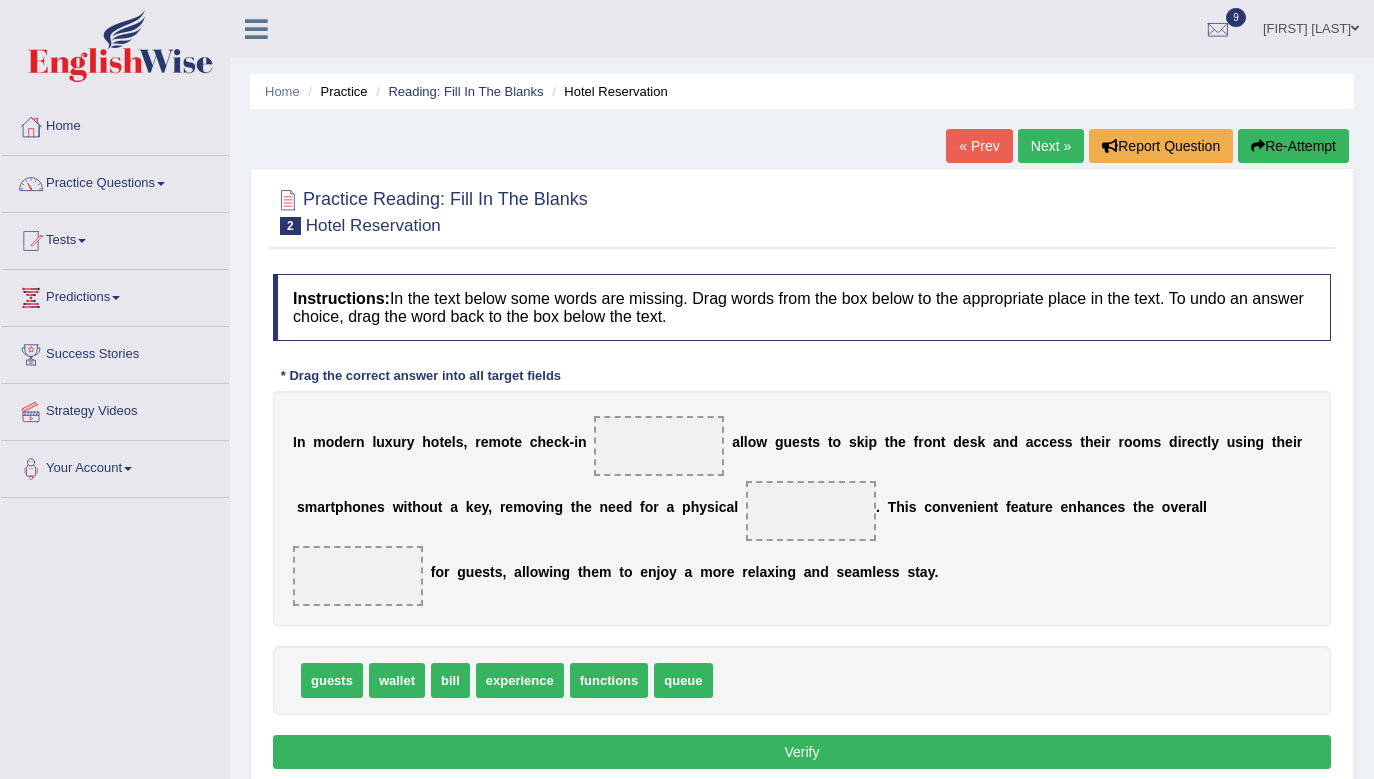 scroll, scrollTop: 0, scrollLeft: 0, axis: both 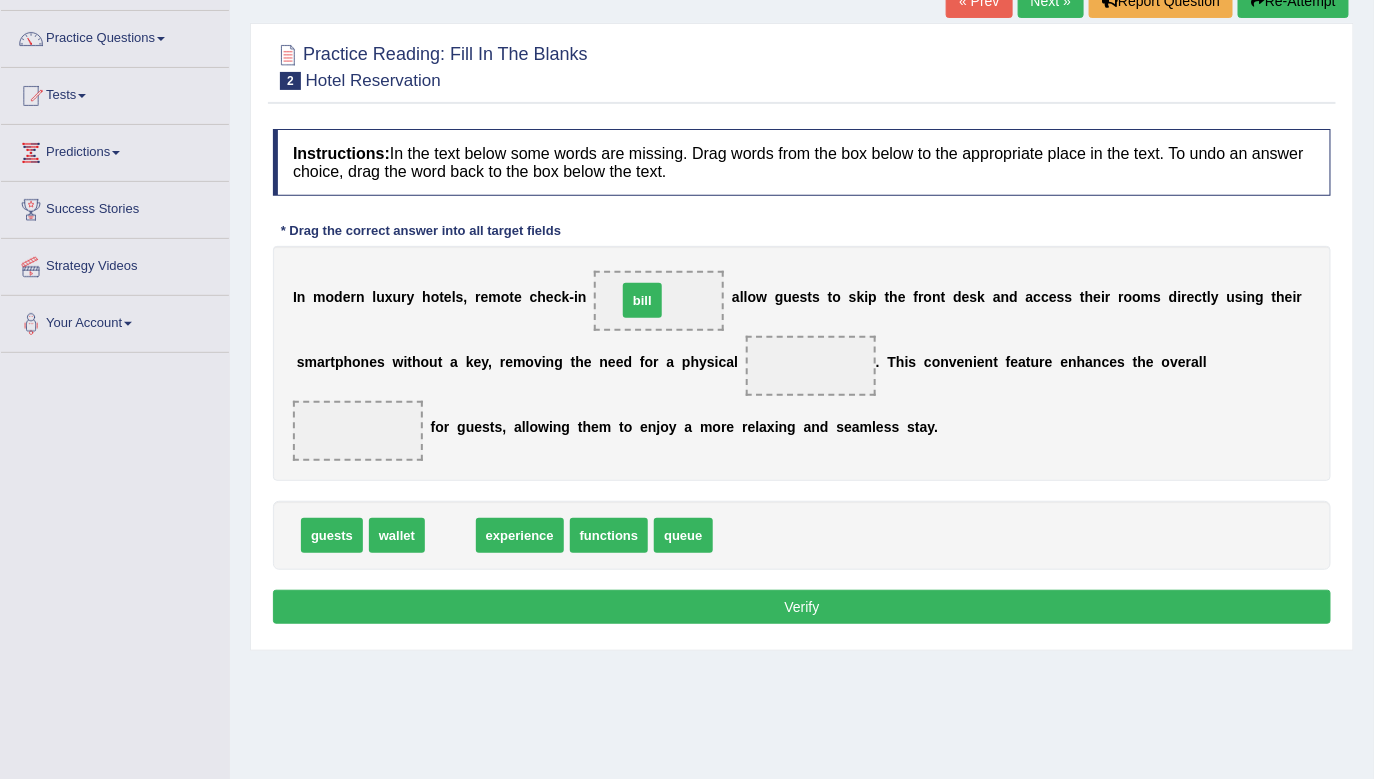 drag, startPoint x: 447, startPoint y: 537, endPoint x: 639, endPoint y: 303, distance: 302.68796 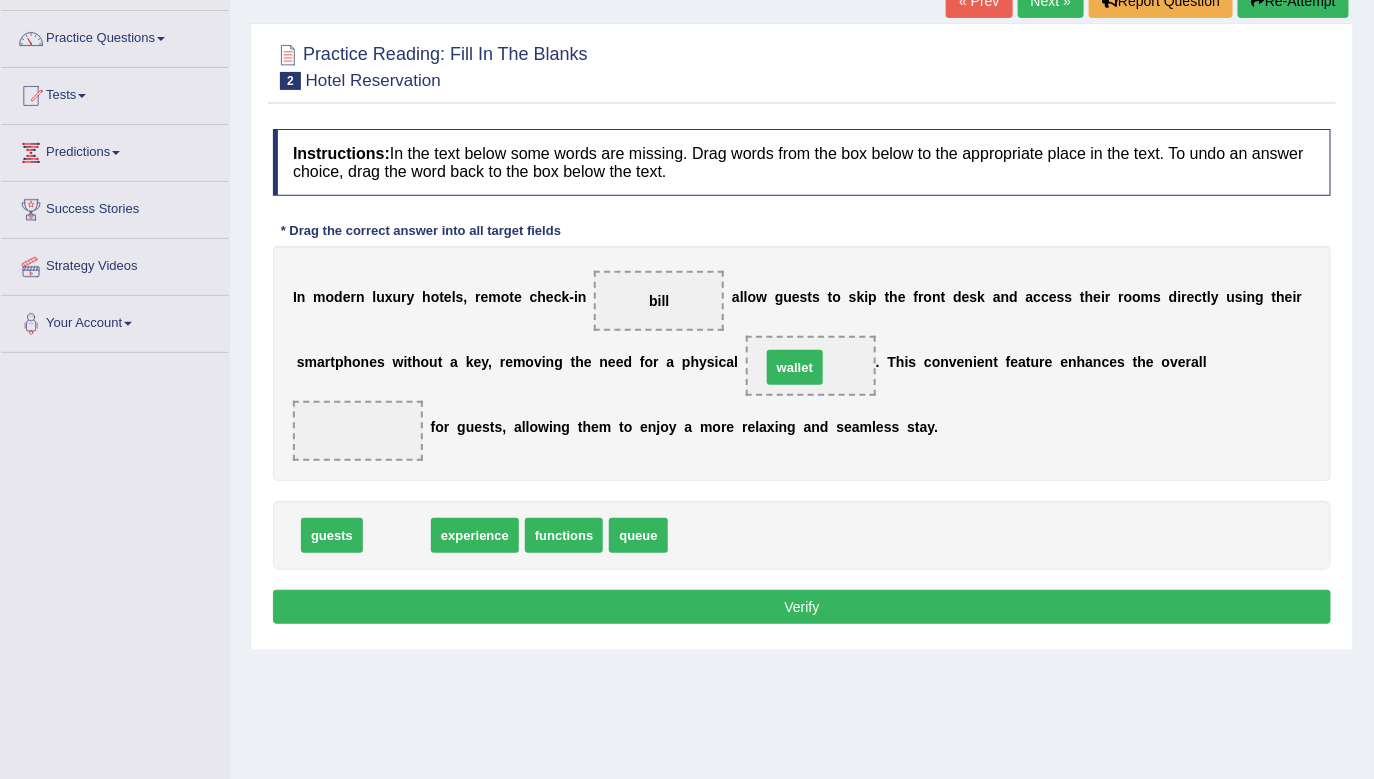 drag, startPoint x: 381, startPoint y: 539, endPoint x: 779, endPoint y: 370, distance: 432.3945 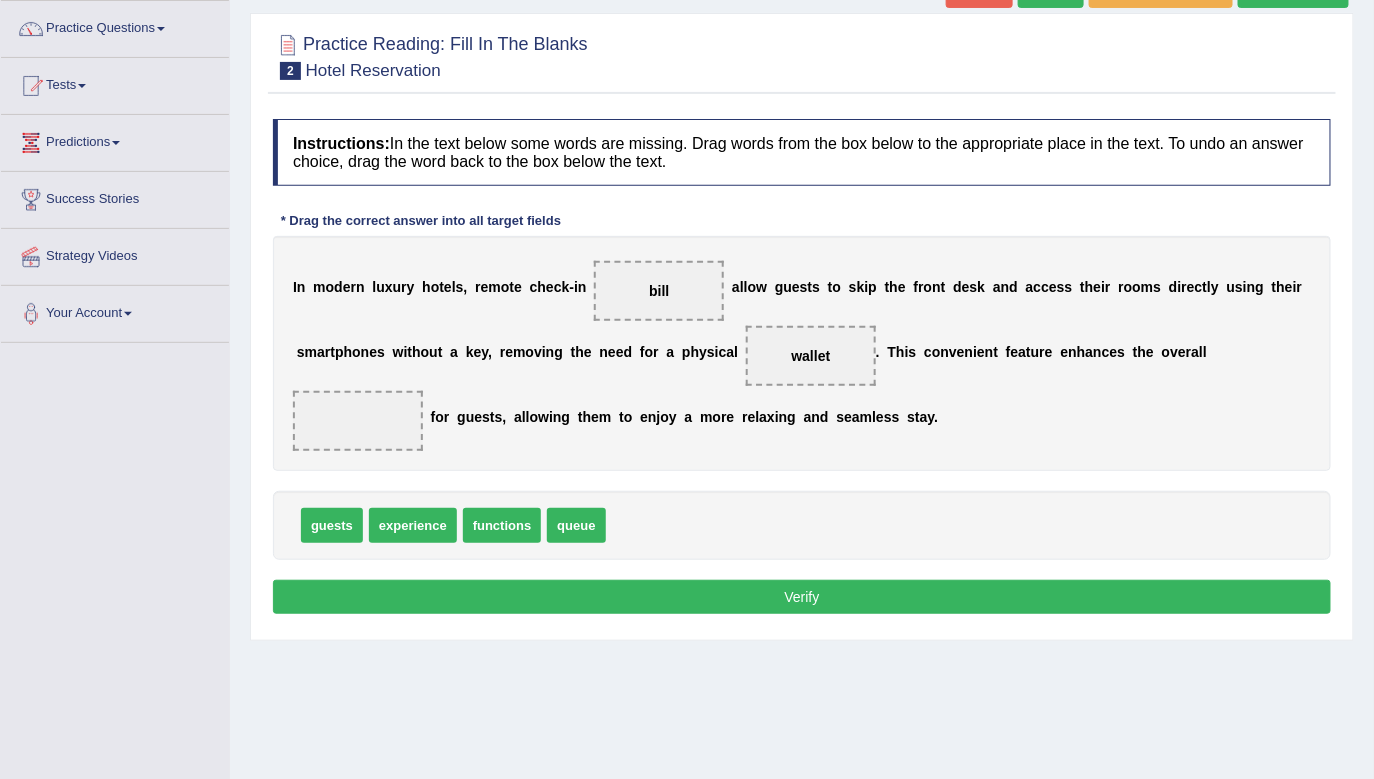scroll, scrollTop: 0, scrollLeft: 0, axis: both 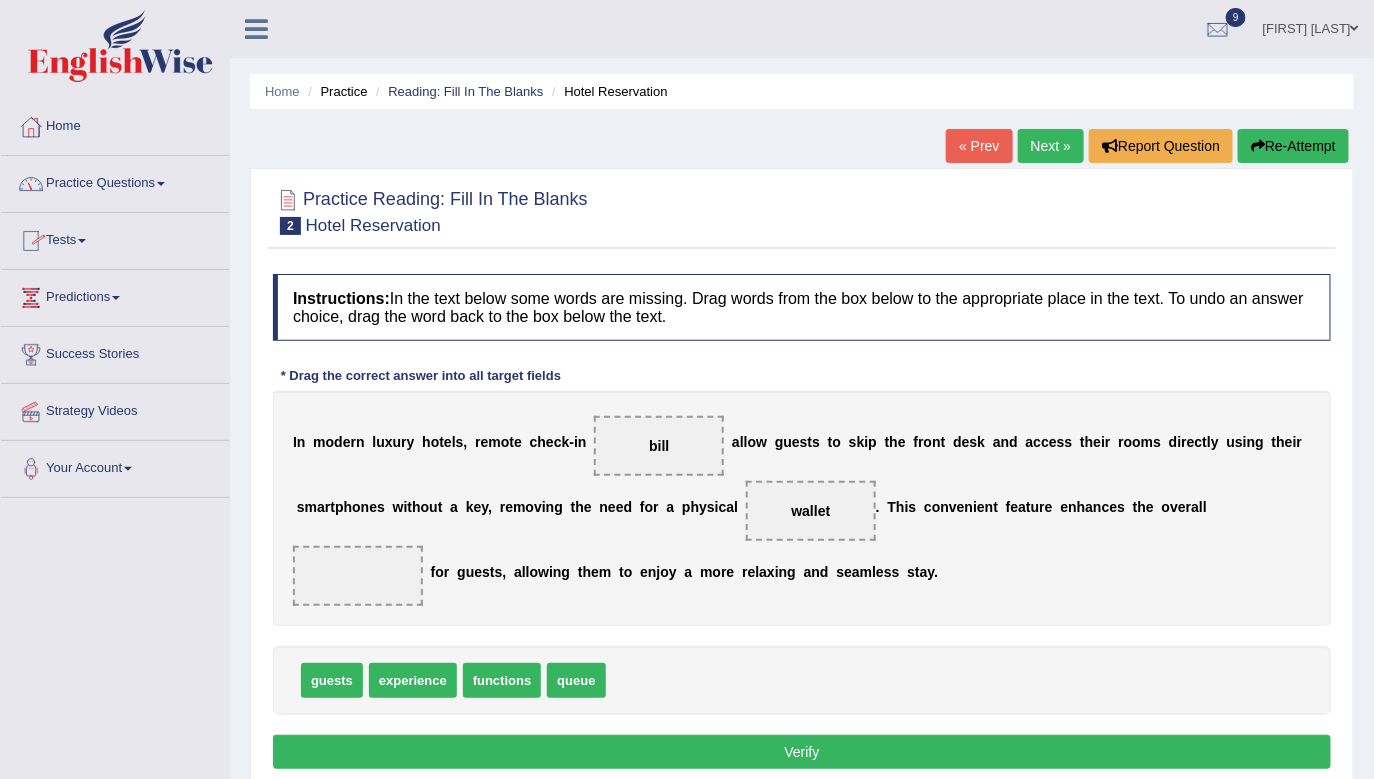 click on "Practice Questions" at bounding box center (115, 181) 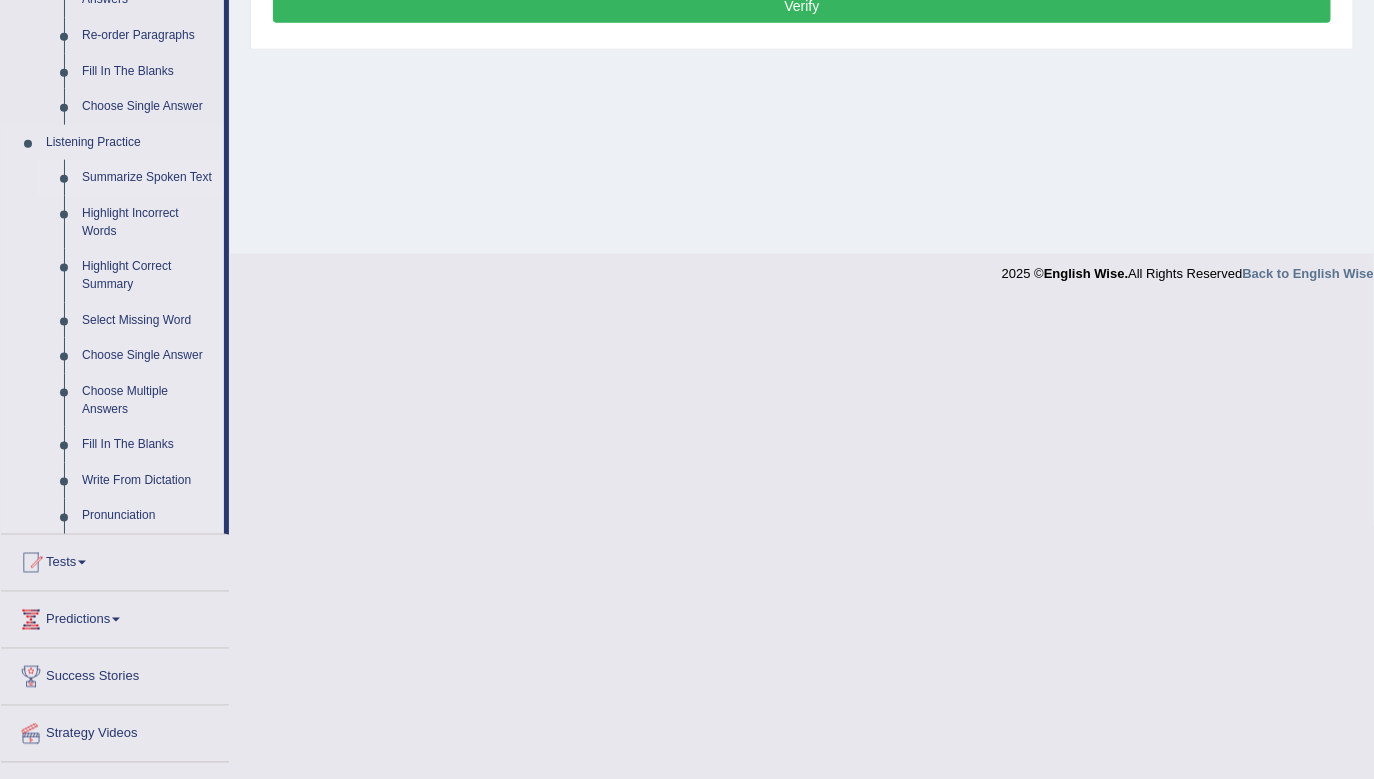 scroll, scrollTop: 805, scrollLeft: 0, axis: vertical 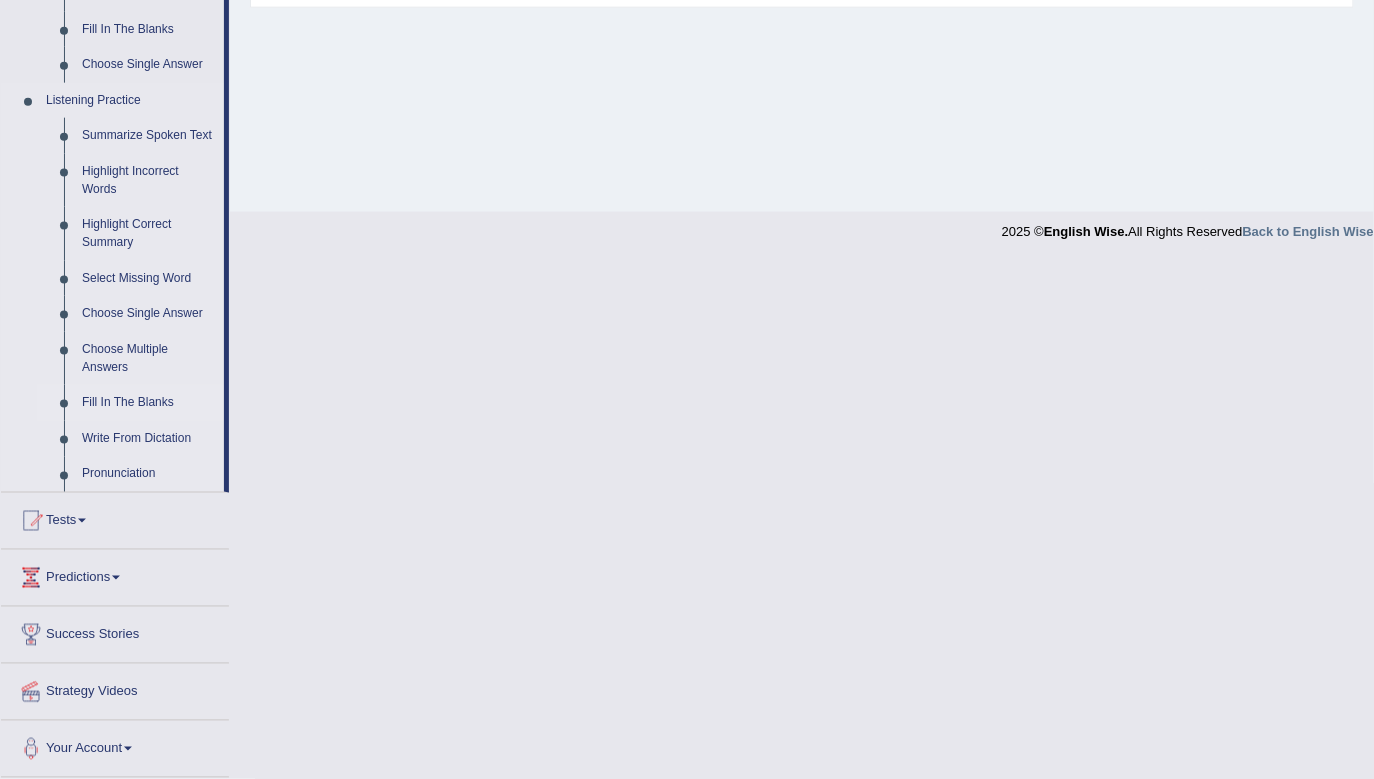 click on "Fill In The Blanks" at bounding box center [148, 403] 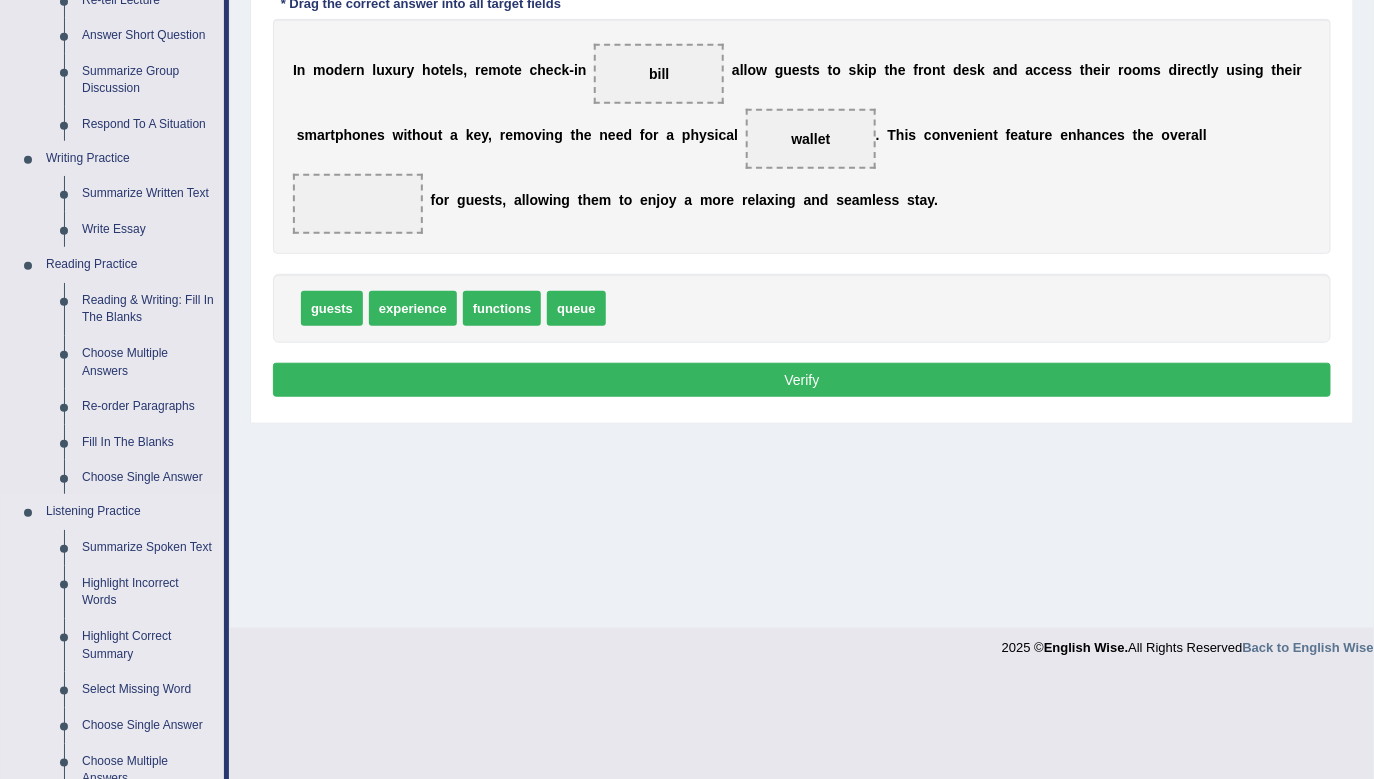 scroll, scrollTop: 270, scrollLeft: 0, axis: vertical 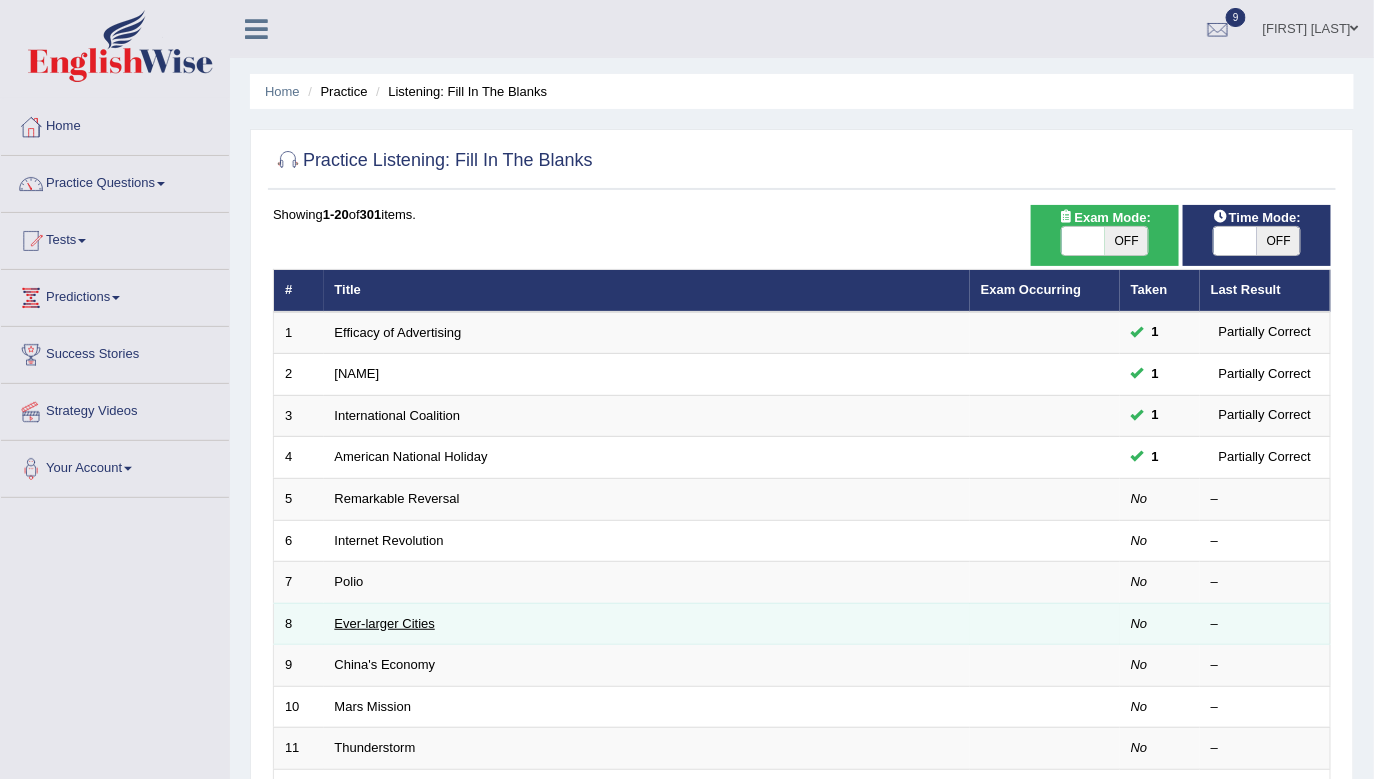 click on "Ever-larger Cities" at bounding box center (385, 623) 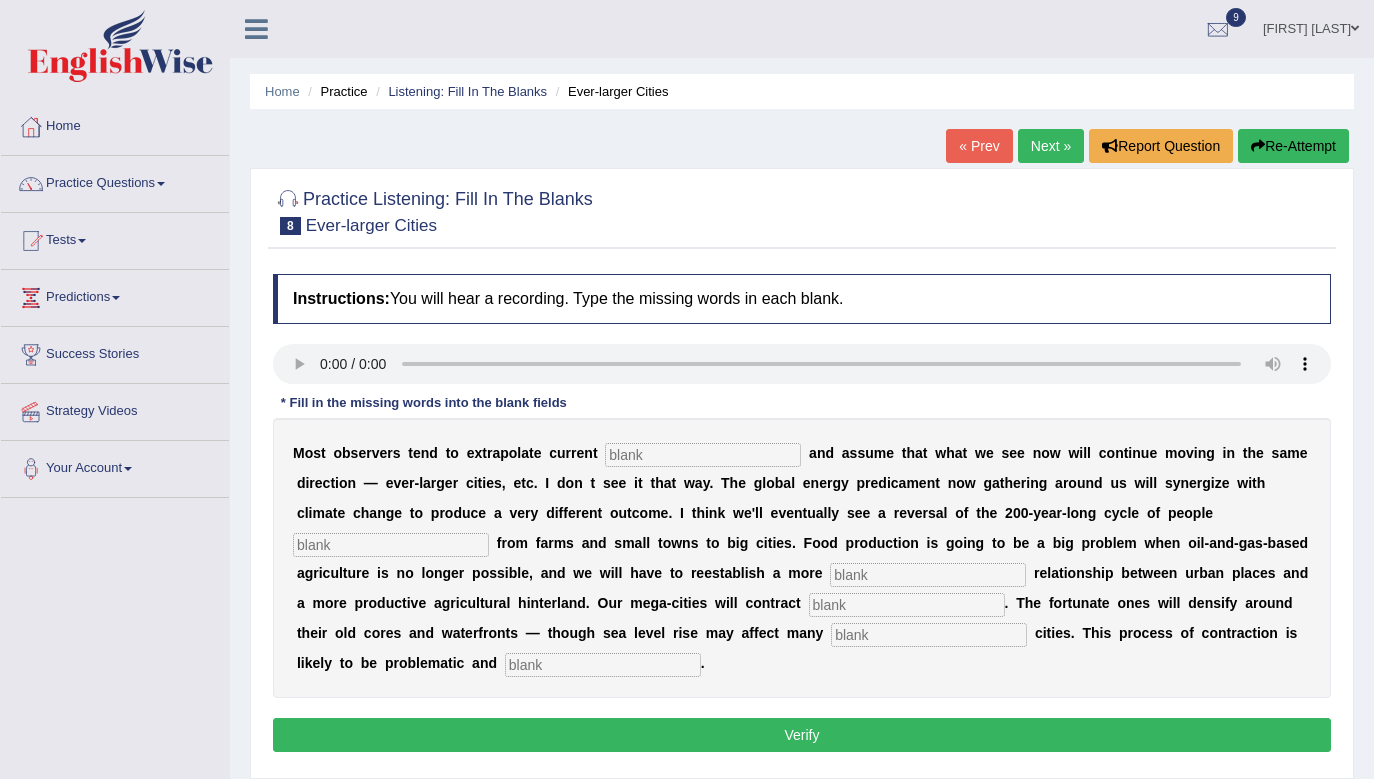 scroll, scrollTop: 0, scrollLeft: 0, axis: both 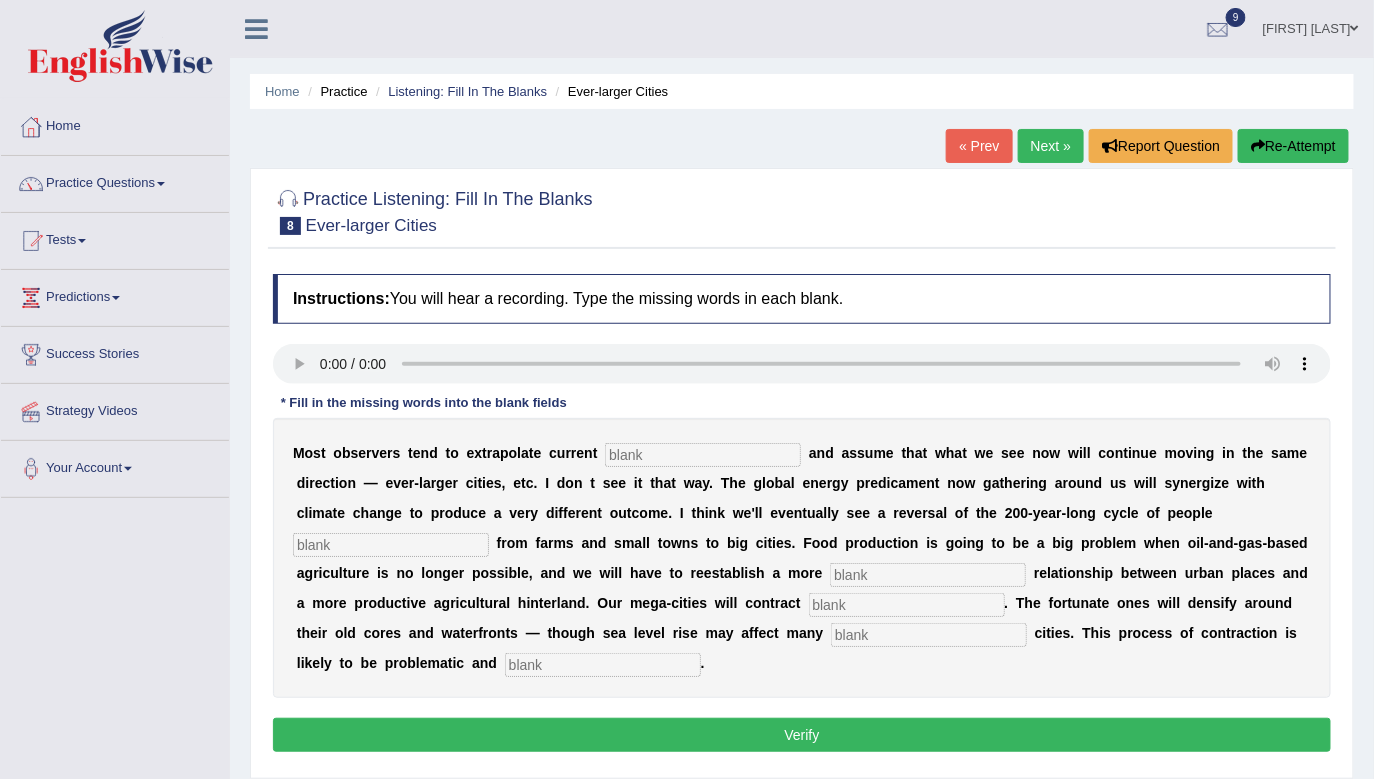 click at bounding box center [703, 455] 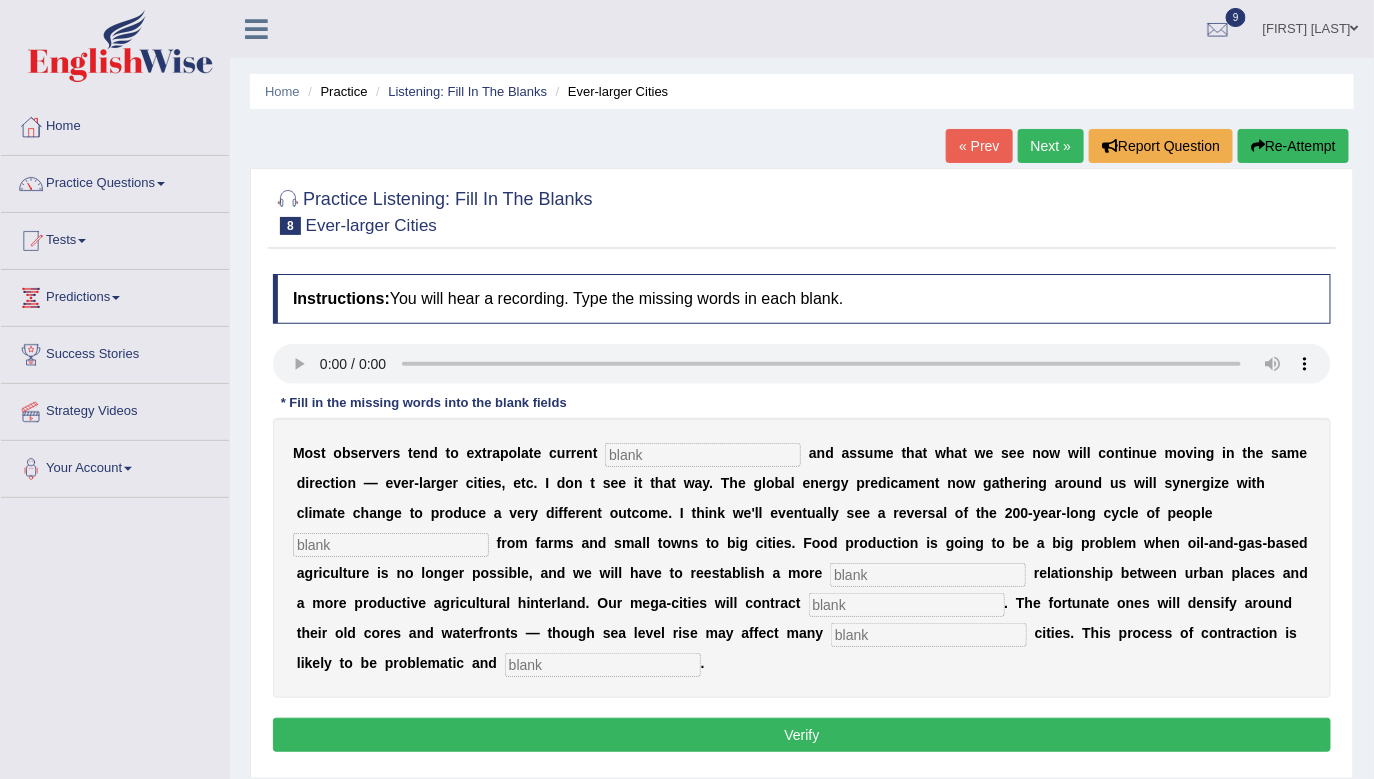 click at bounding box center [703, 455] 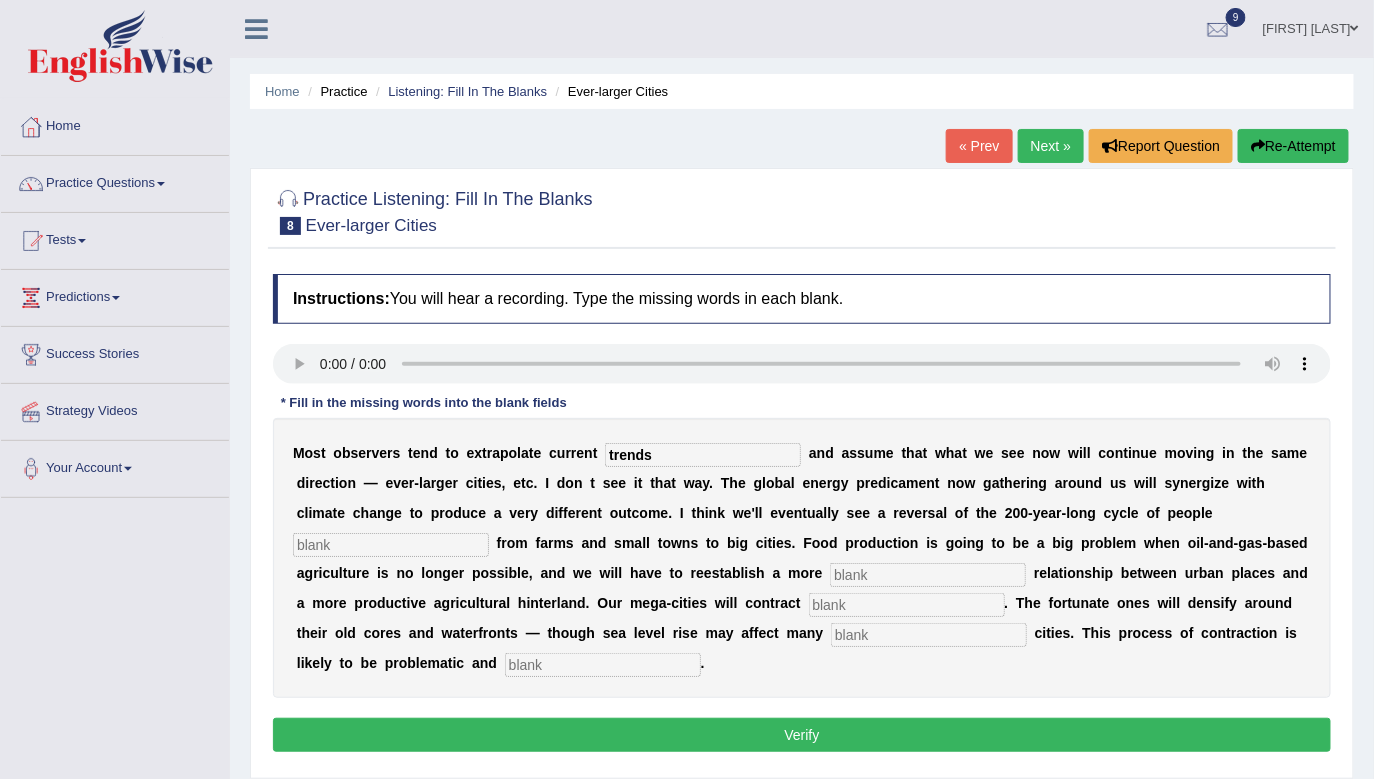 type on "trends" 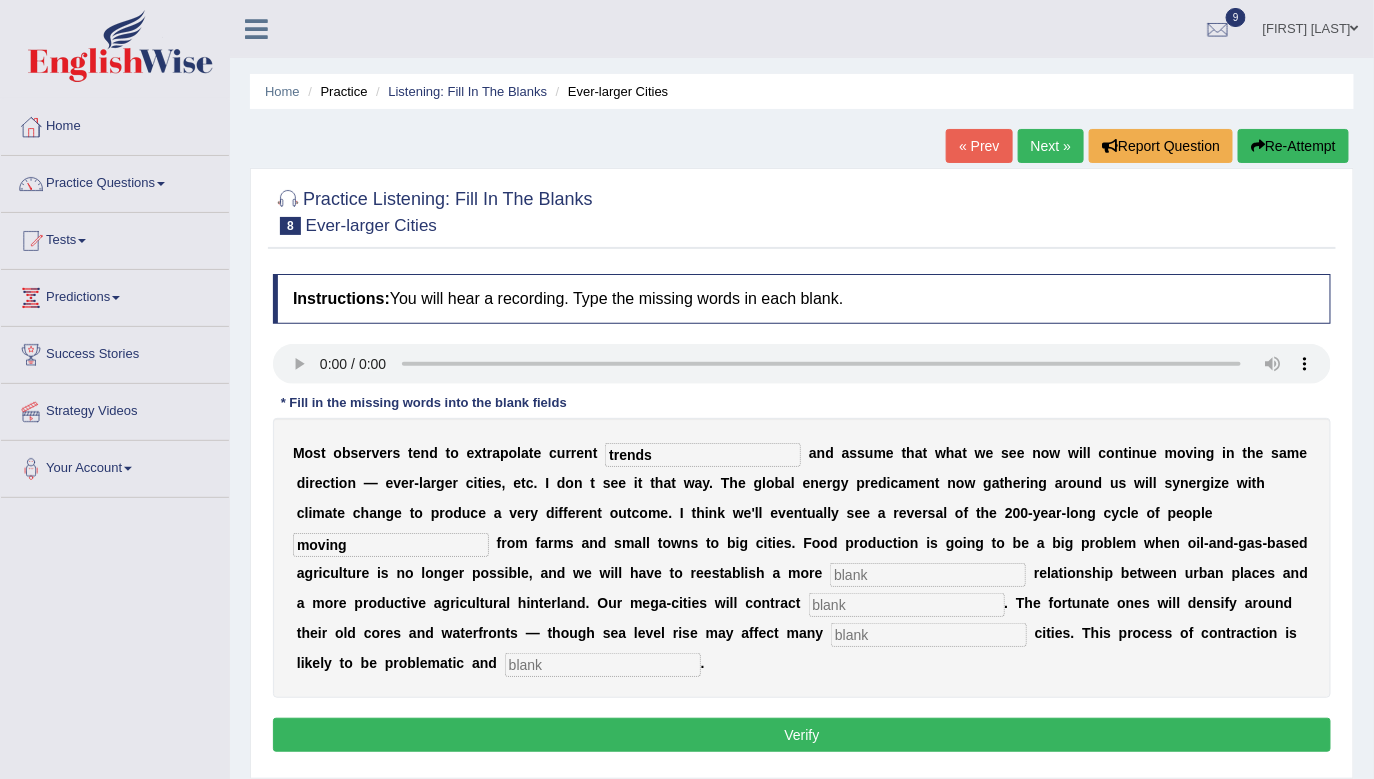 type on "moving" 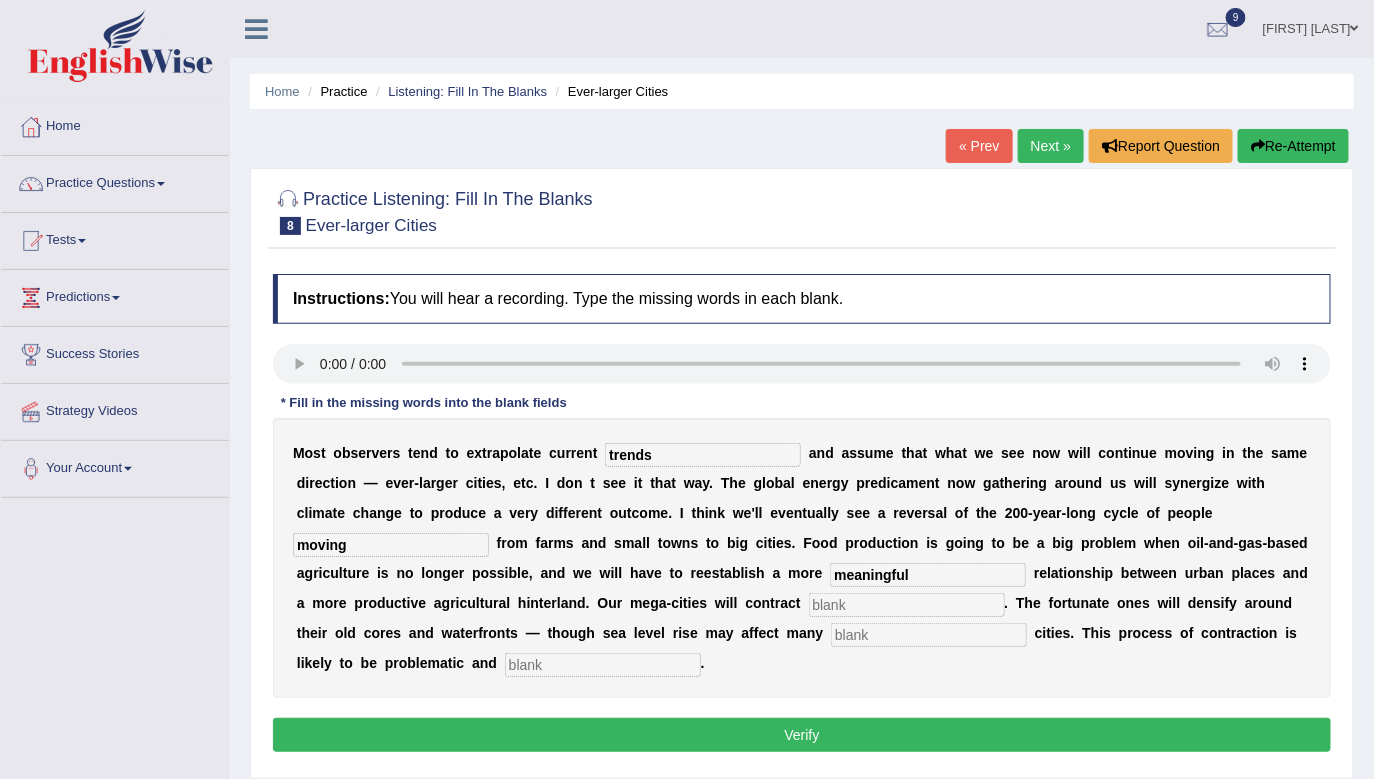 type on "meaningful" 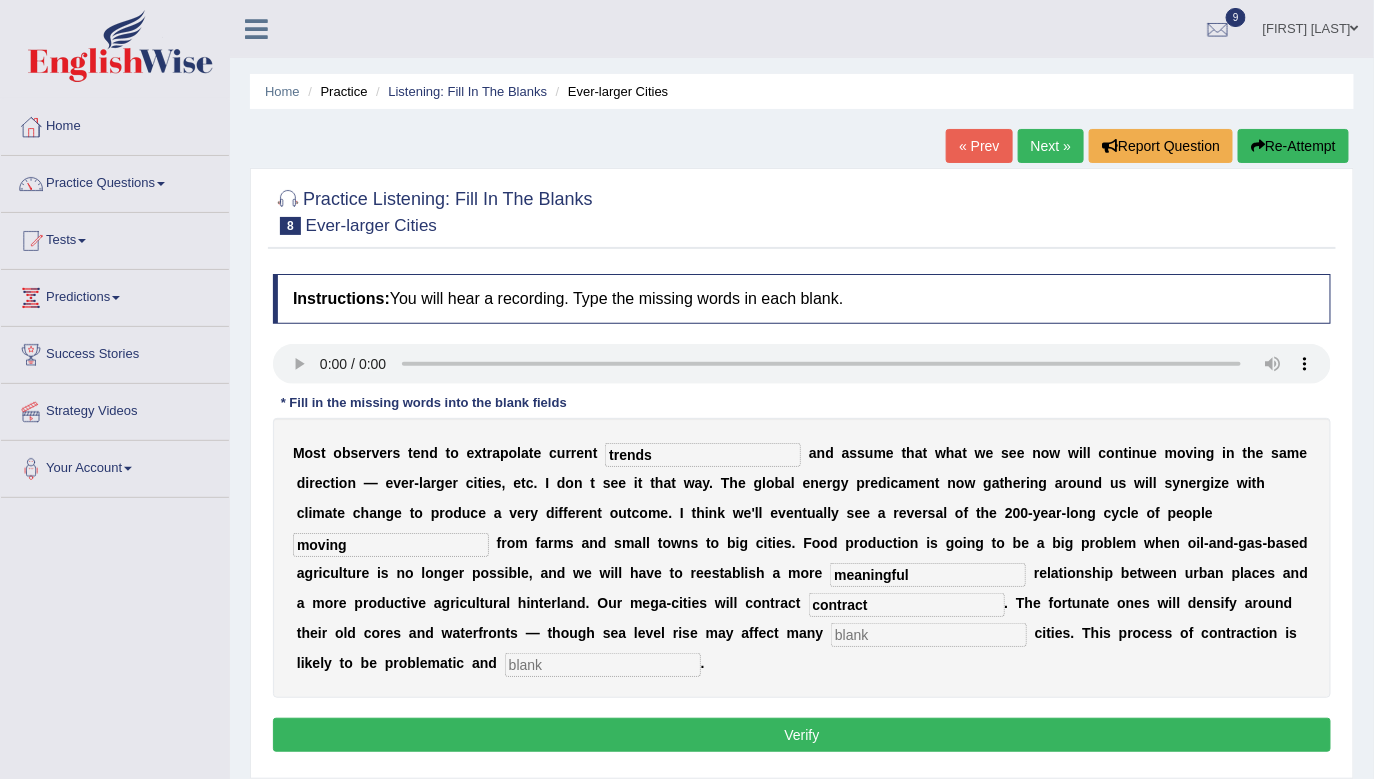 type on "contract" 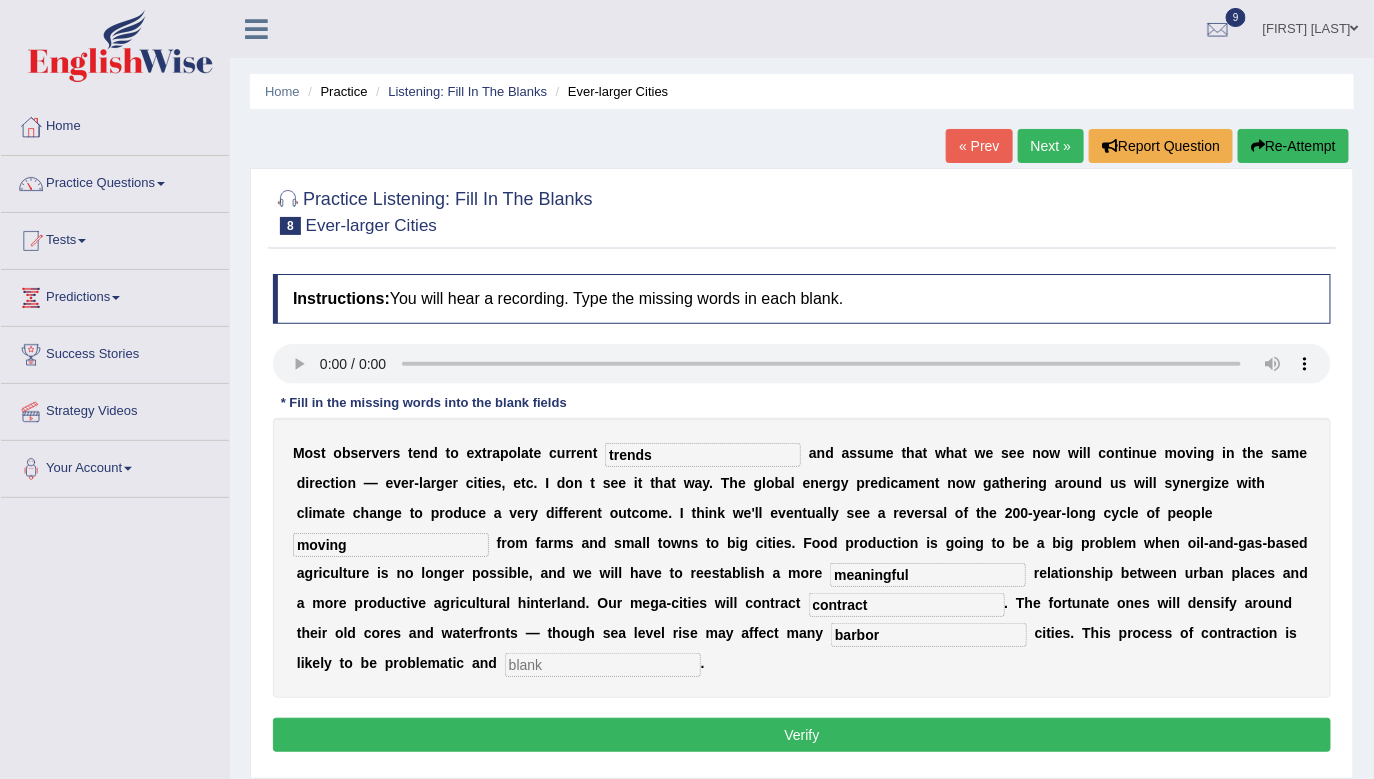 type on "barbor" 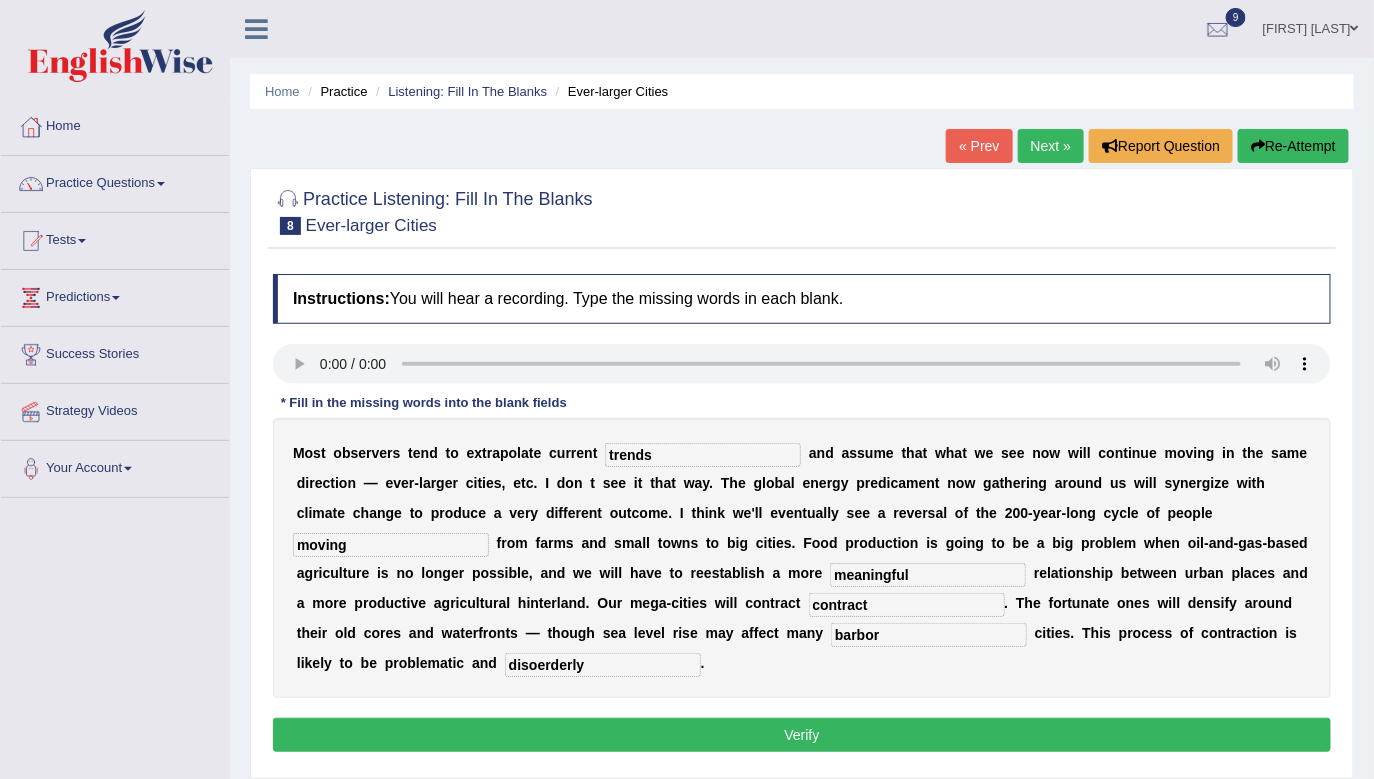 click on "disoerderly" at bounding box center [603, 665] 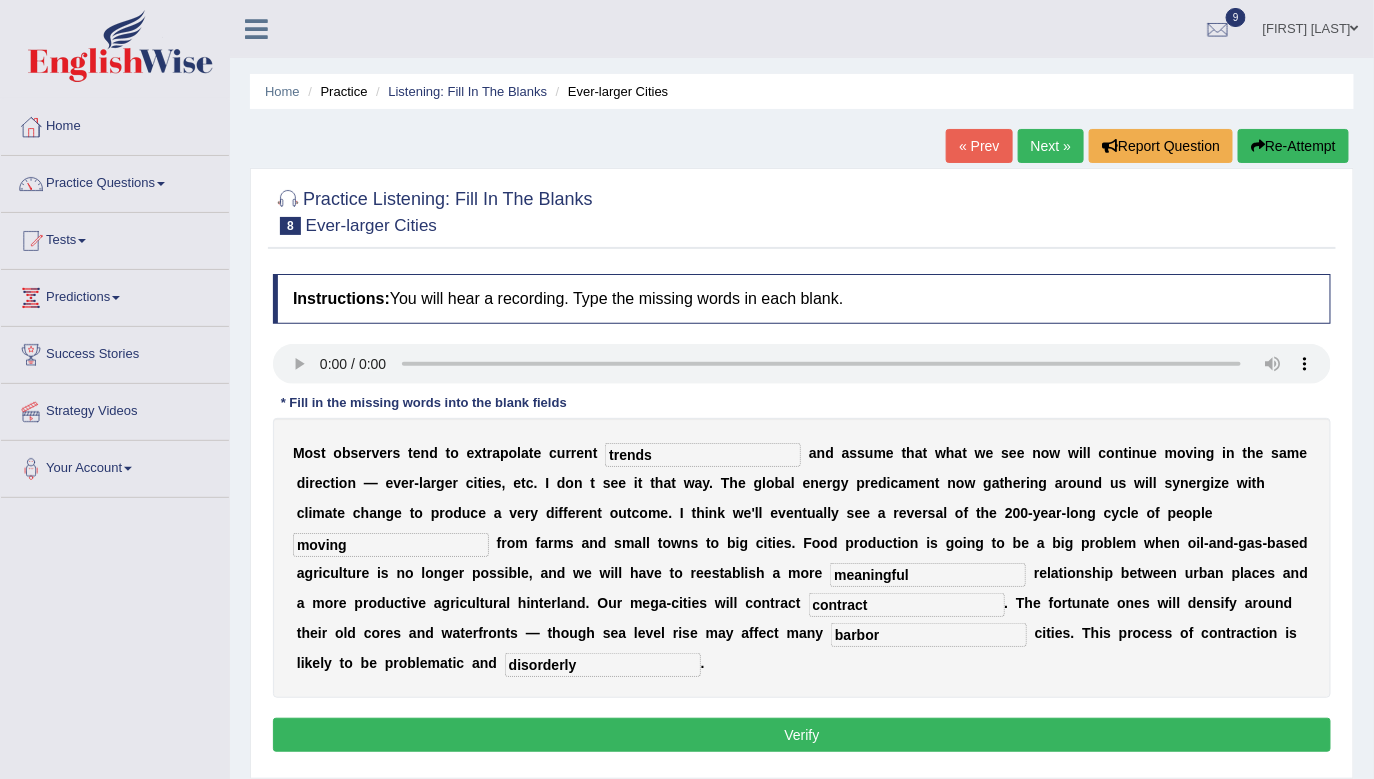 type on "disorderly" 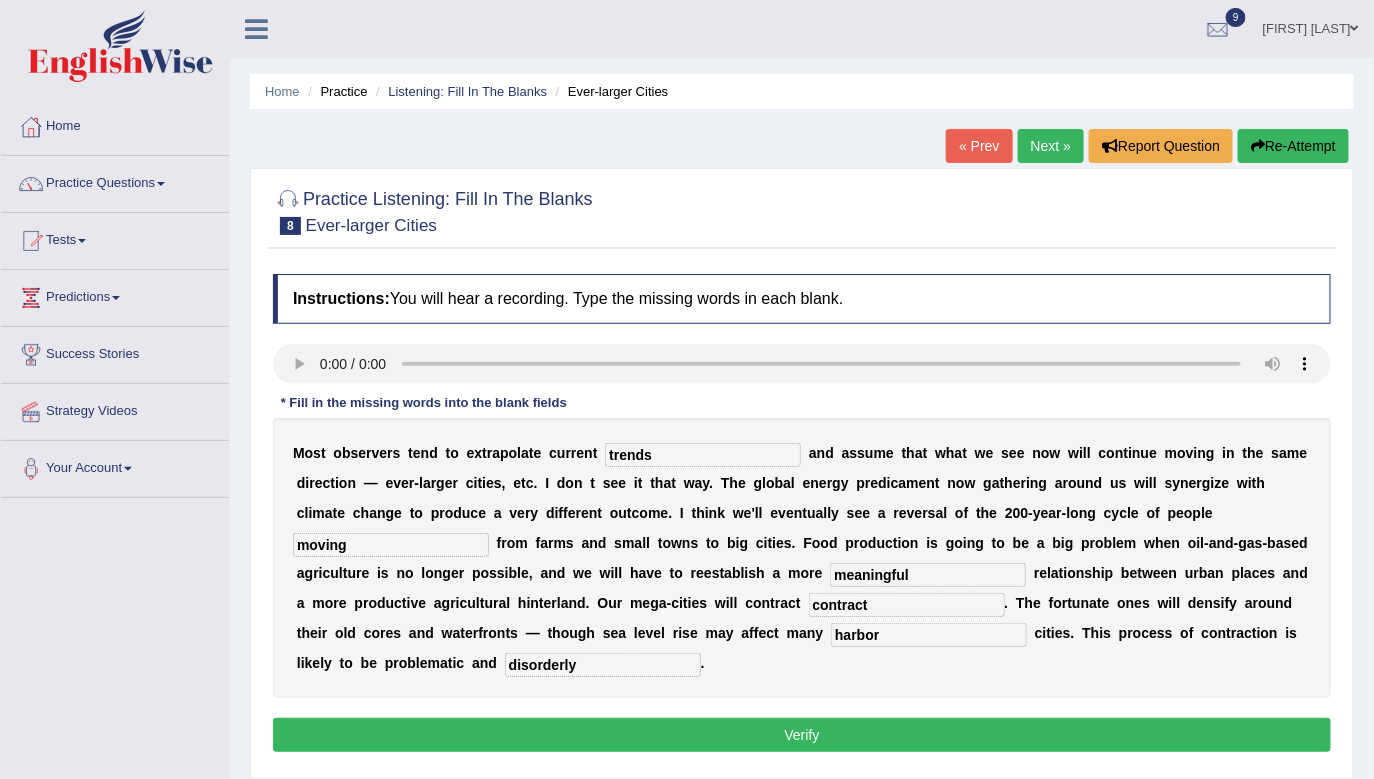 type on "harbor" 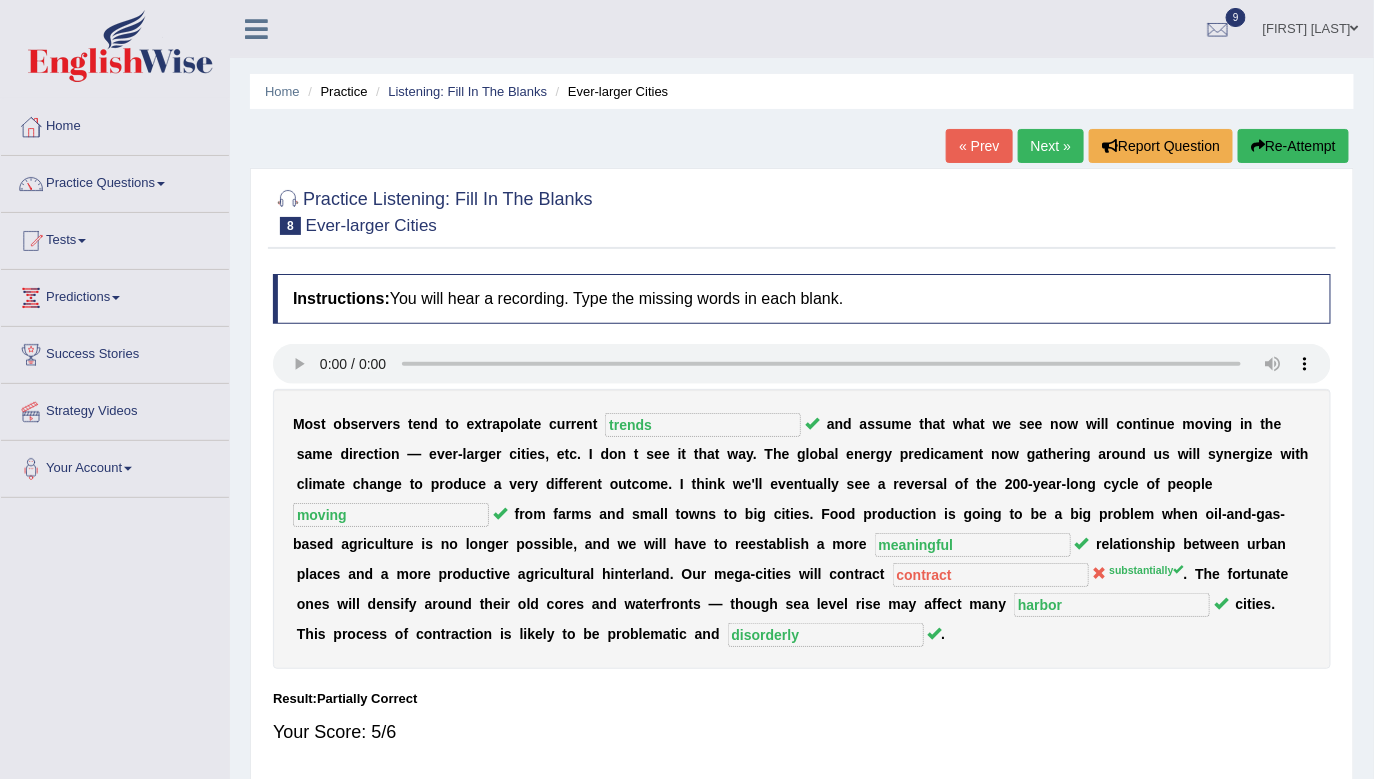 click on "Next »" at bounding box center (1051, 146) 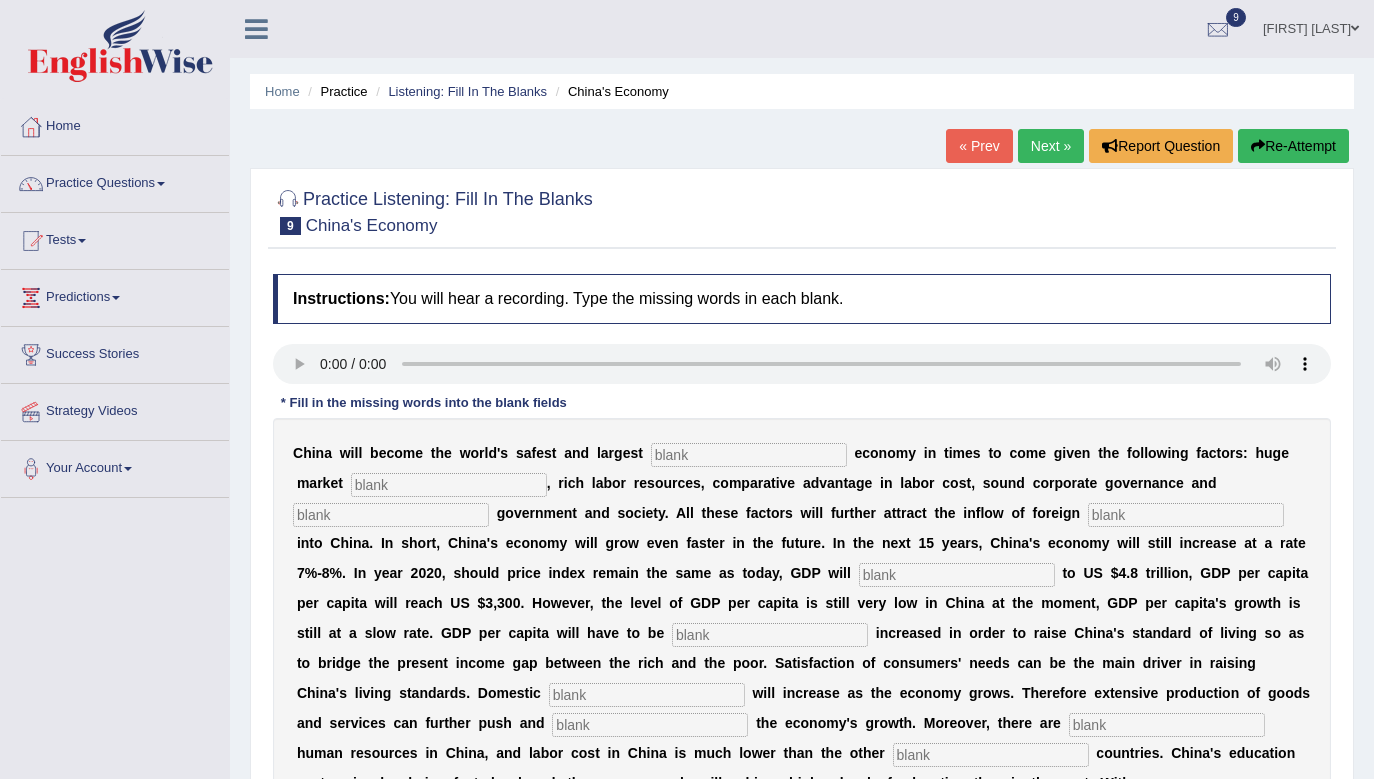 scroll, scrollTop: 0, scrollLeft: 0, axis: both 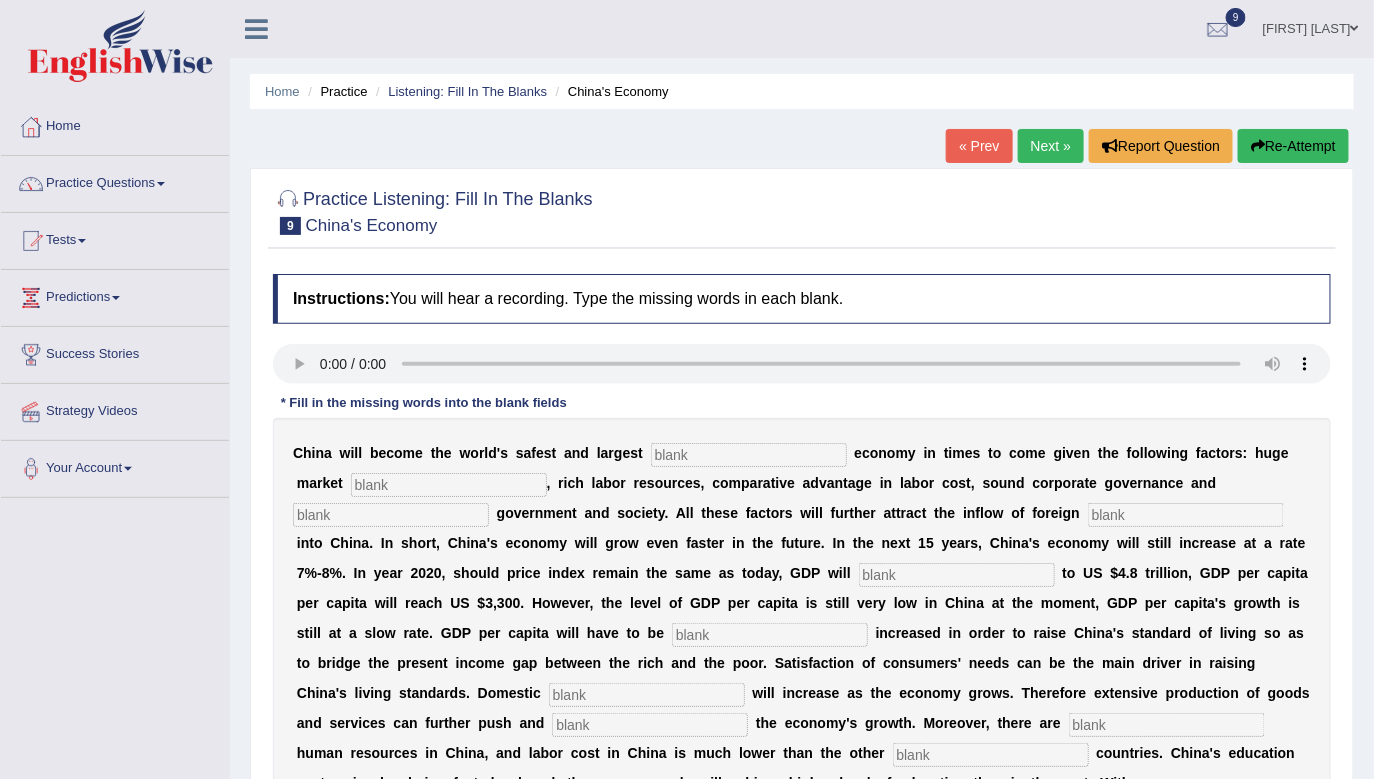 click at bounding box center [749, 455] 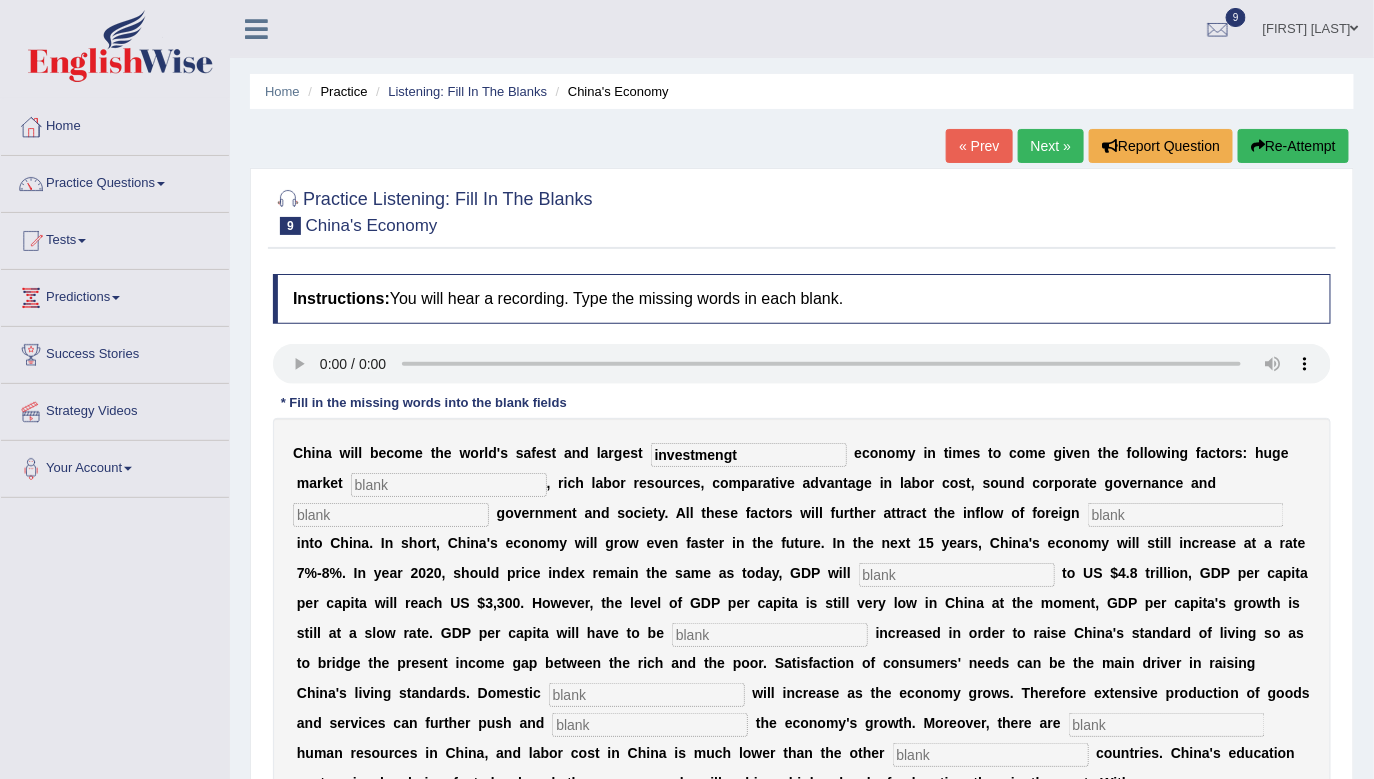 type on "investmengt" 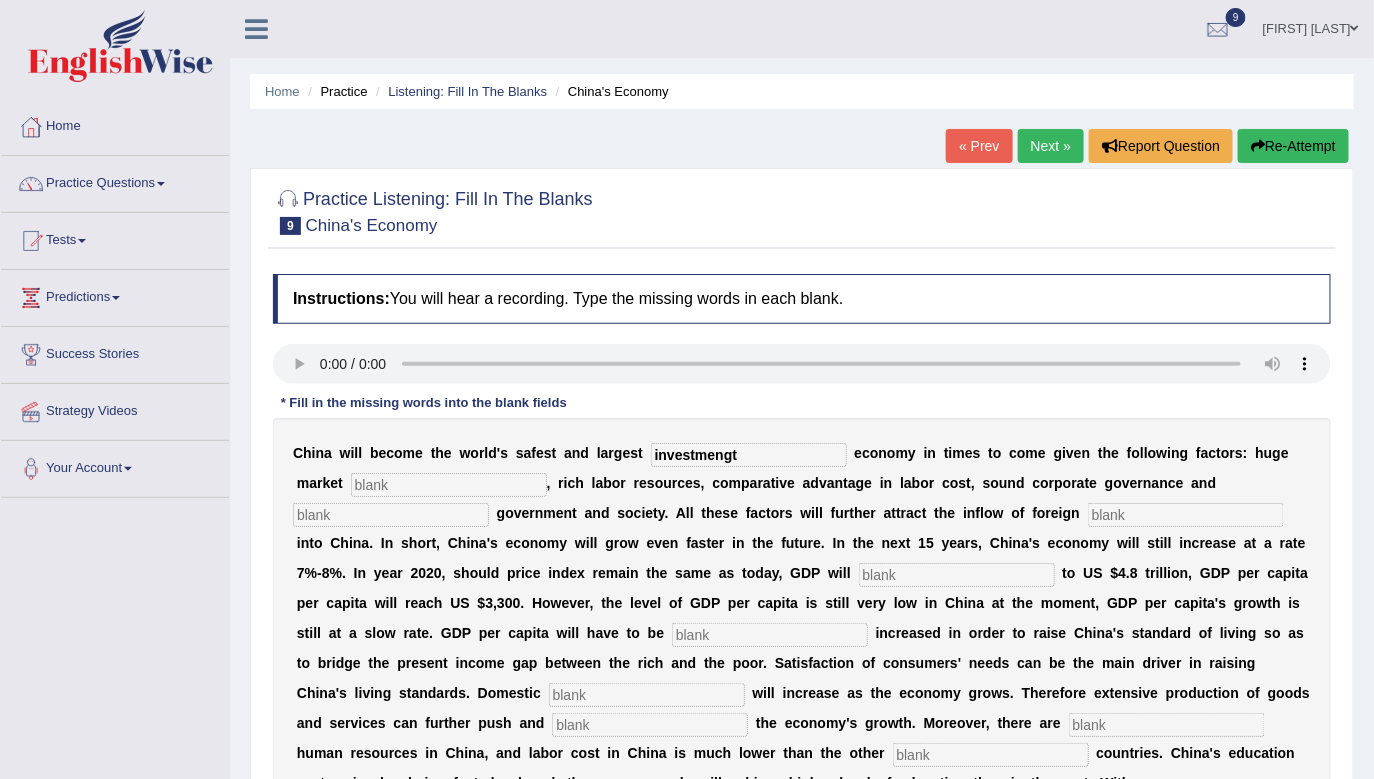 click at bounding box center (449, 485) 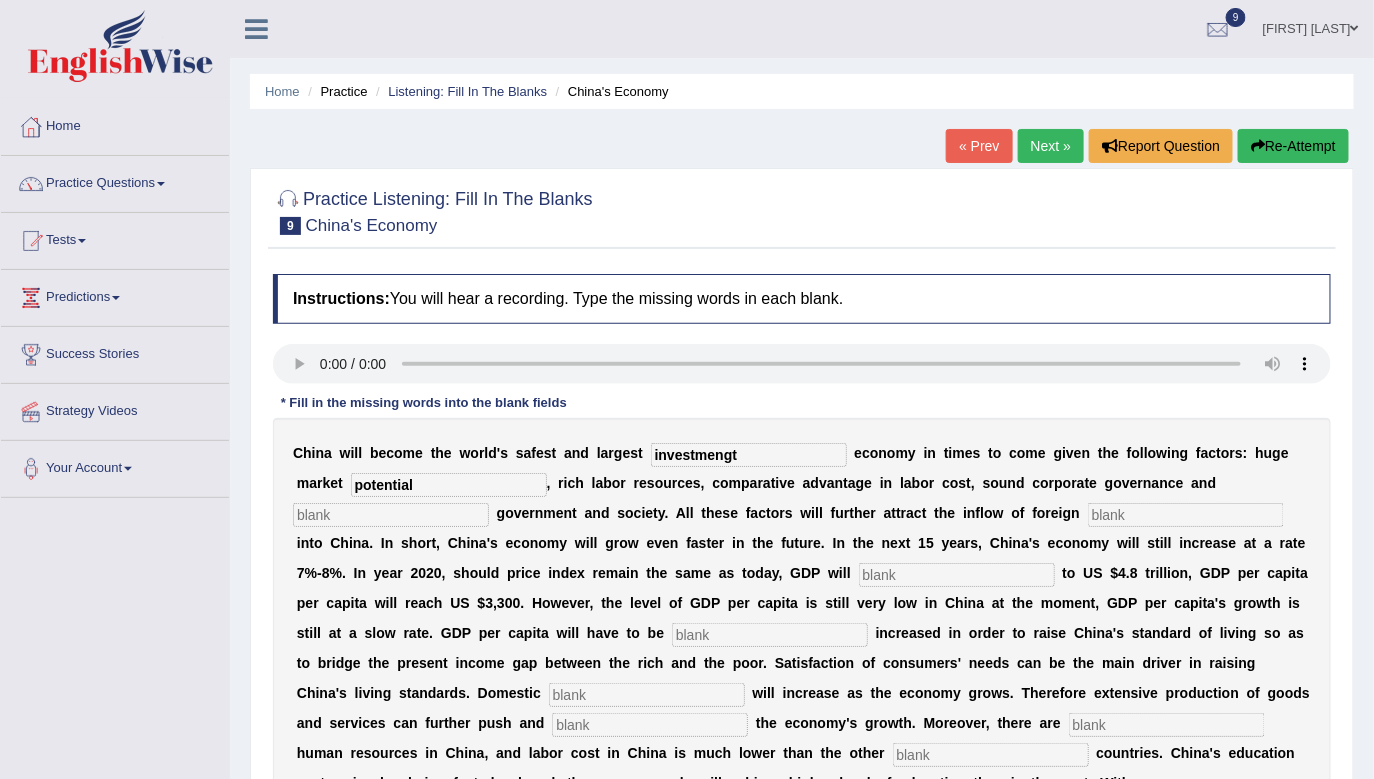 type on "potential" 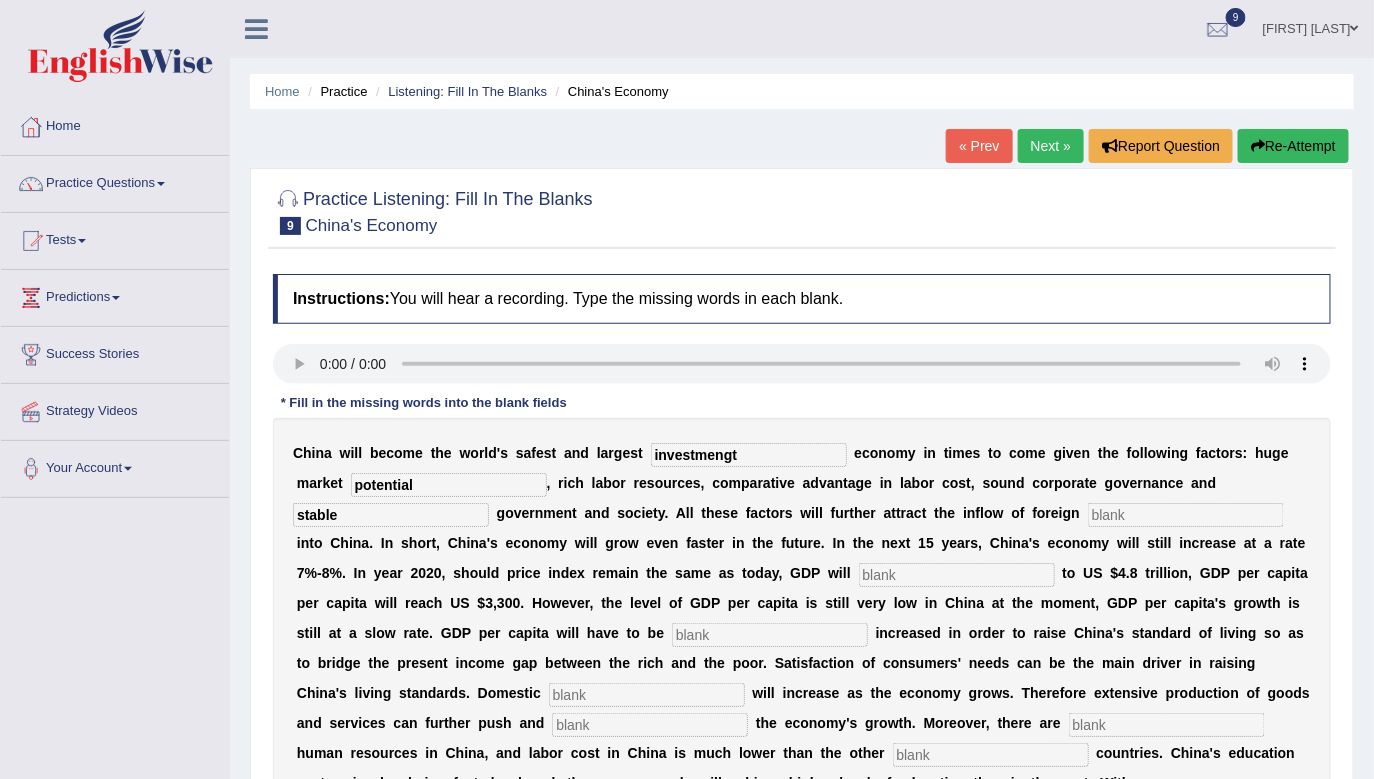 type on "stable" 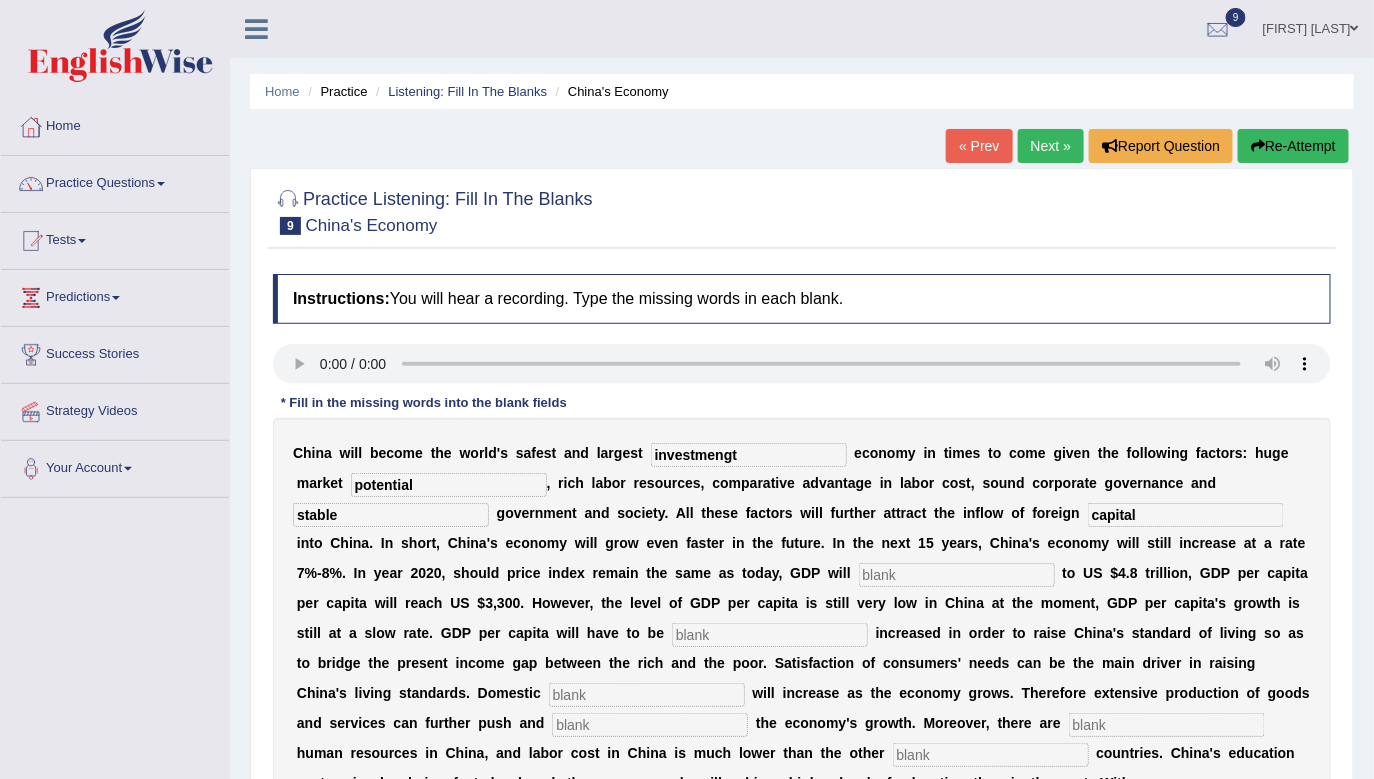 type on "capital" 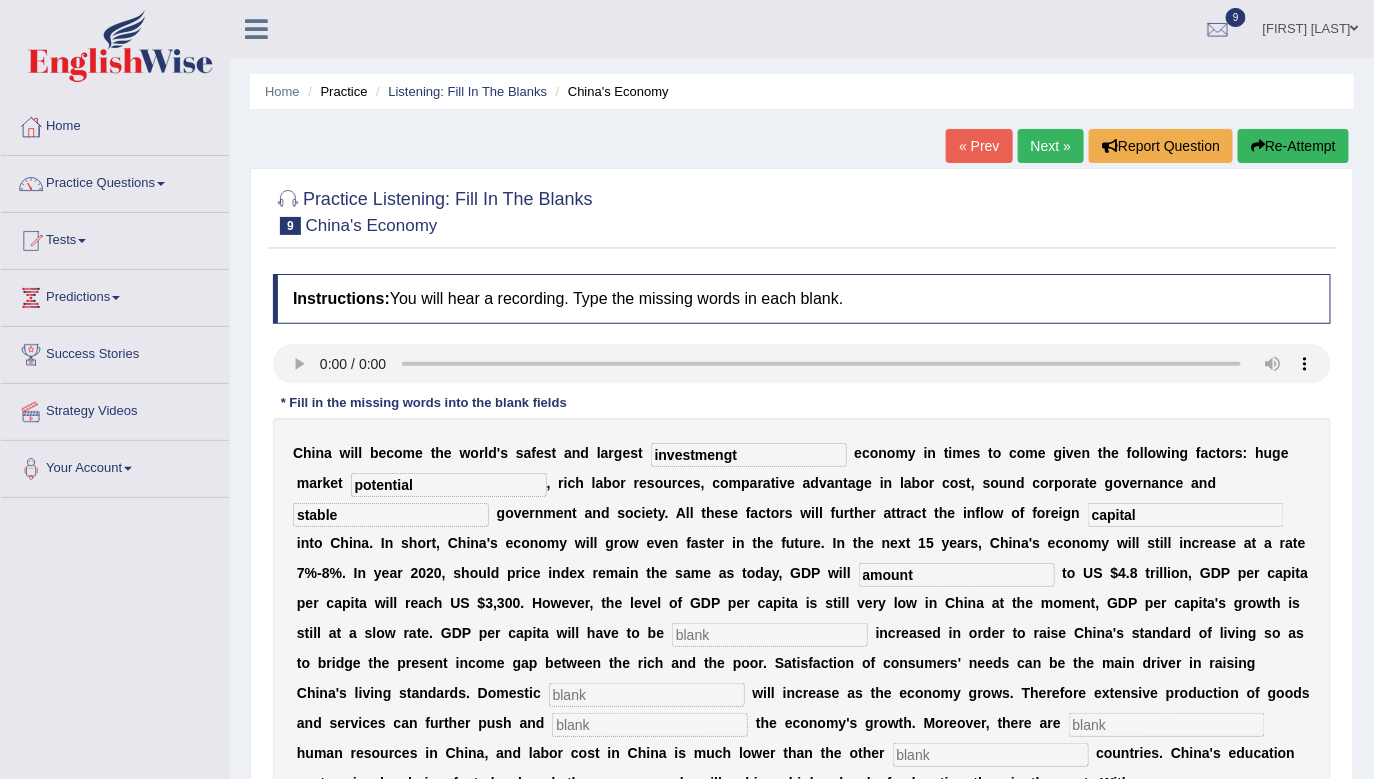 type on "amount" 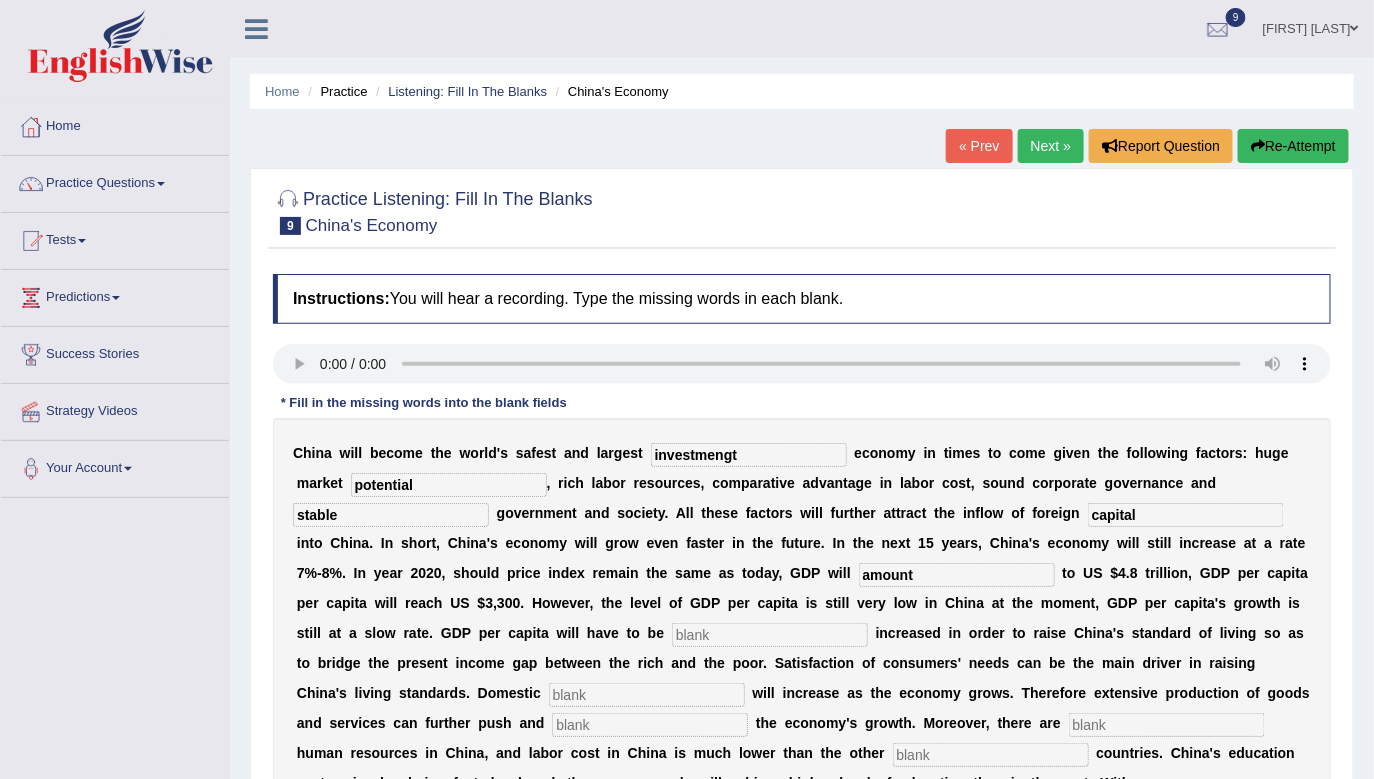 click at bounding box center [770, 635] 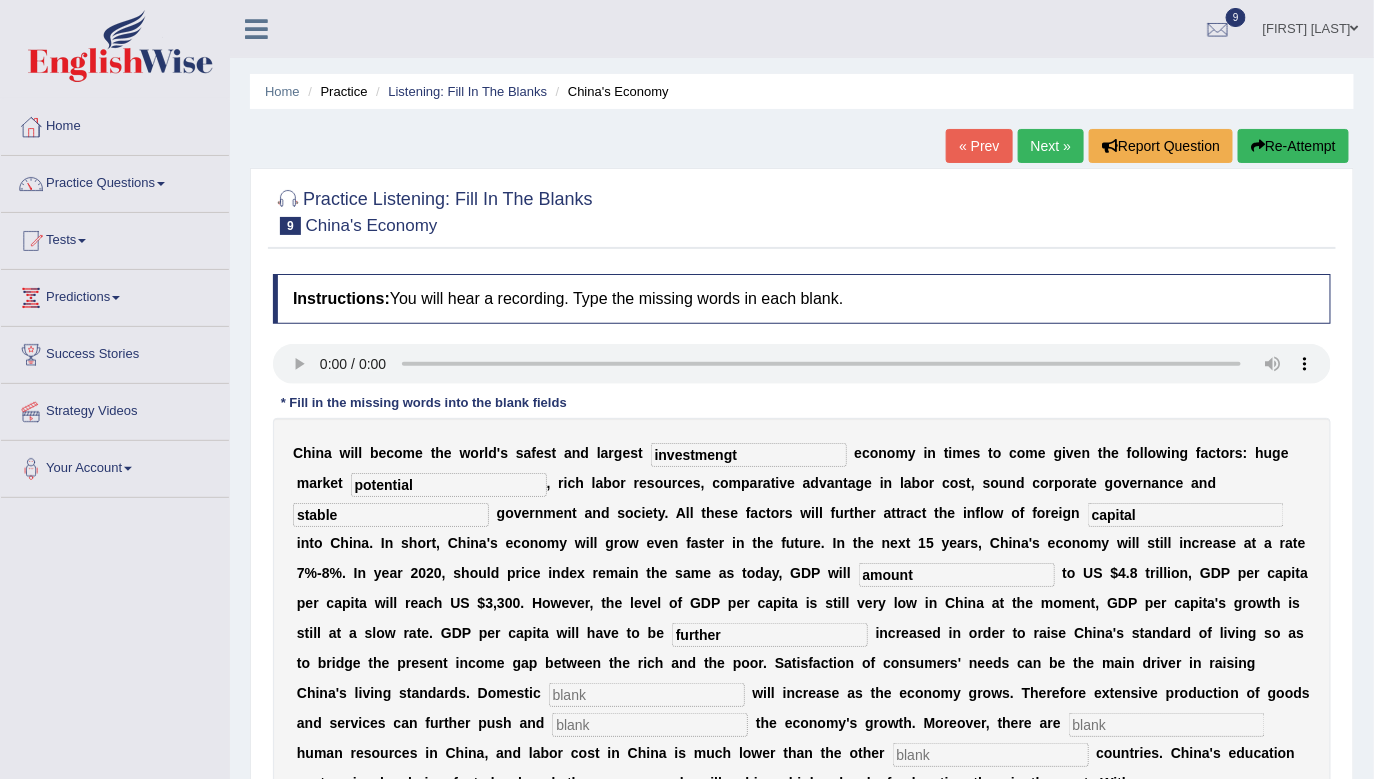 type on "further" 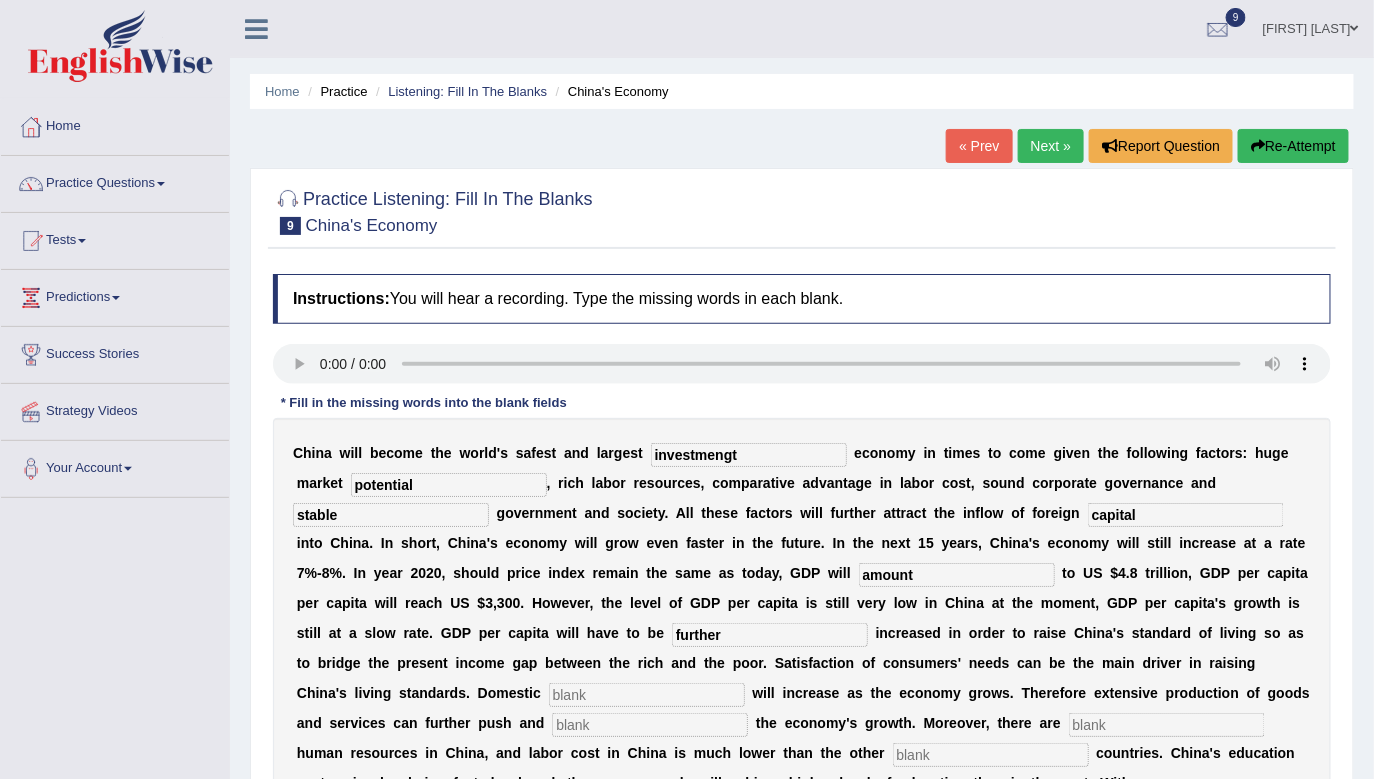 click at bounding box center [647, 695] 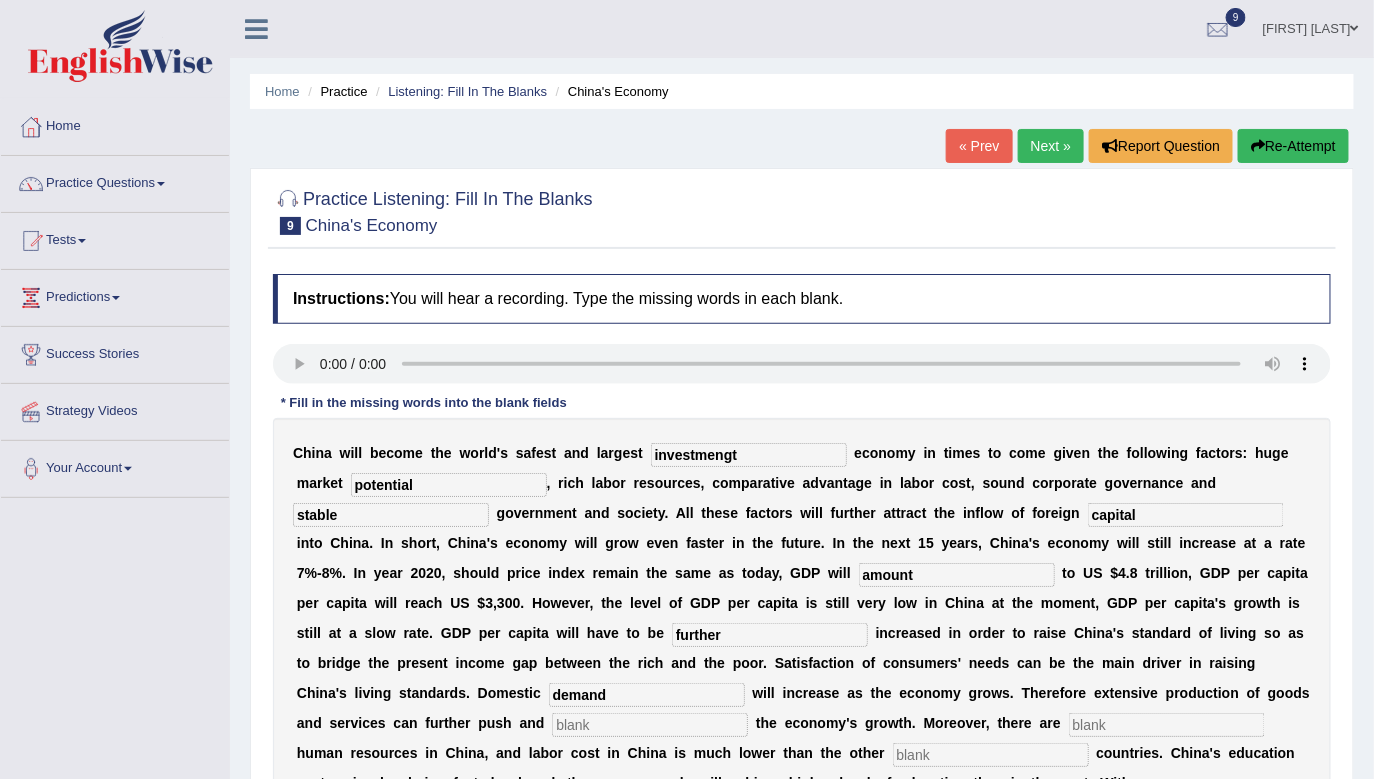 type on "demand" 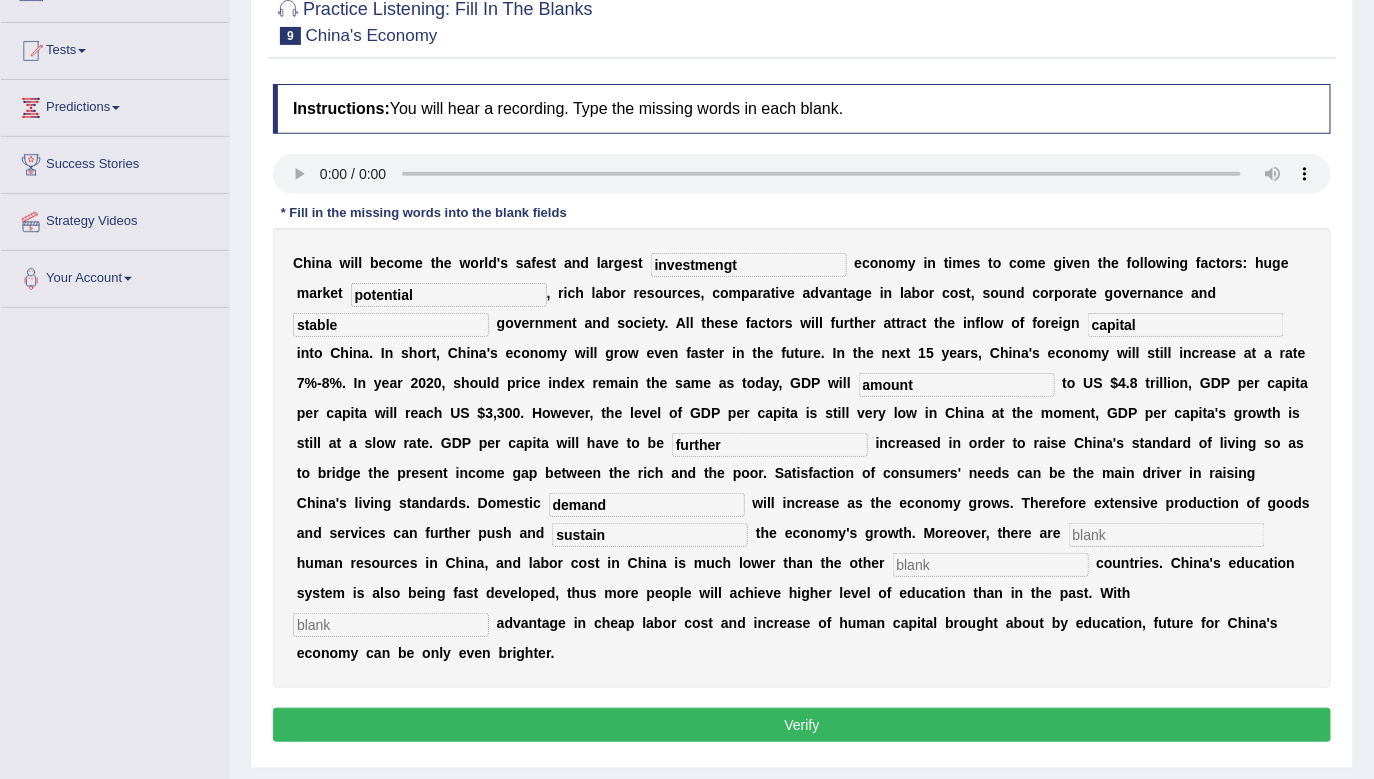 scroll, scrollTop: 270, scrollLeft: 0, axis: vertical 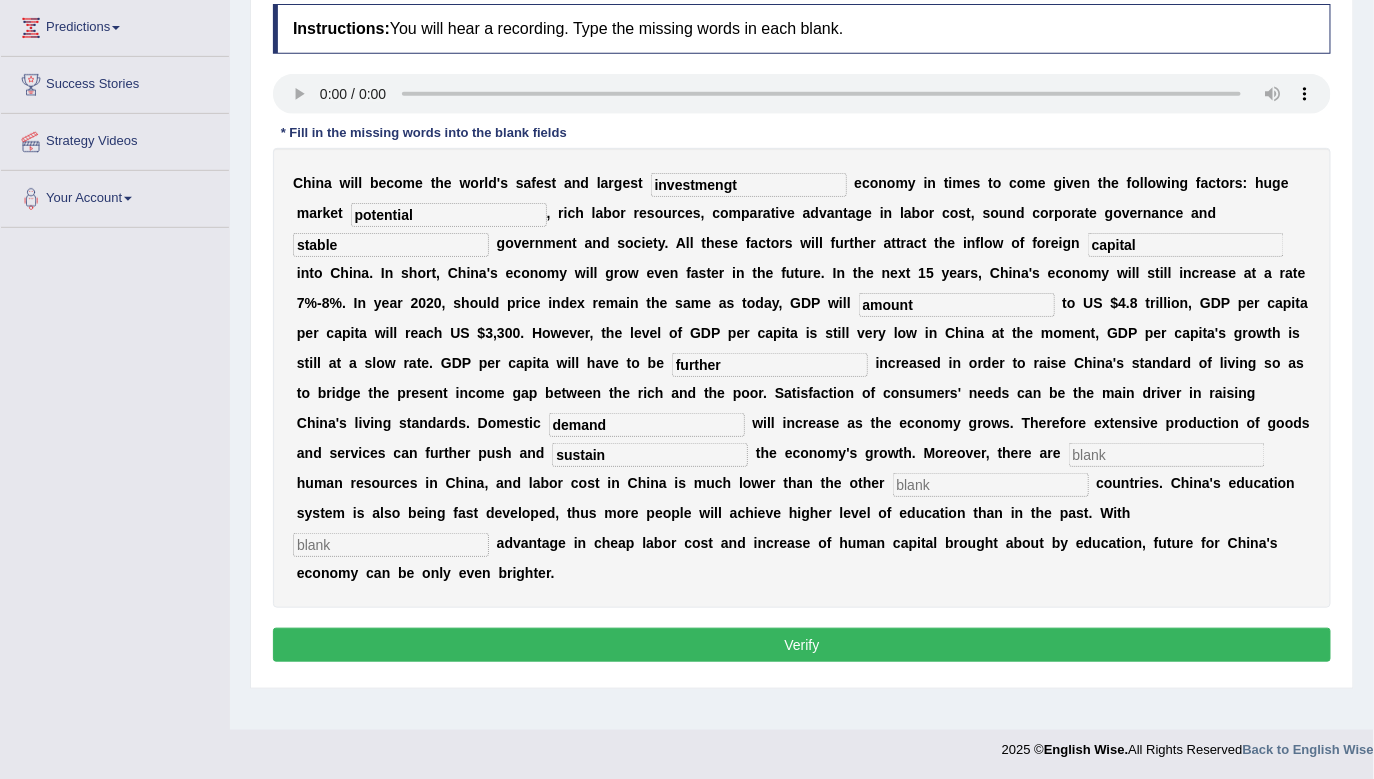 type on "sustain" 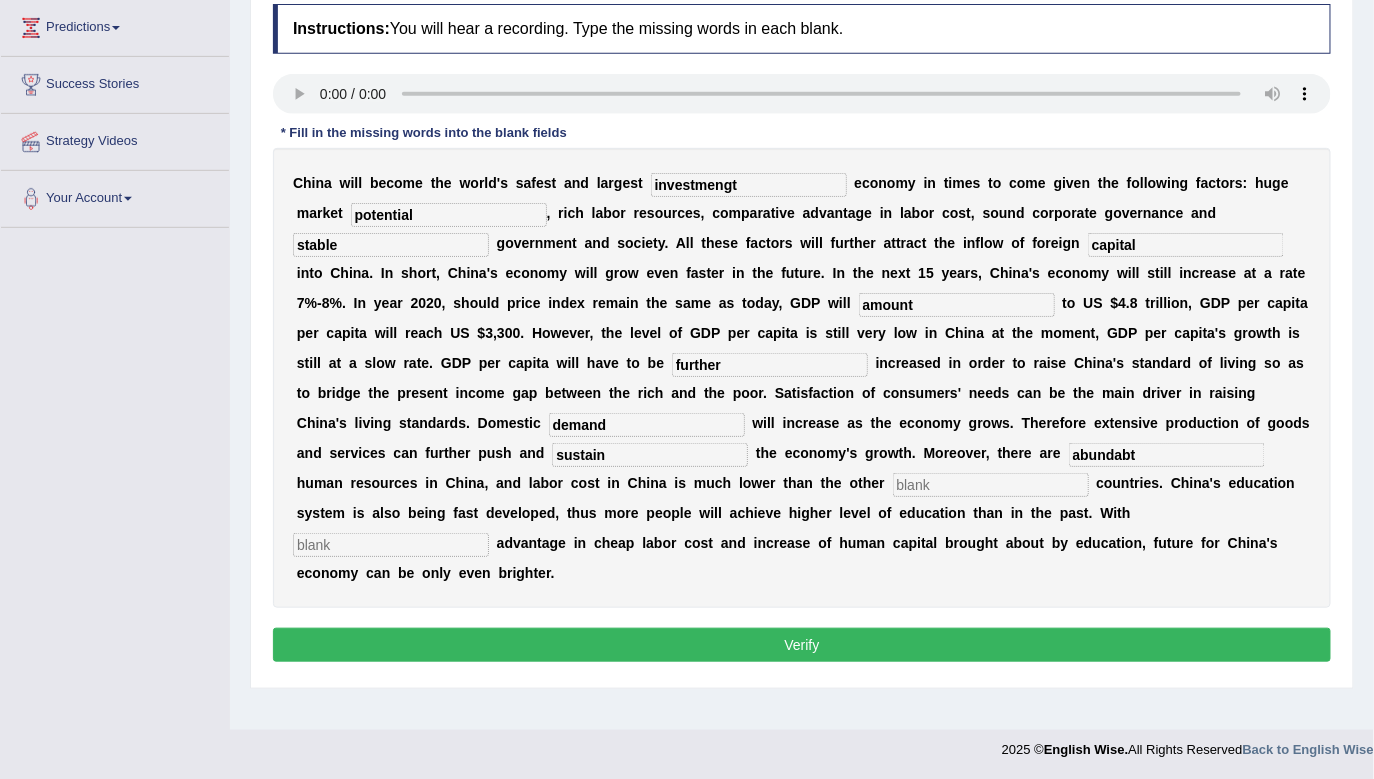 type on "abundabt" 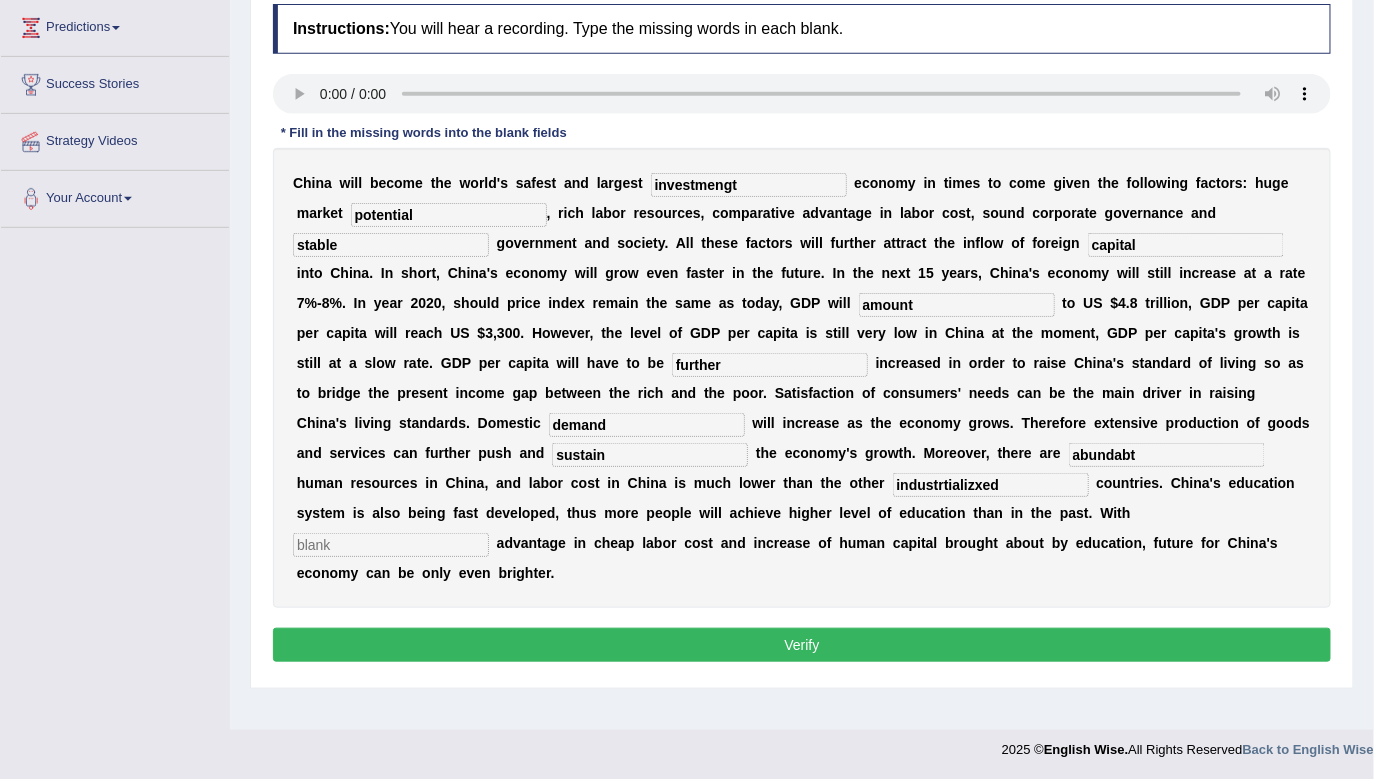 type on "industrtializxed" 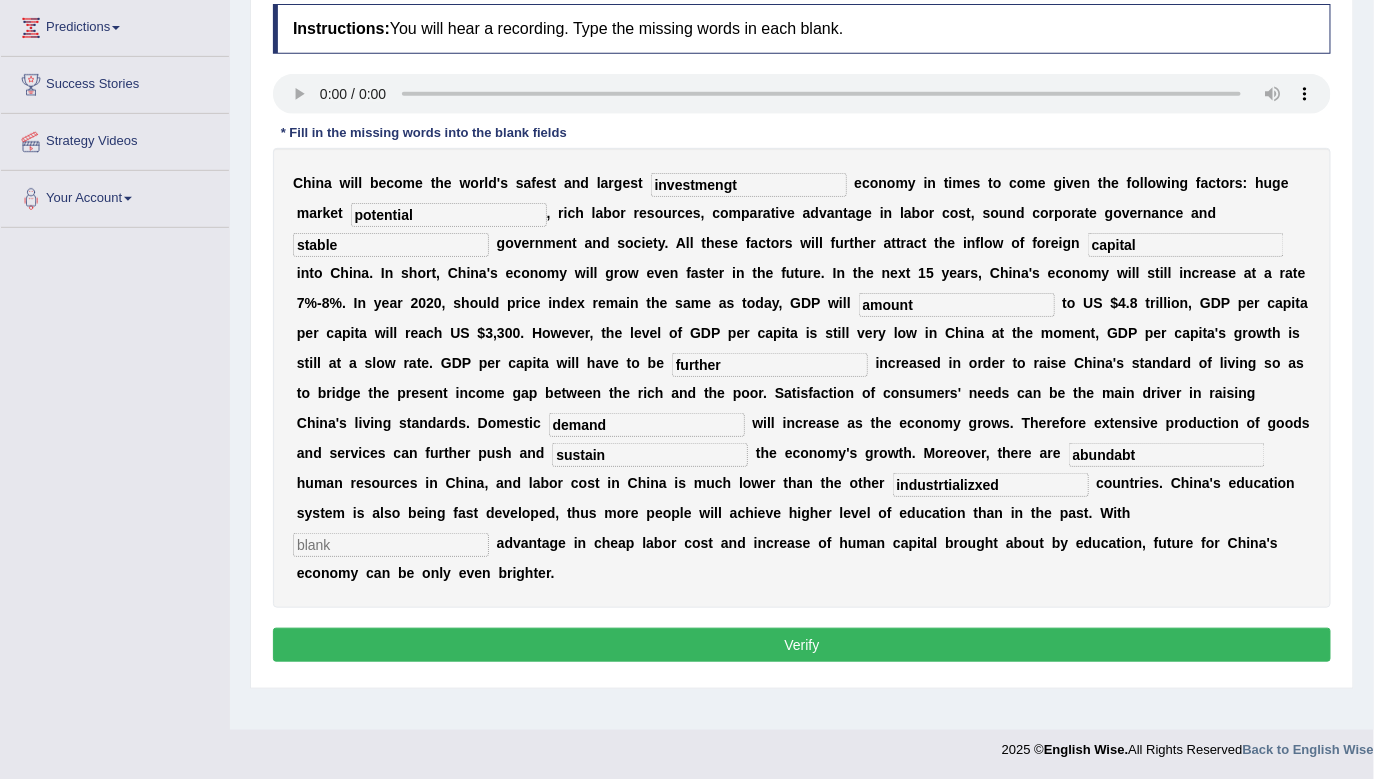 click at bounding box center (391, 545) 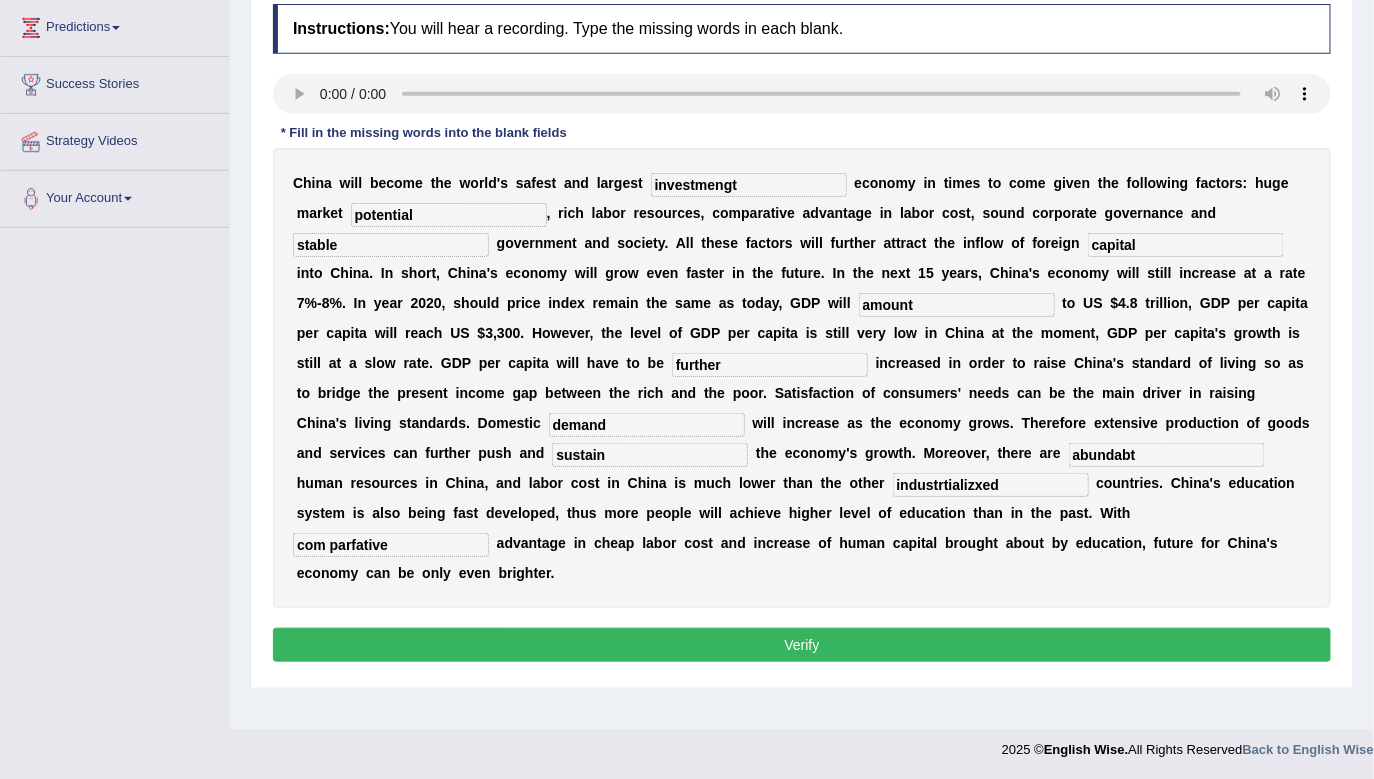type on "com parfative" 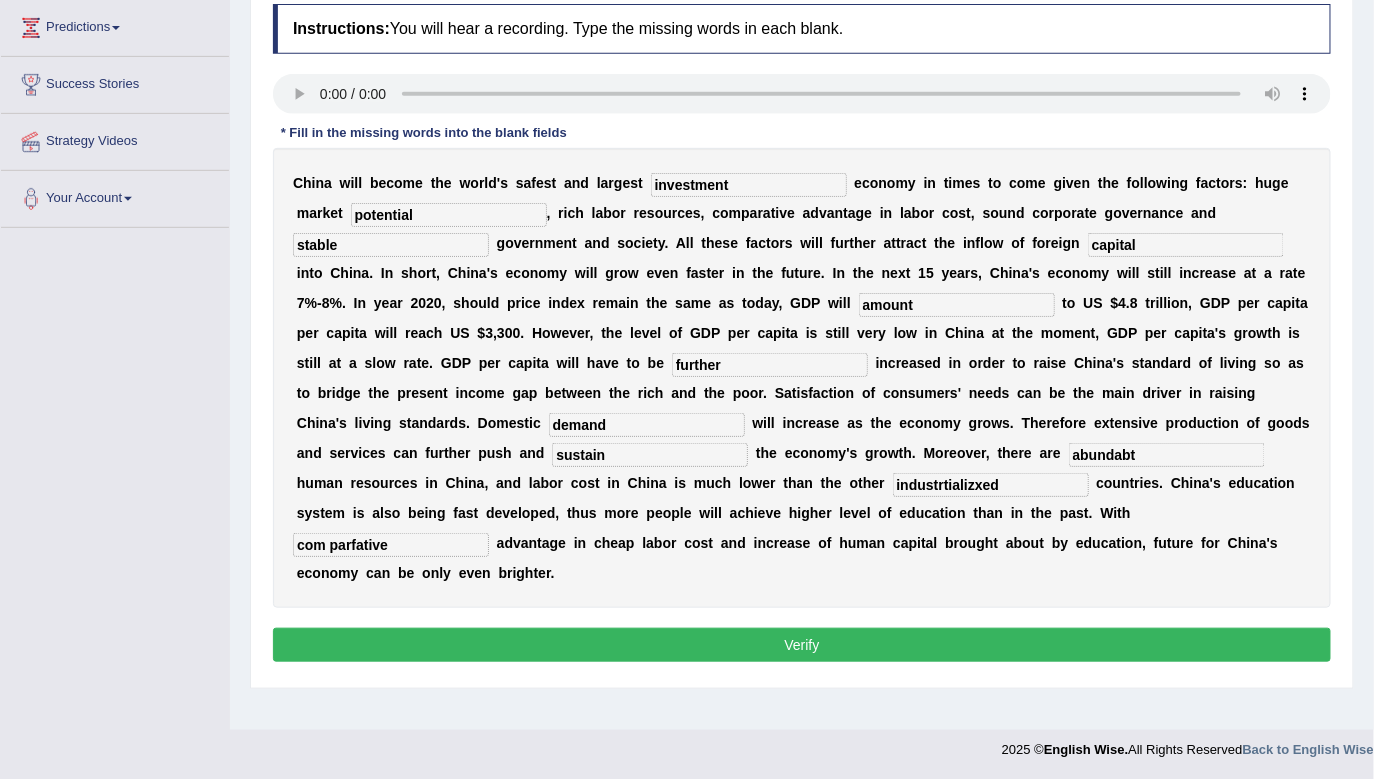 type on "investment" 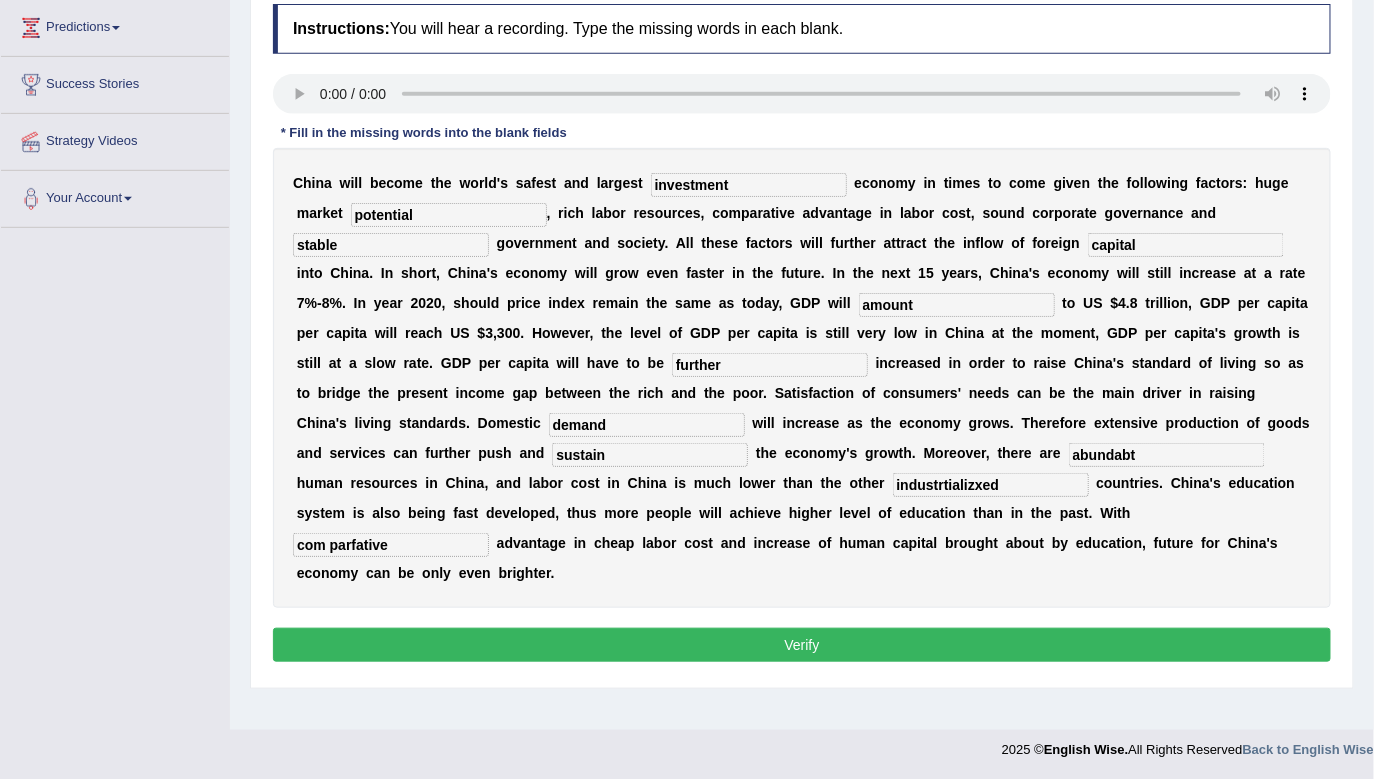 click on "abundabt" at bounding box center (1167, 455) 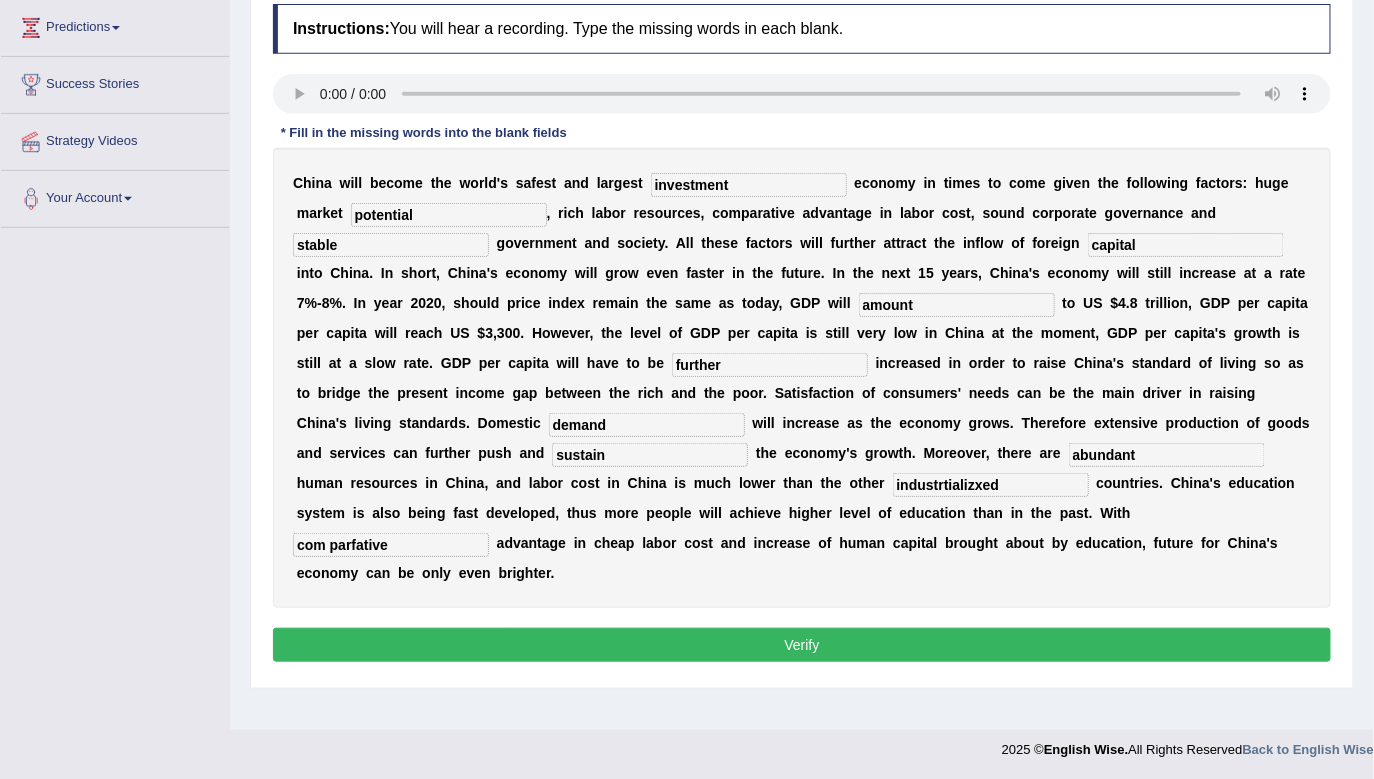 type on "abundant" 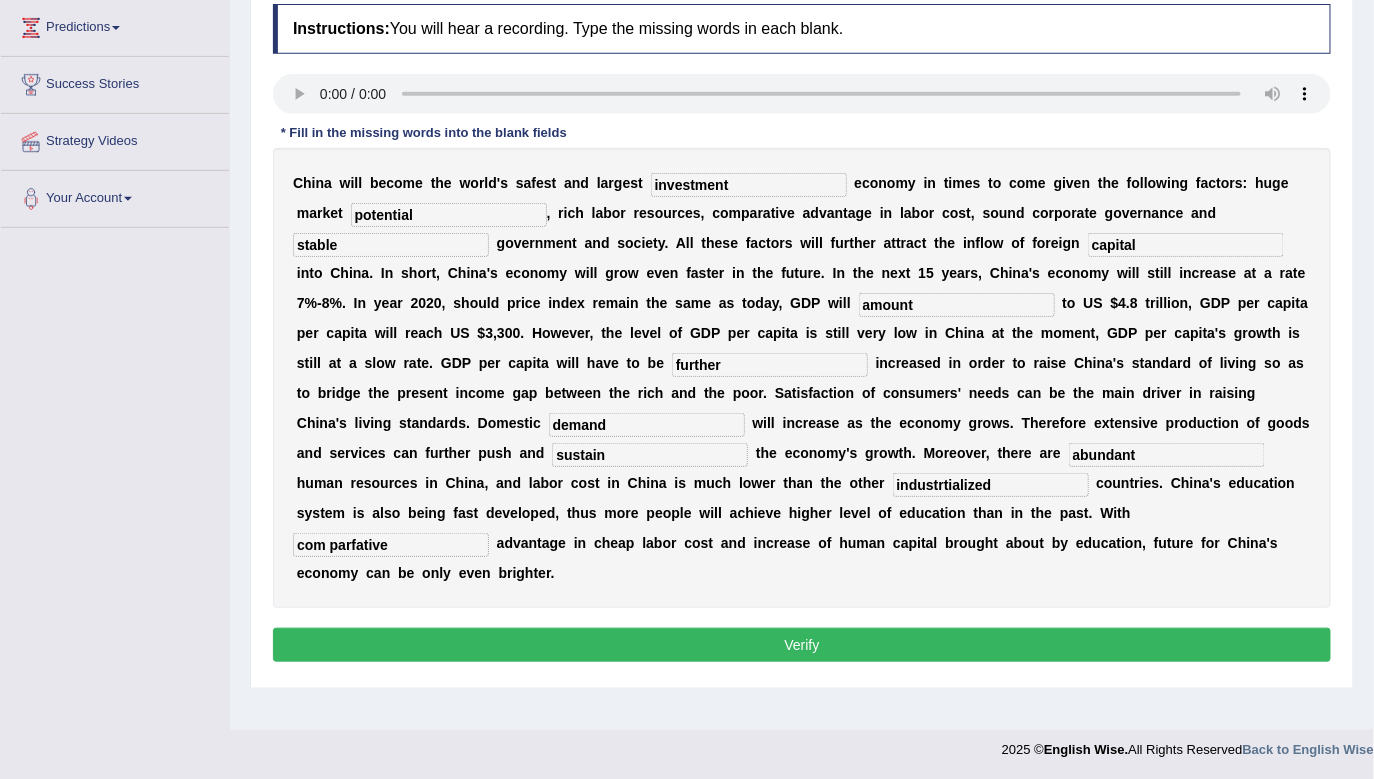 click on "industrtialized" at bounding box center [991, 485] 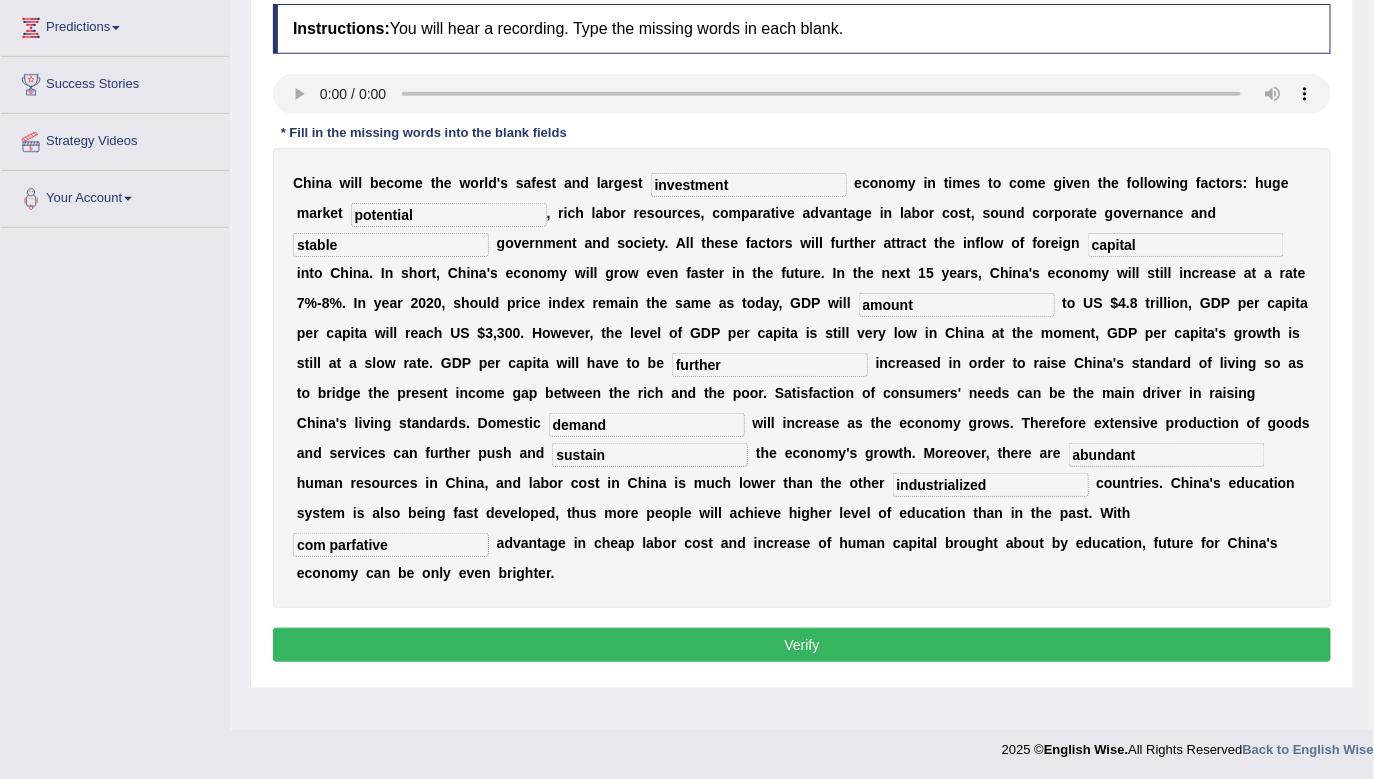 type on "industrialized" 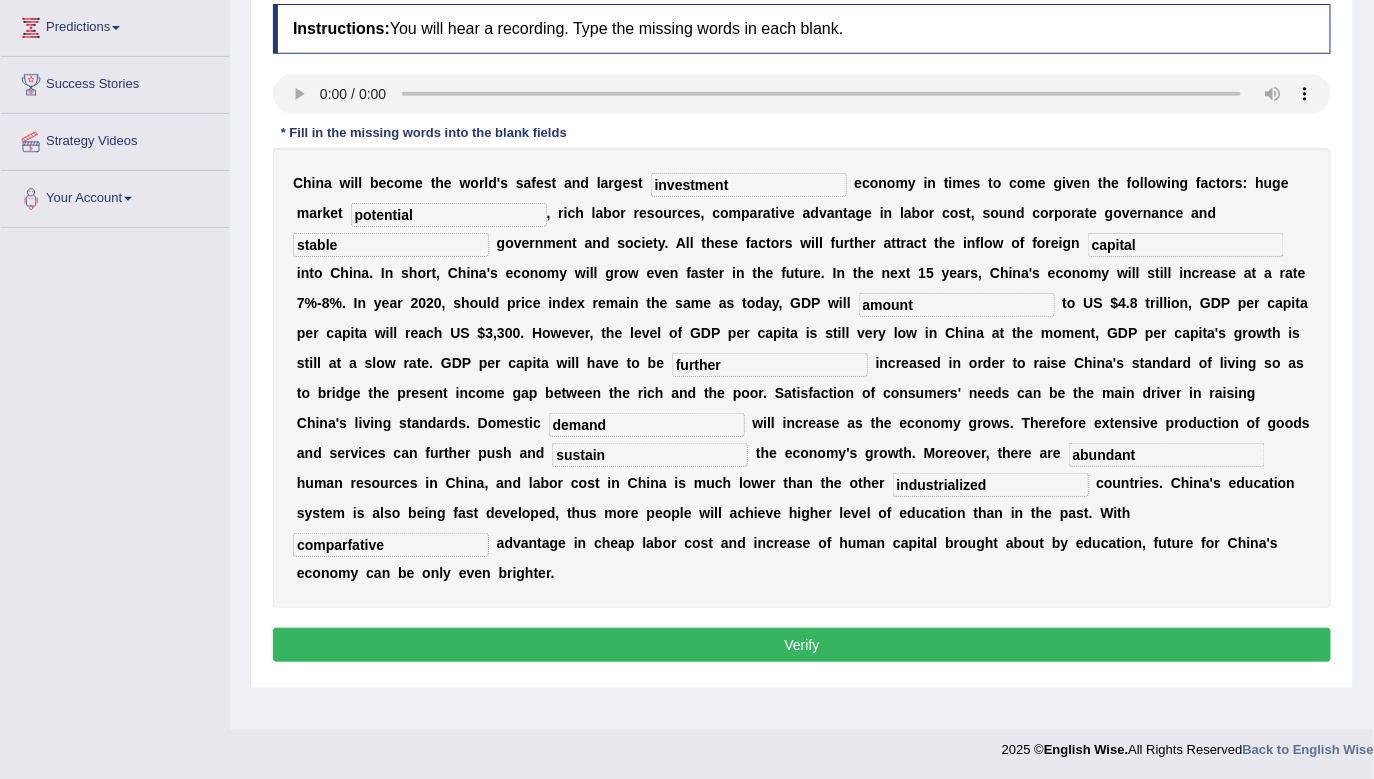 click on "comparfative" at bounding box center (391, 545) 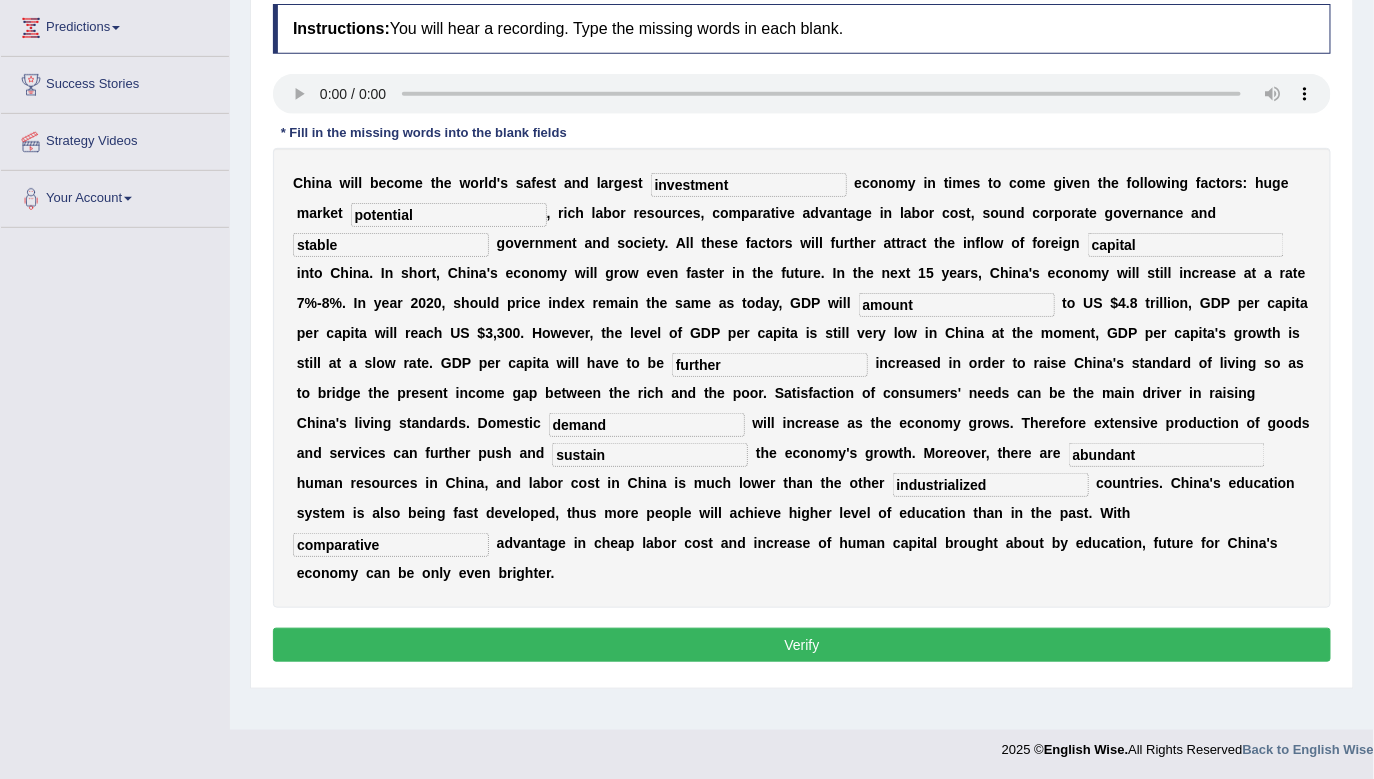 type on "comparative" 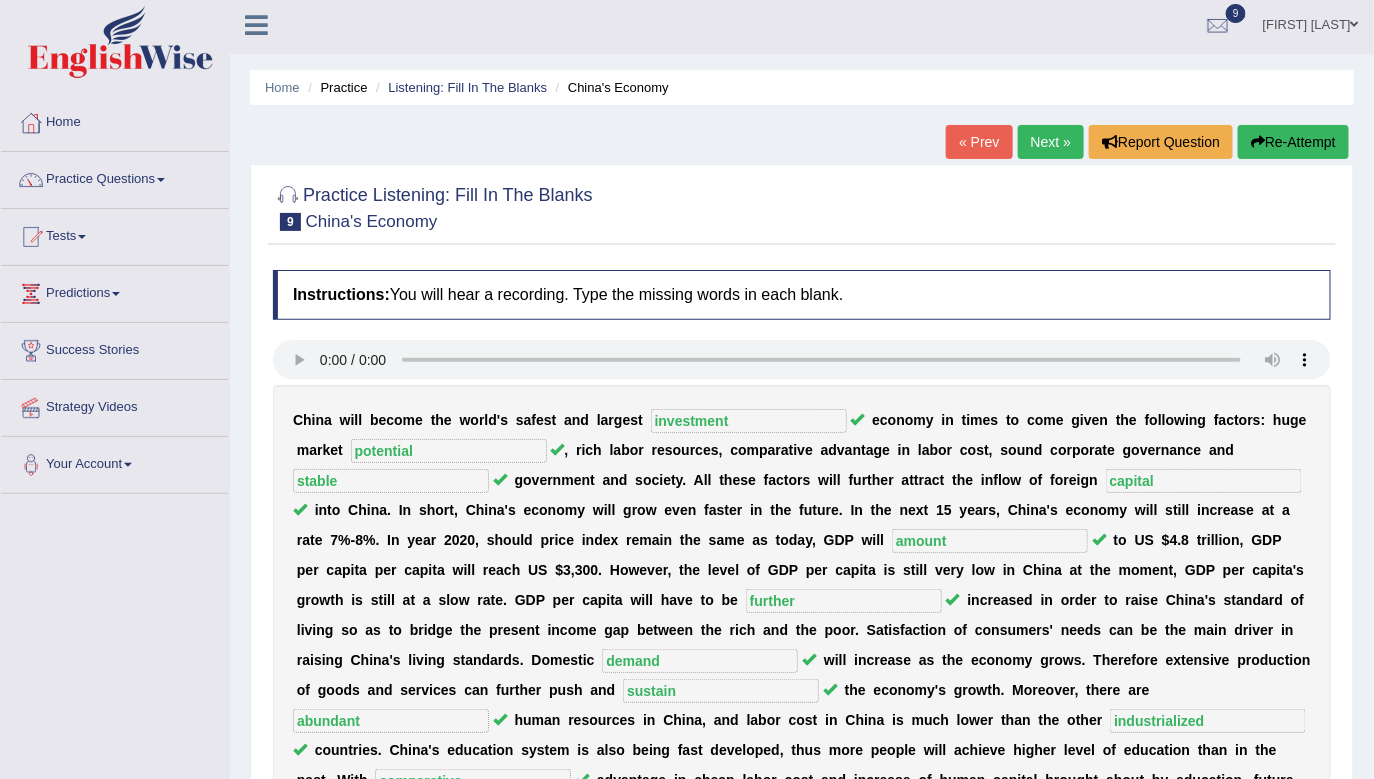 scroll, scrollTop: 0, scrollLeft: 0, axis: both 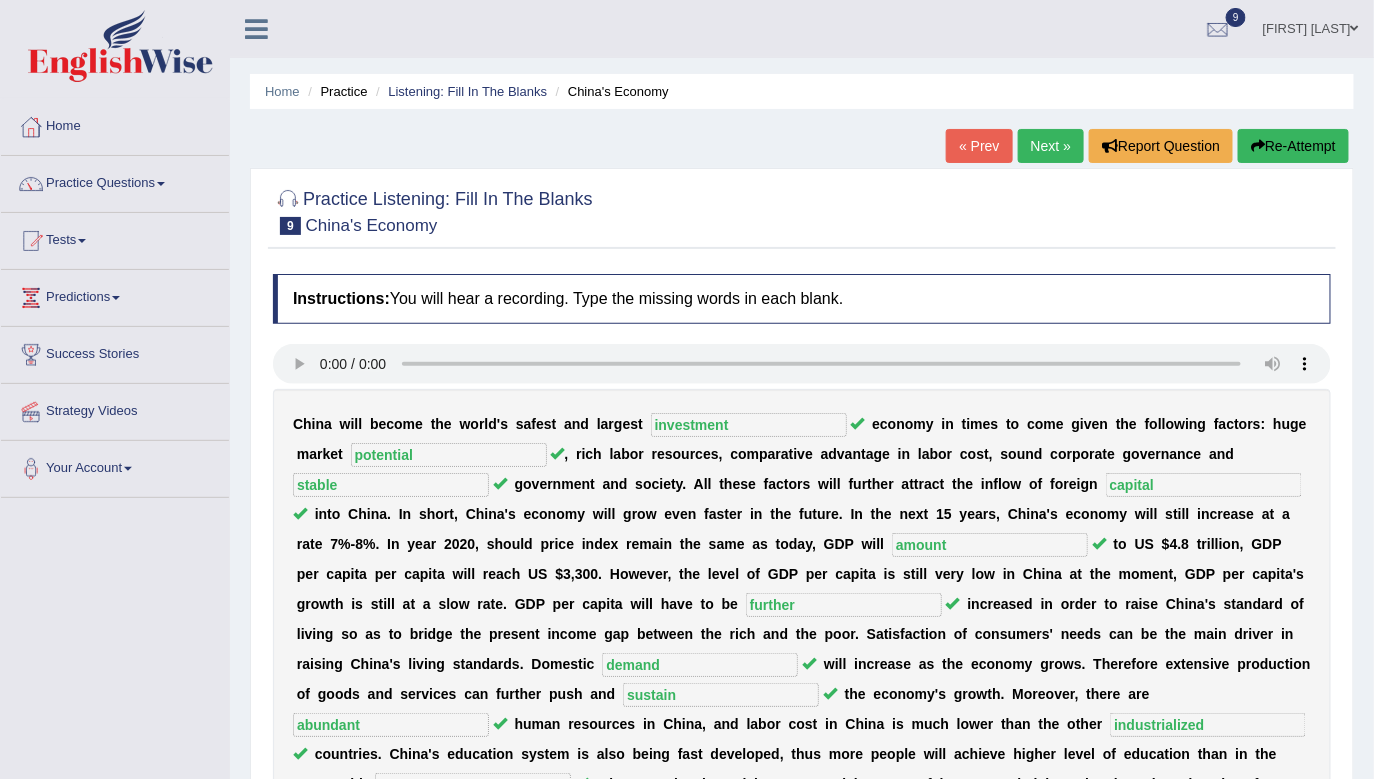 click on "Next »" at bounding box center [1051, 146] 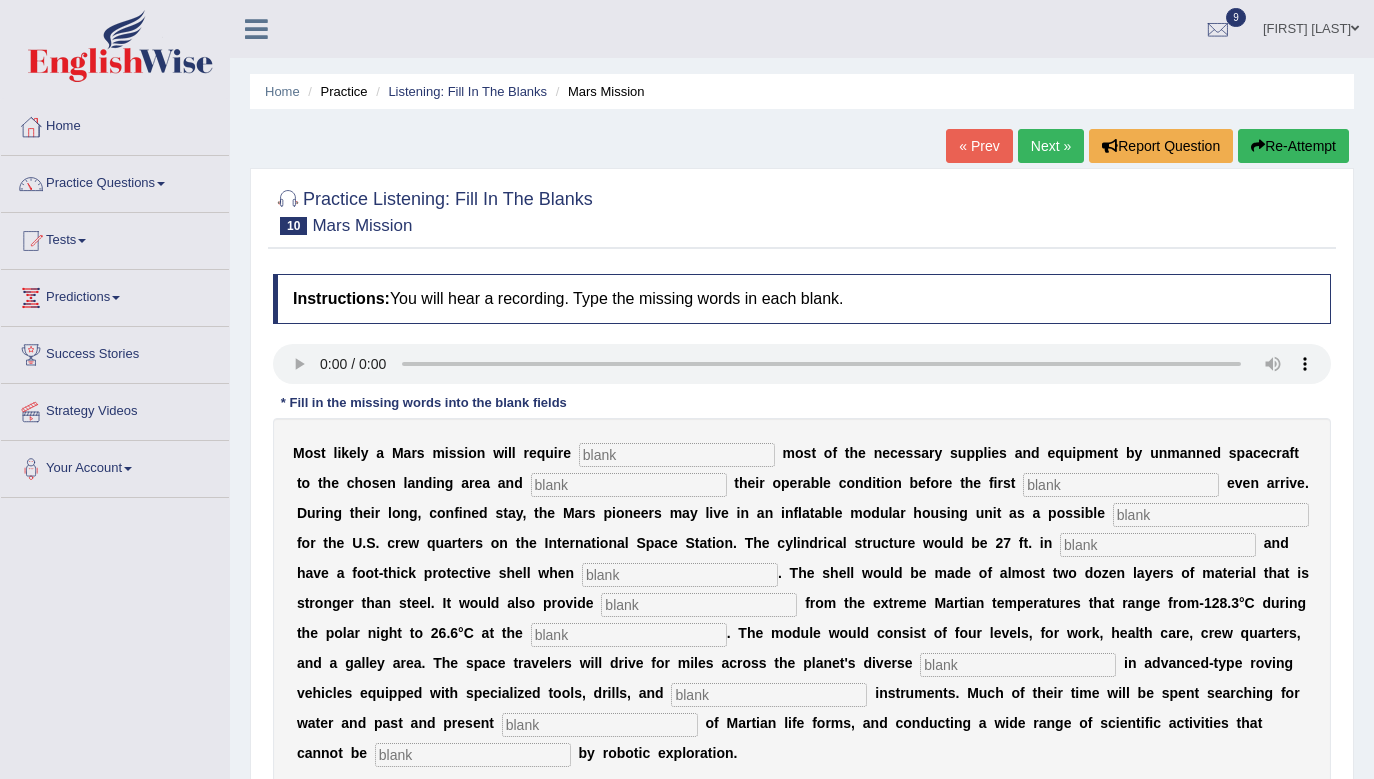 scroll, scrollTop: 0, scrollLeft: 0, axis: both 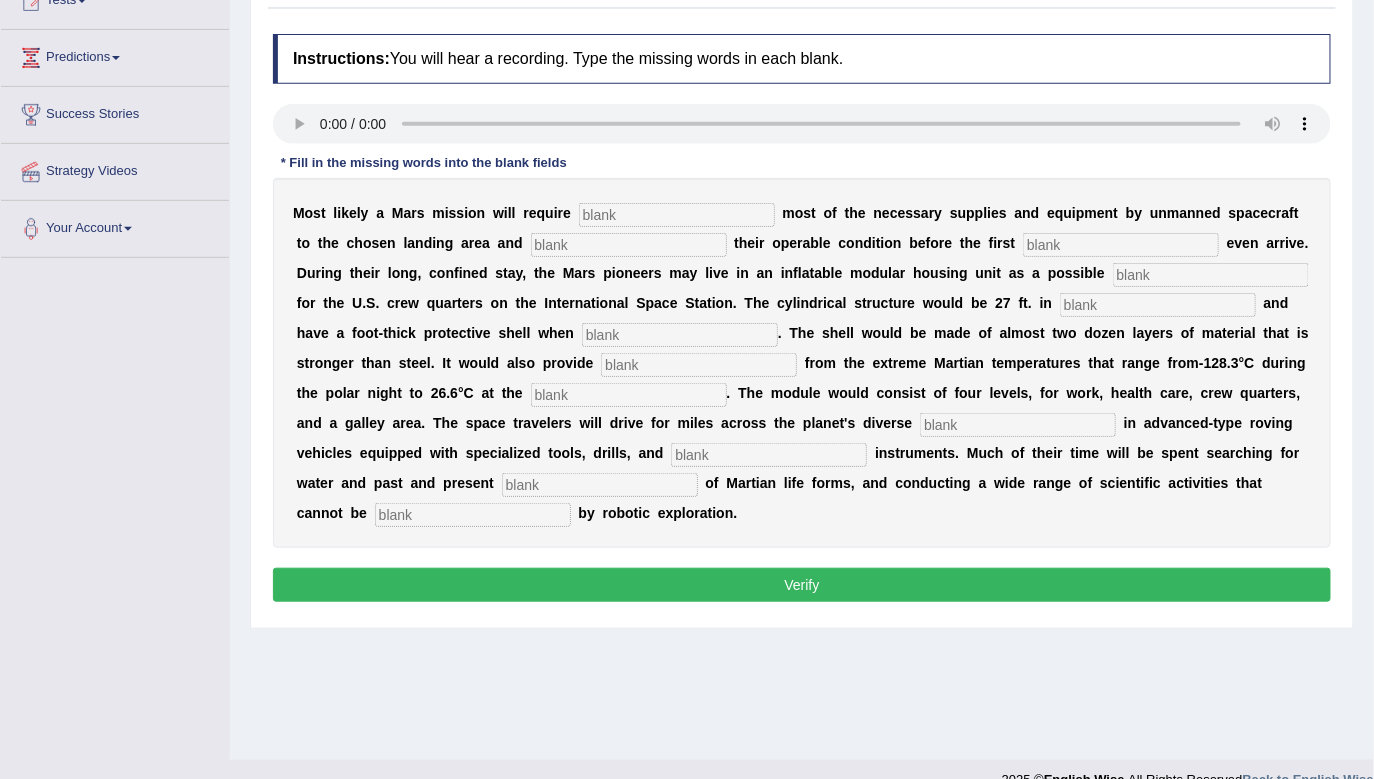 click at bounding box center (677, 215) 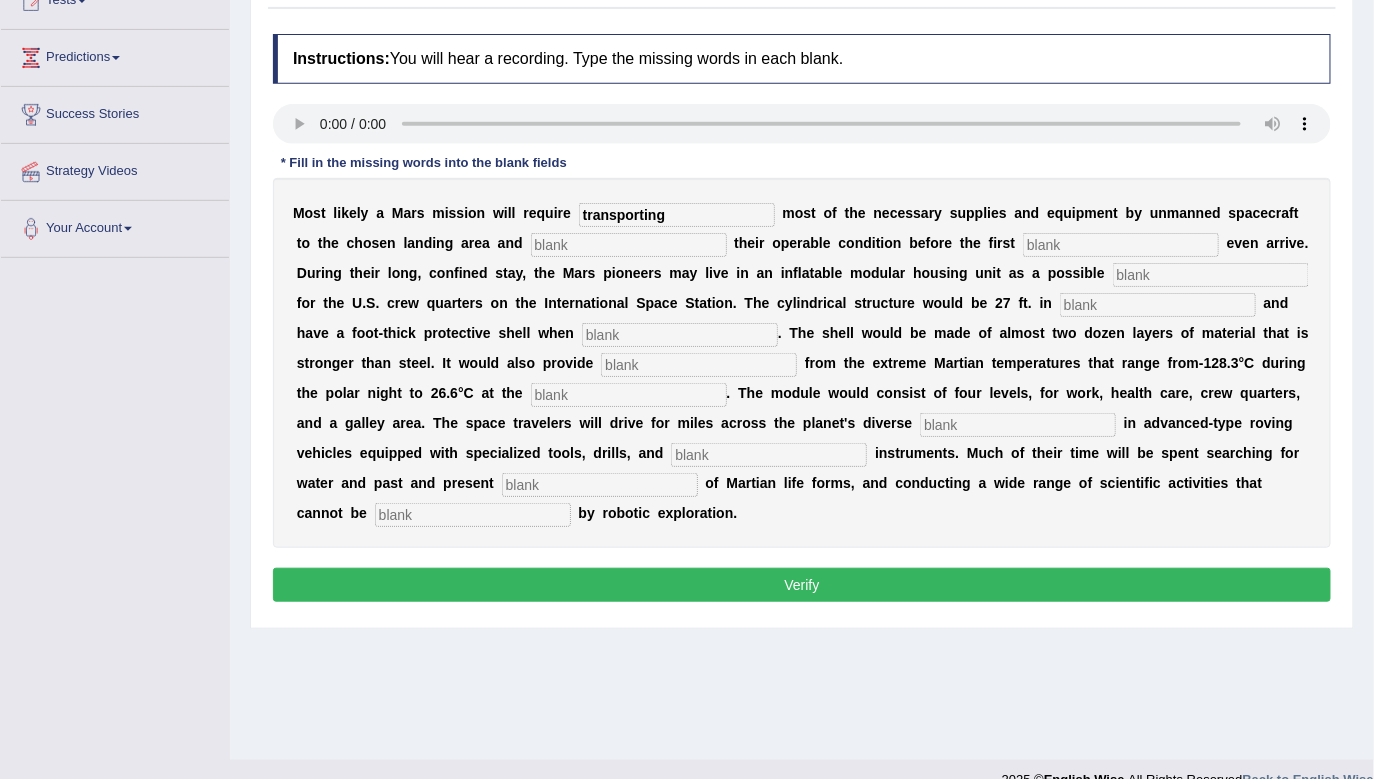 type on "transporting" 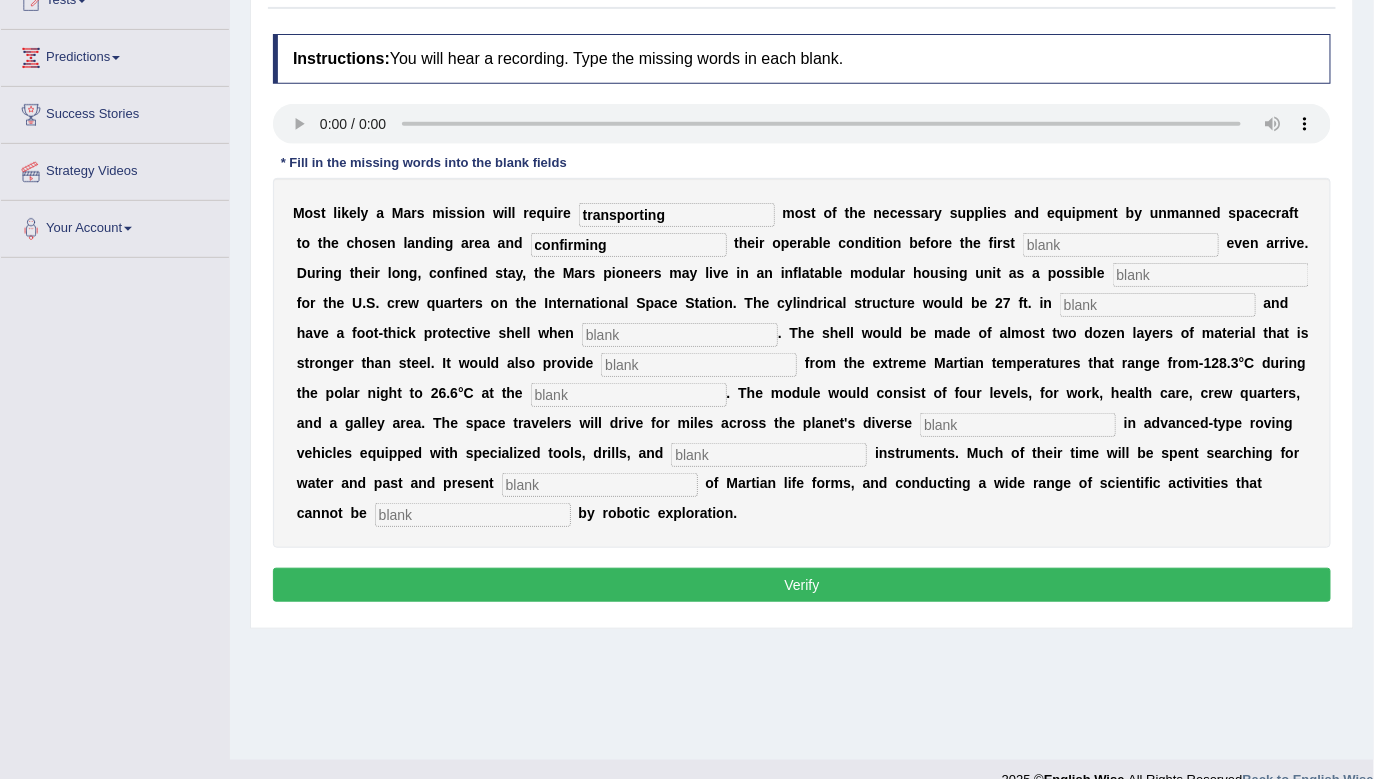 type on "confirming" 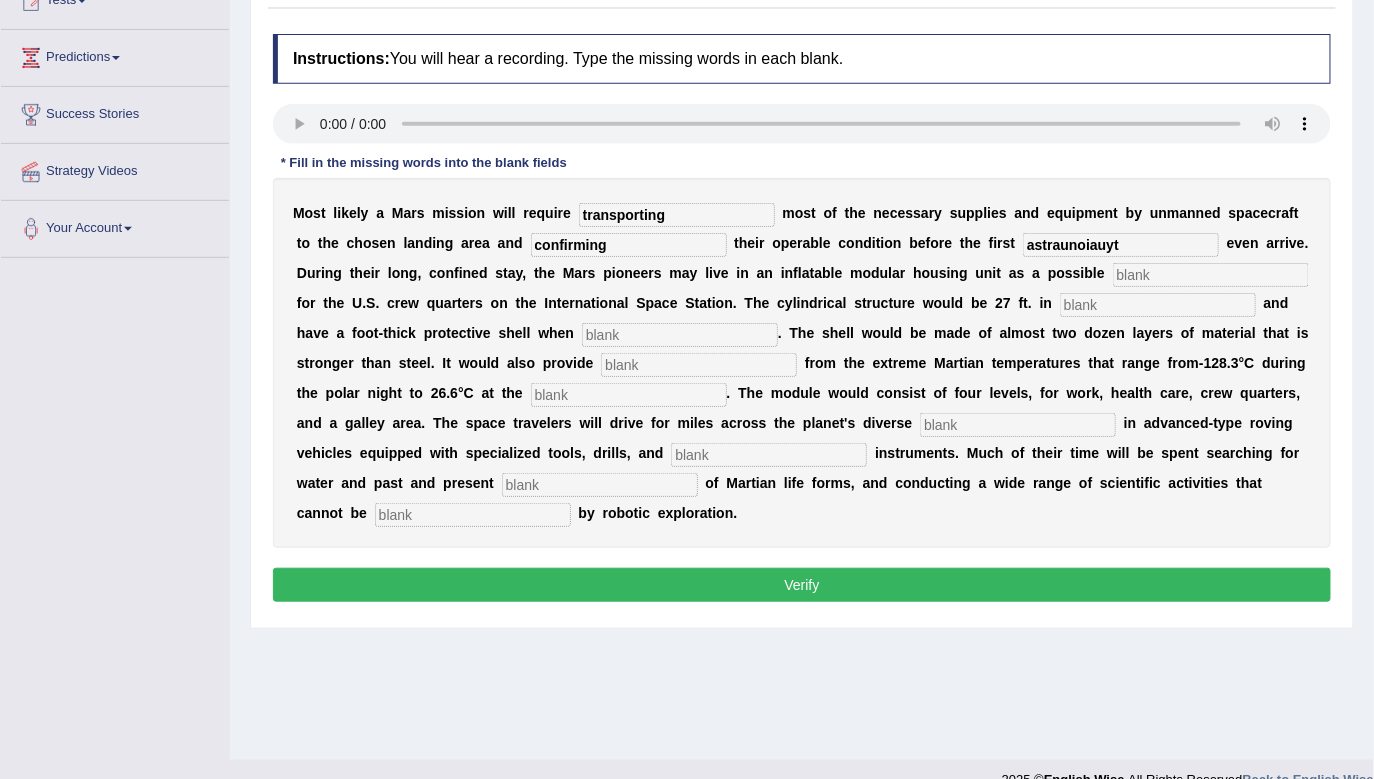 type on "astraunoiauyt" 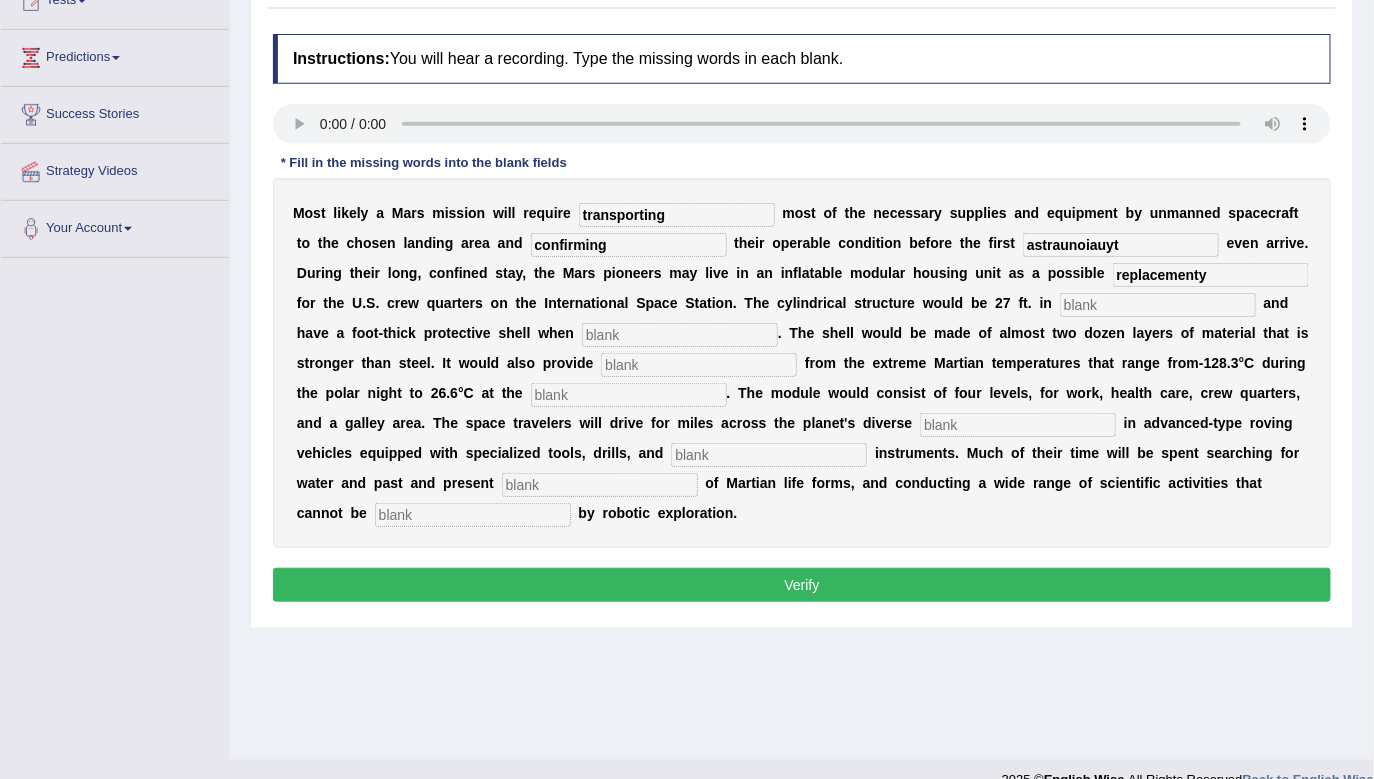 type on "replacementy" 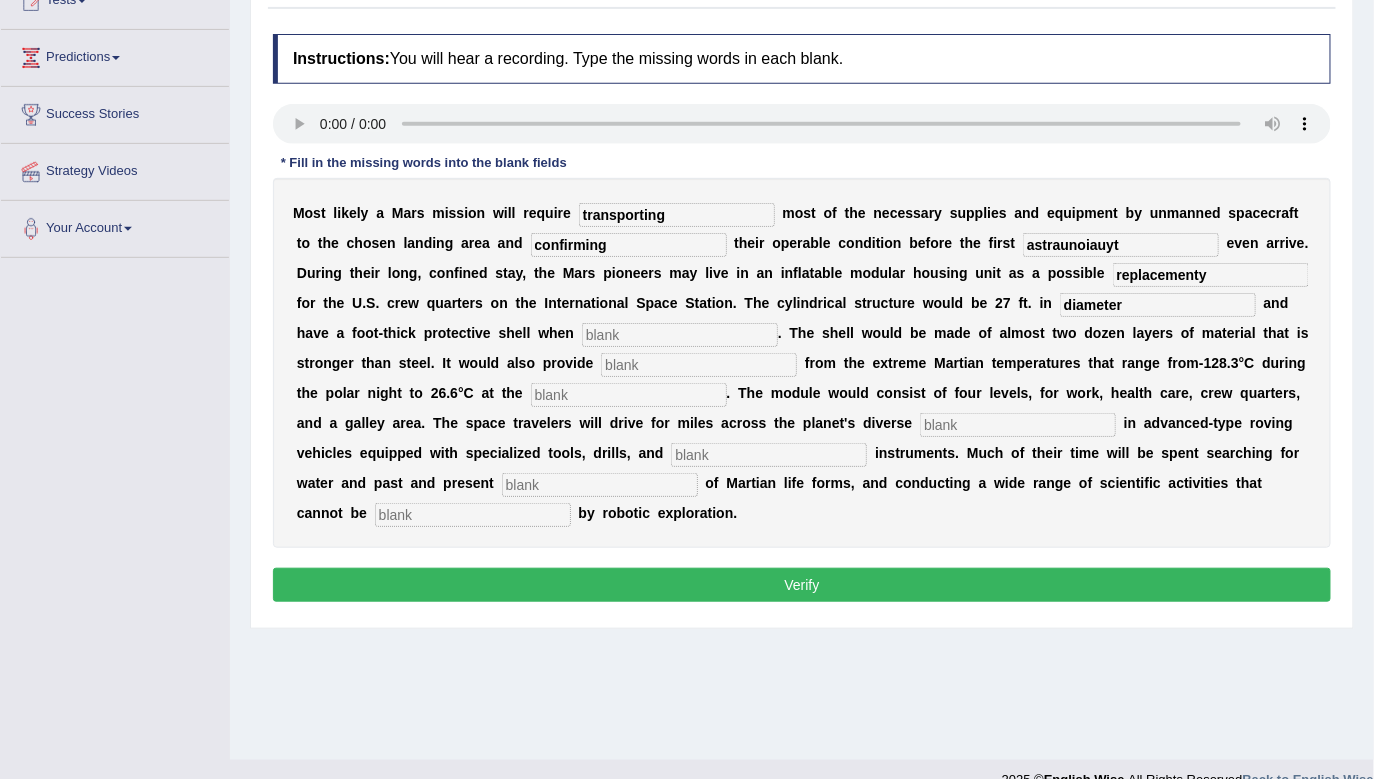 type on "diameter" 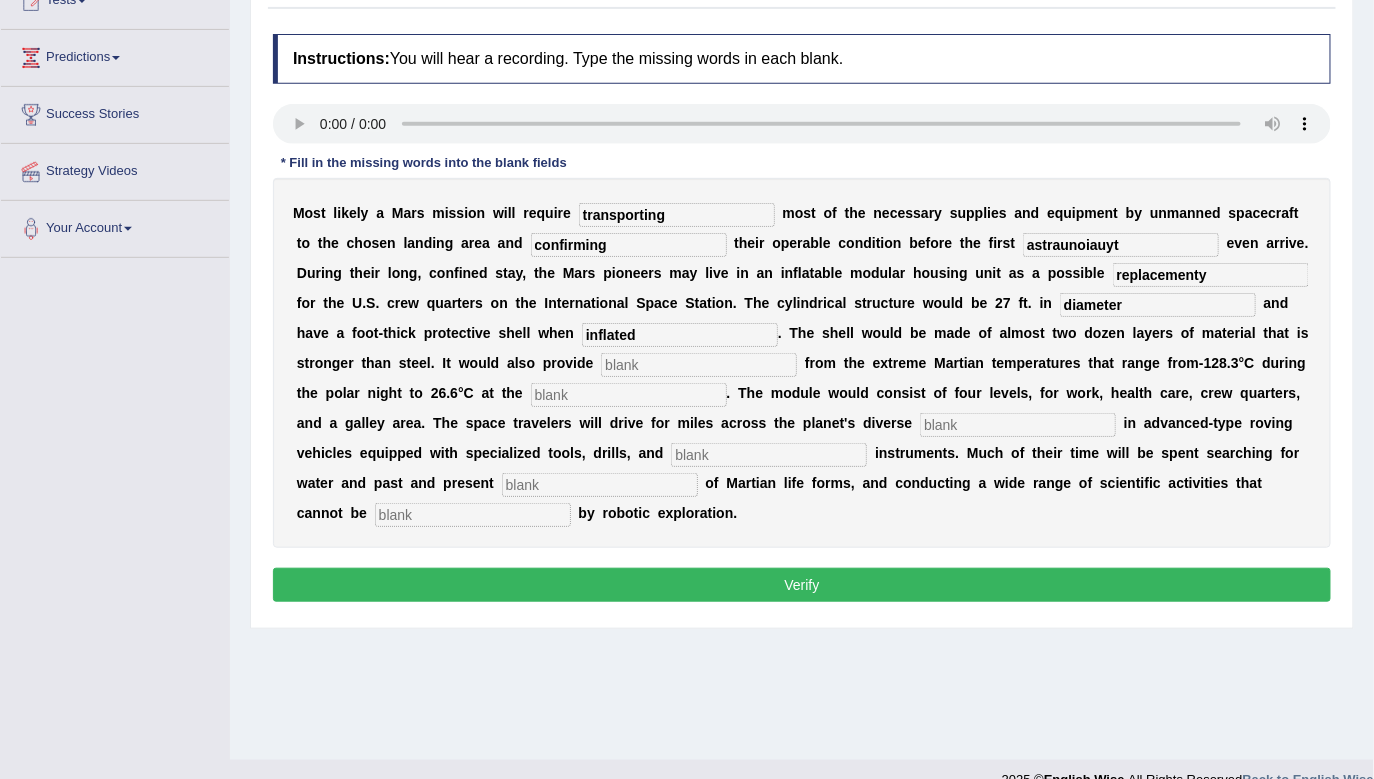 type on "inflated" 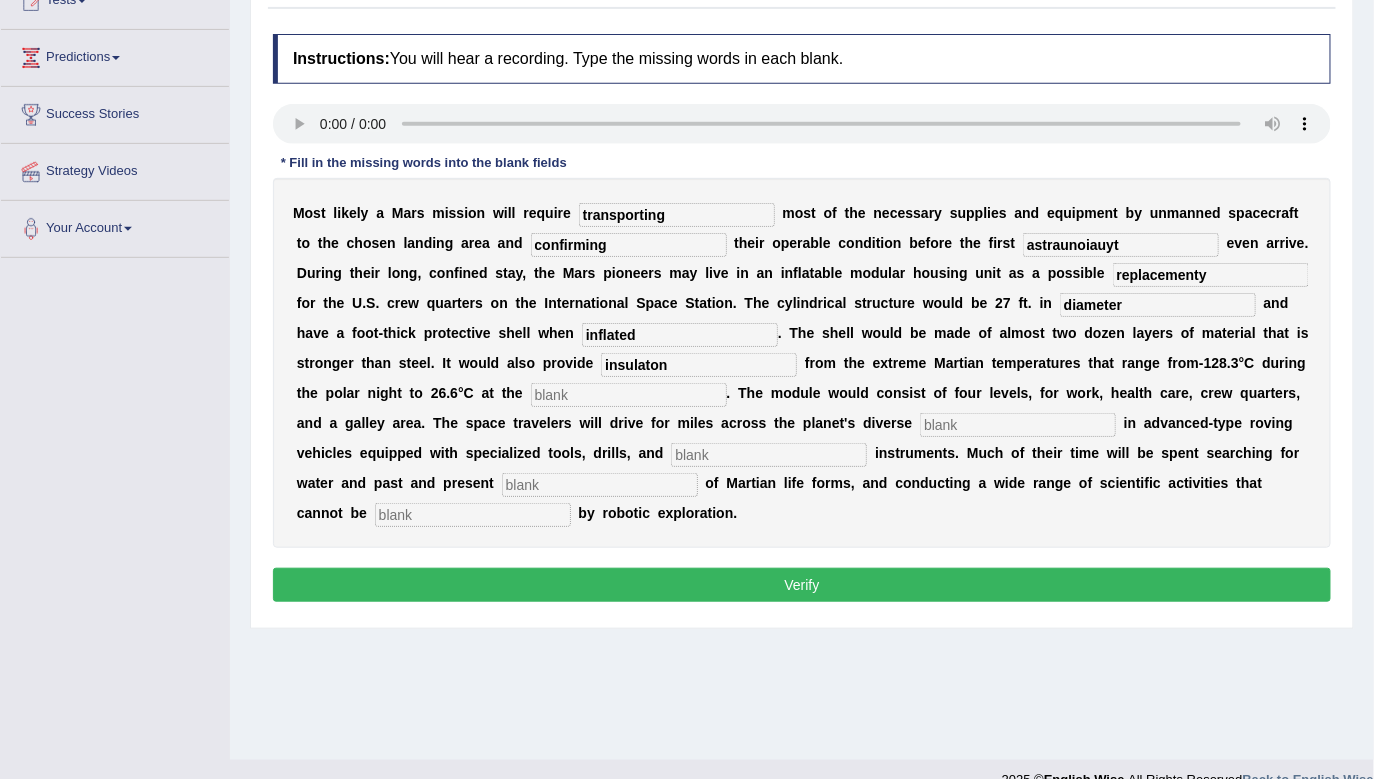 type on "insulaton" 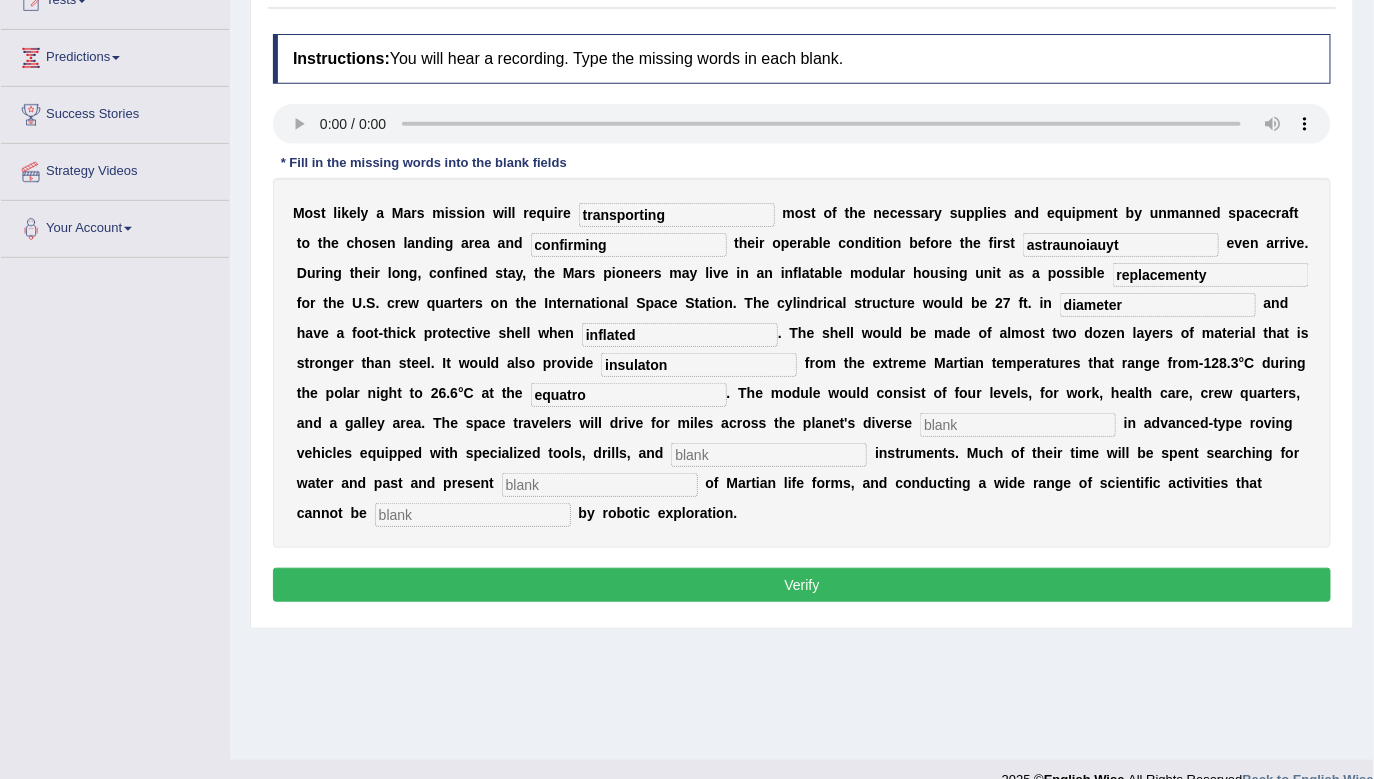 click on "equatro" at bounding box center [629, 395] 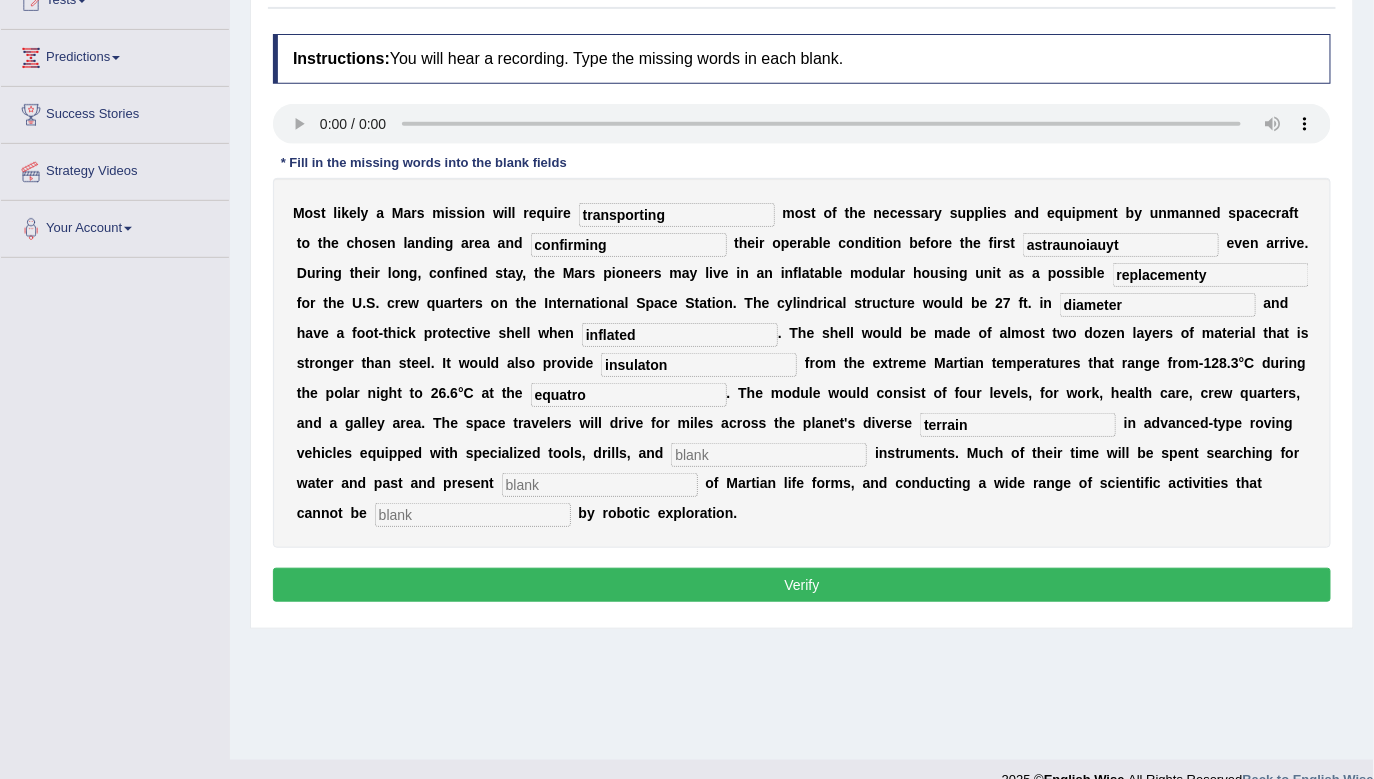 type on "terrain" 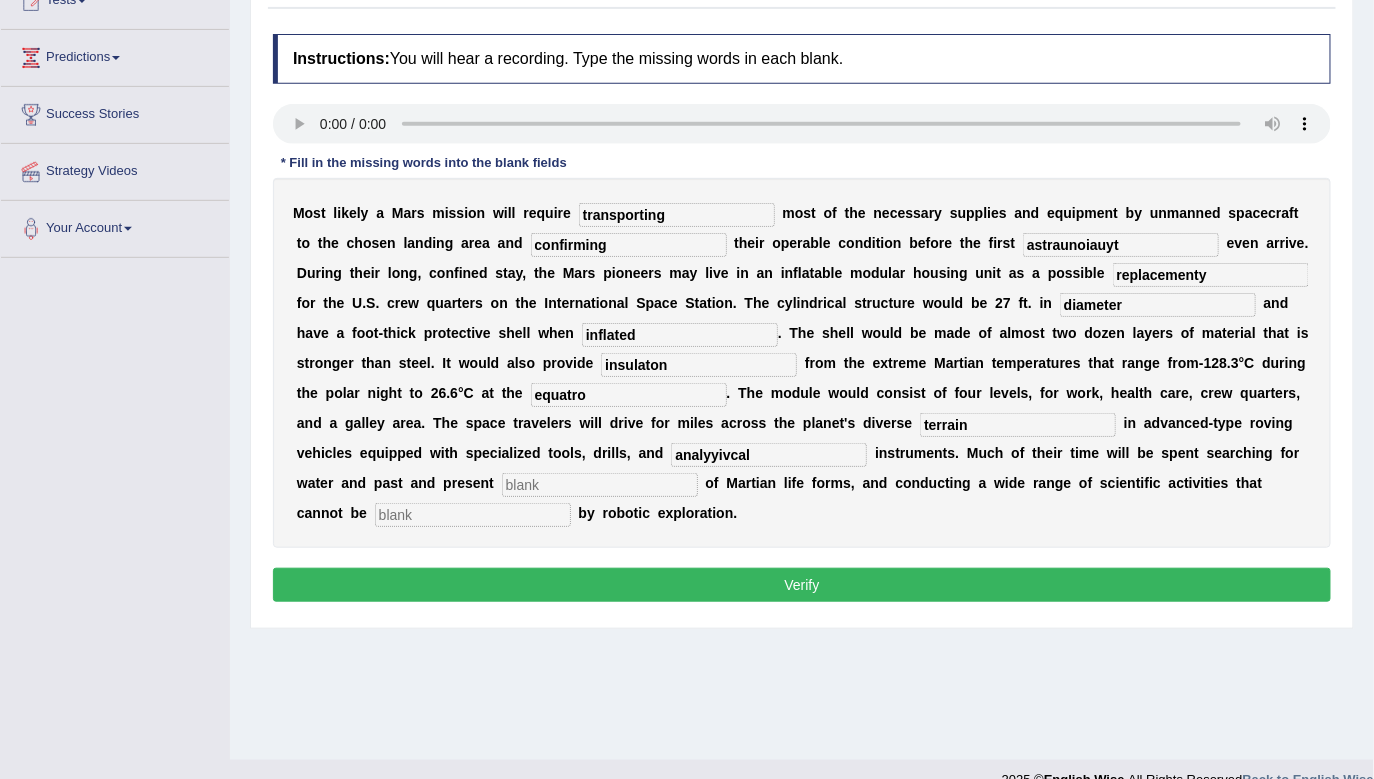 type on "analyyivcal" 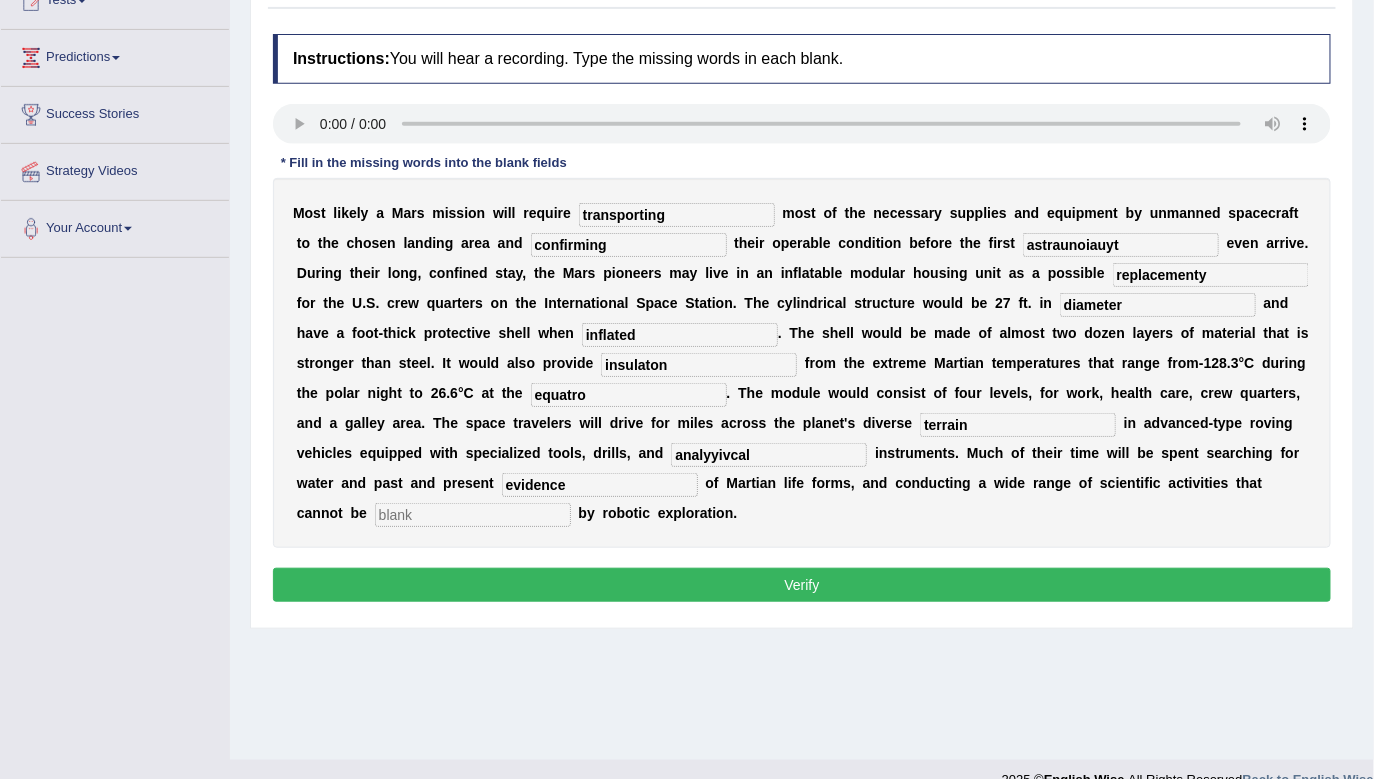 type on "evidence" 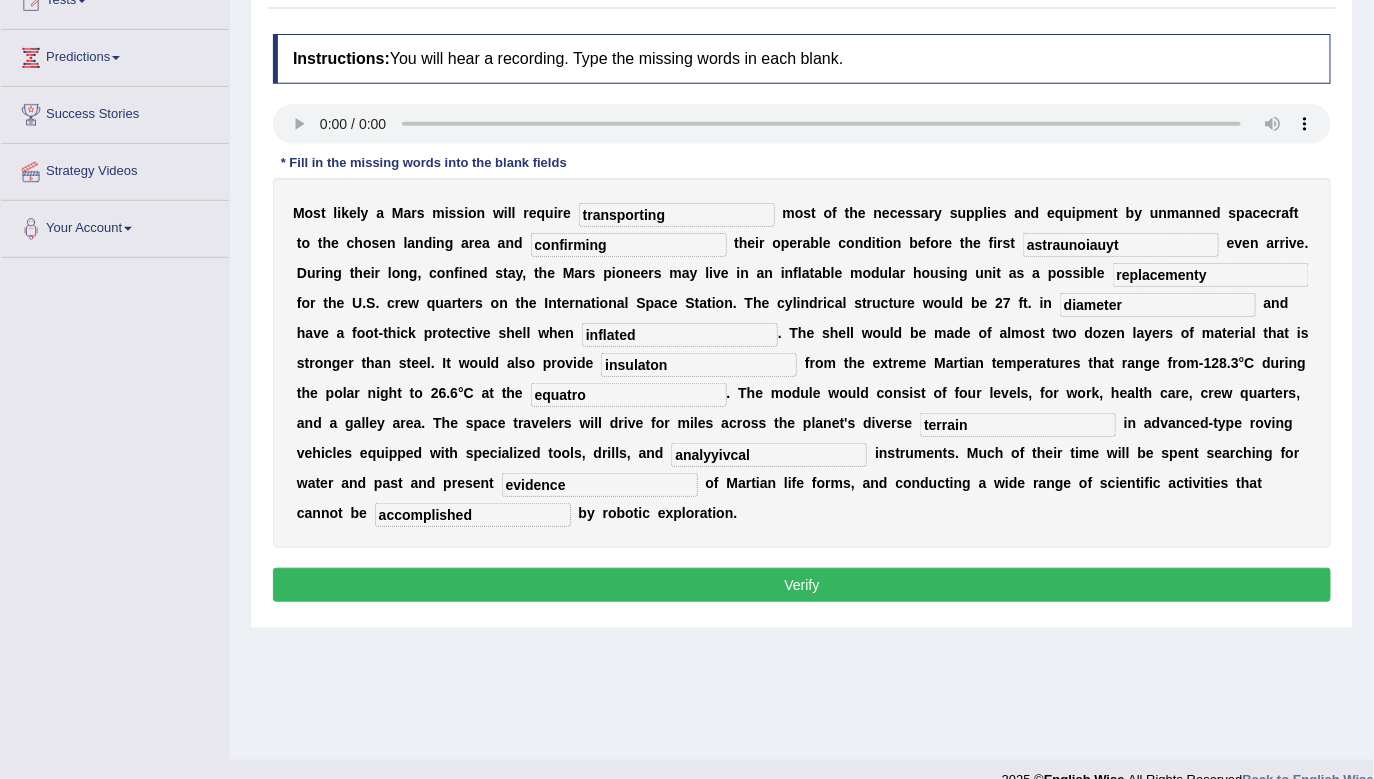 type on "accomplished" 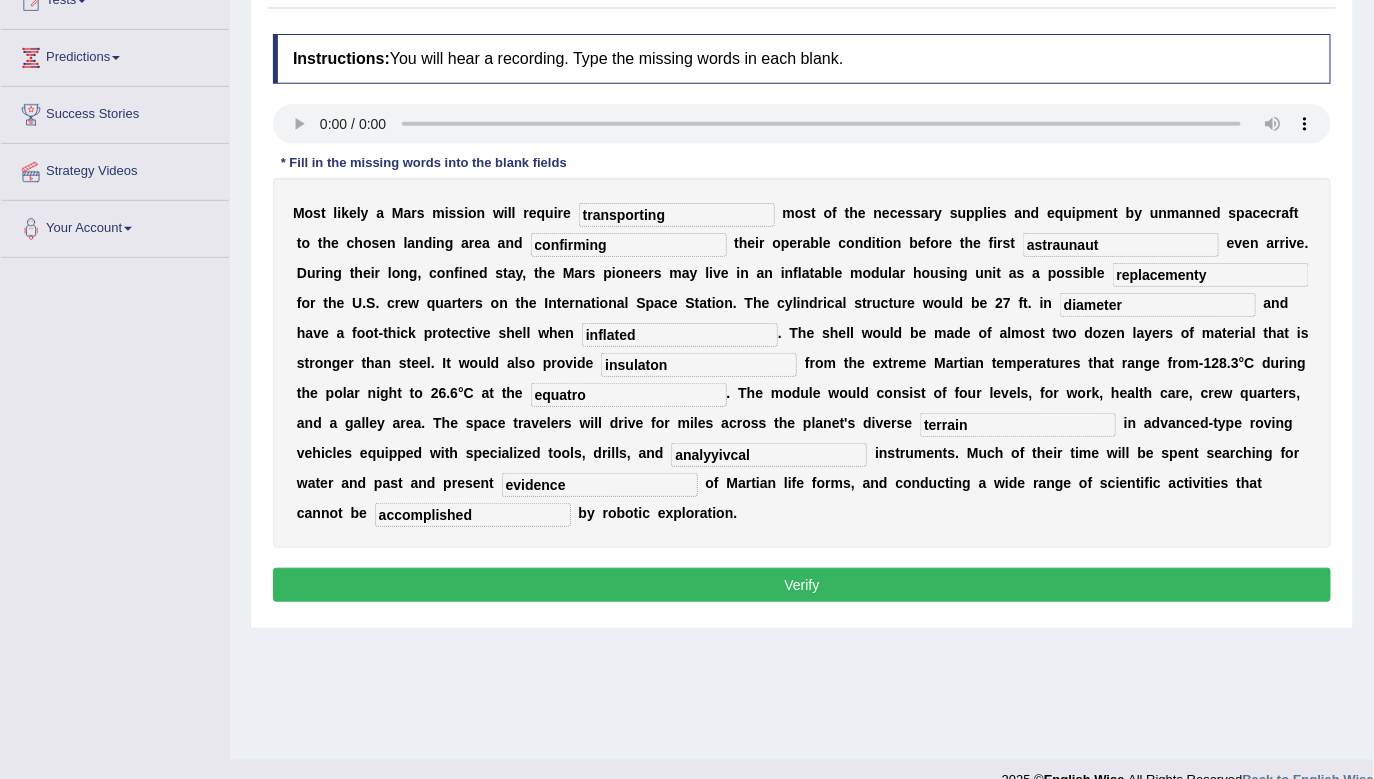 type on "astraunaut" 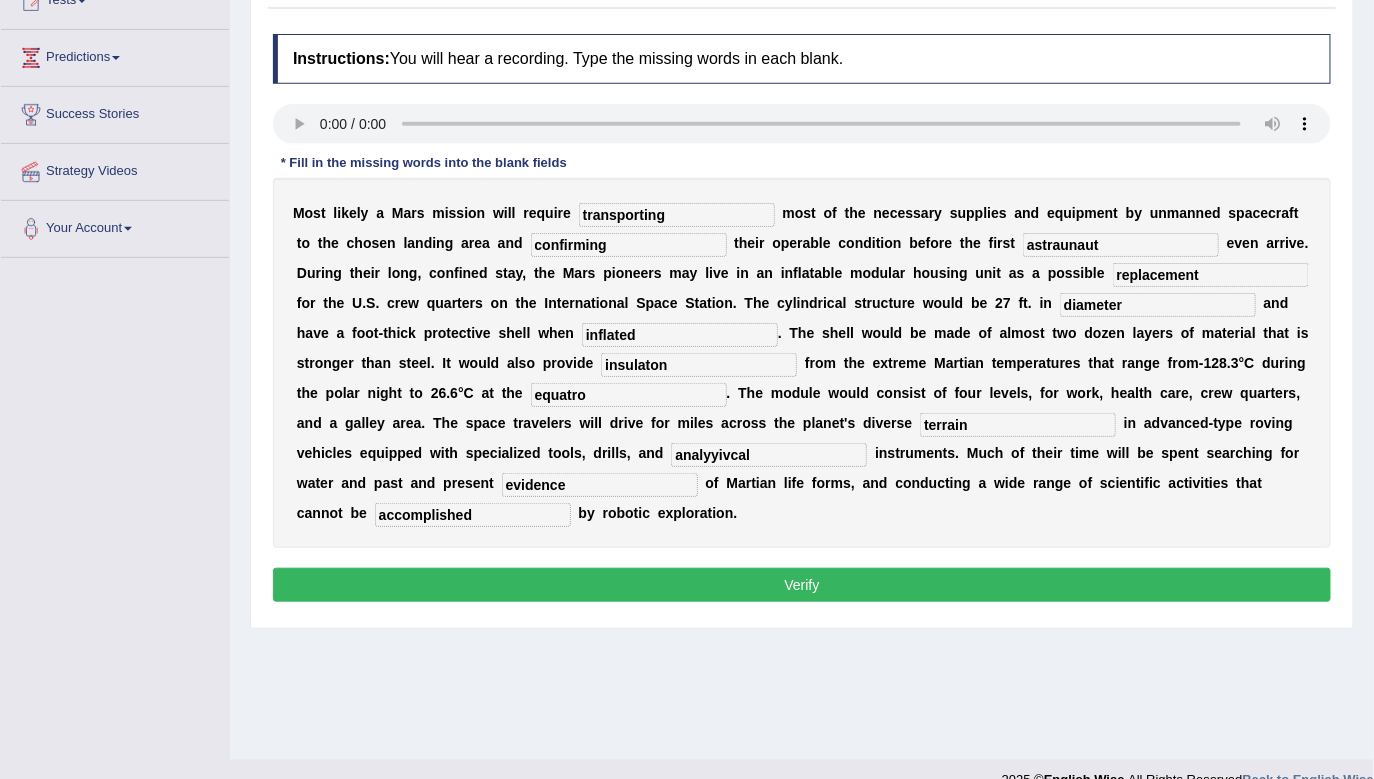 click on "replacement" at bounding box center (1211, 275) 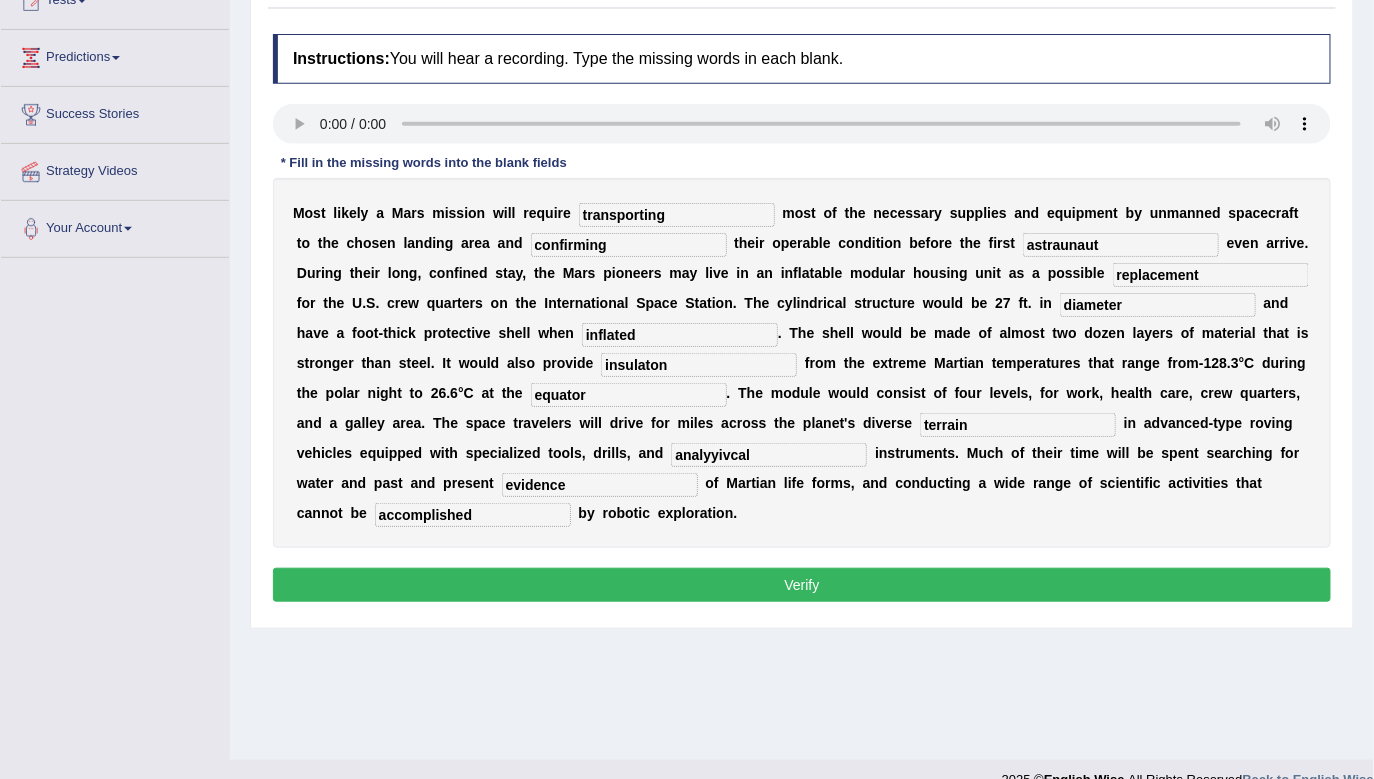 type on "equator" 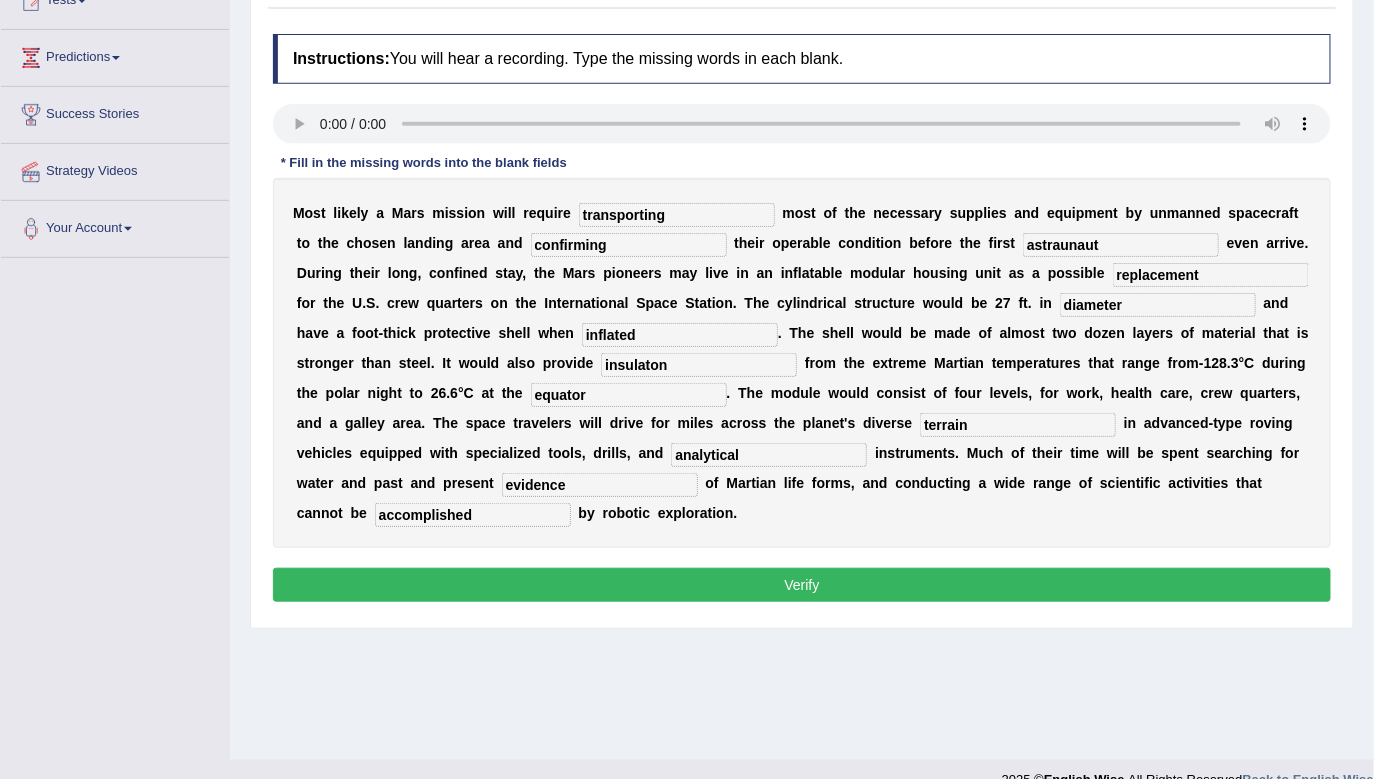 type on "analytical" 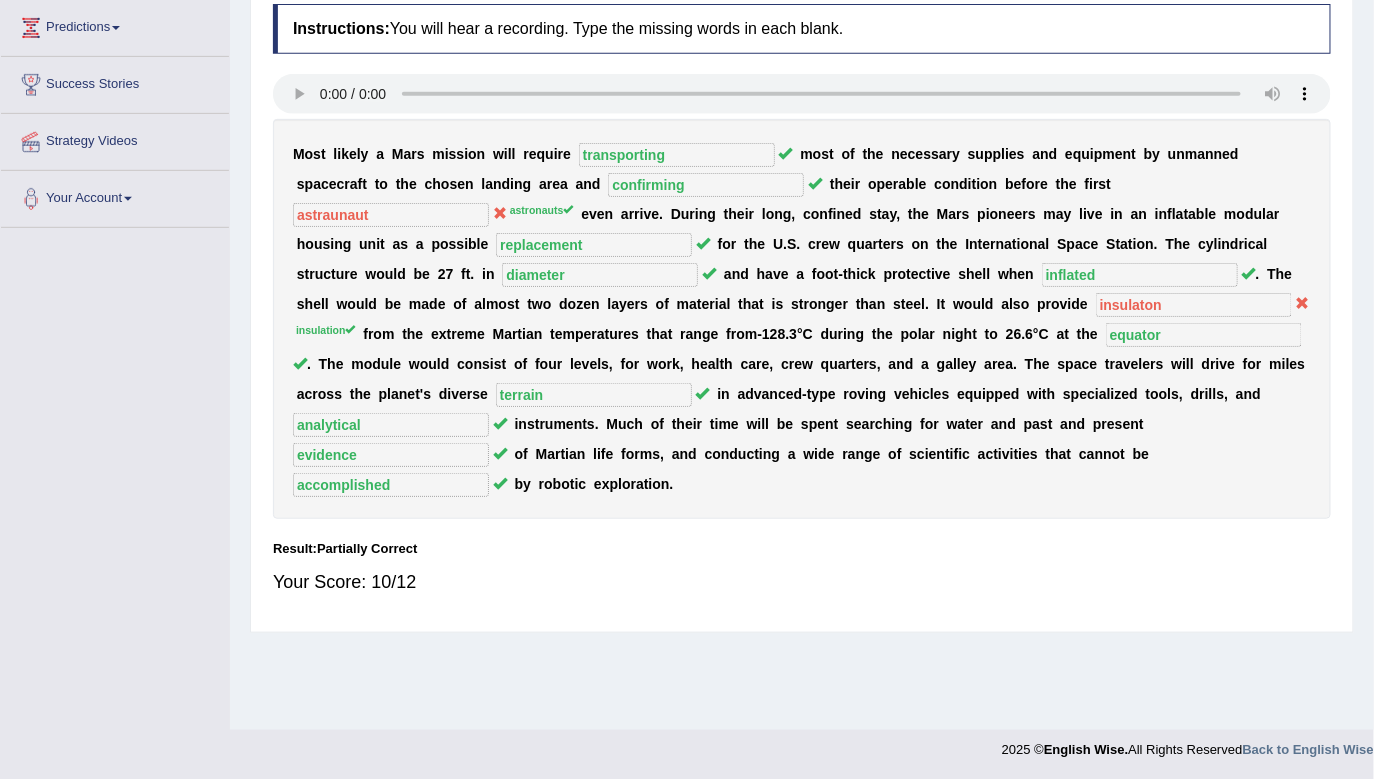 scroll, scrollTop: 0, scrollLeft: 0, axis: both 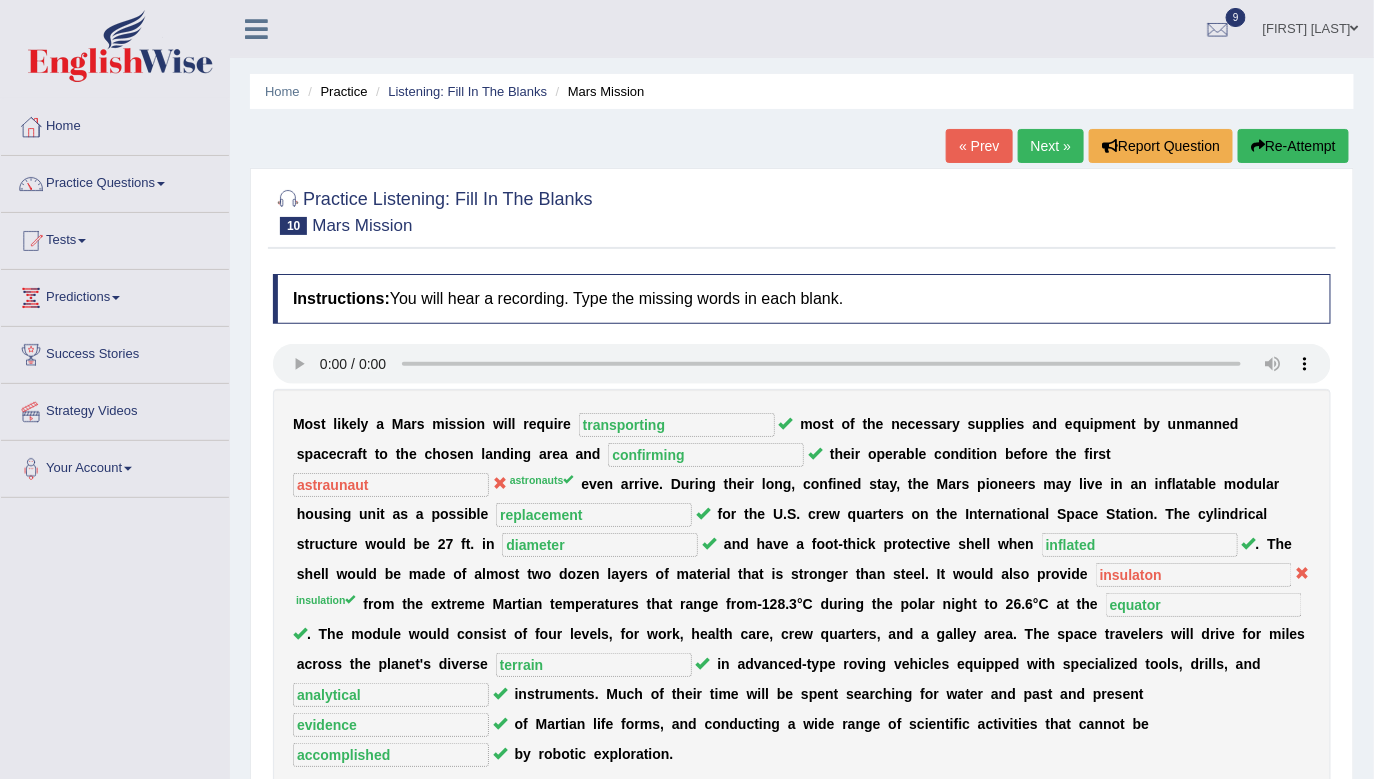 click on "Next »" at bounding box center [1051, 146] 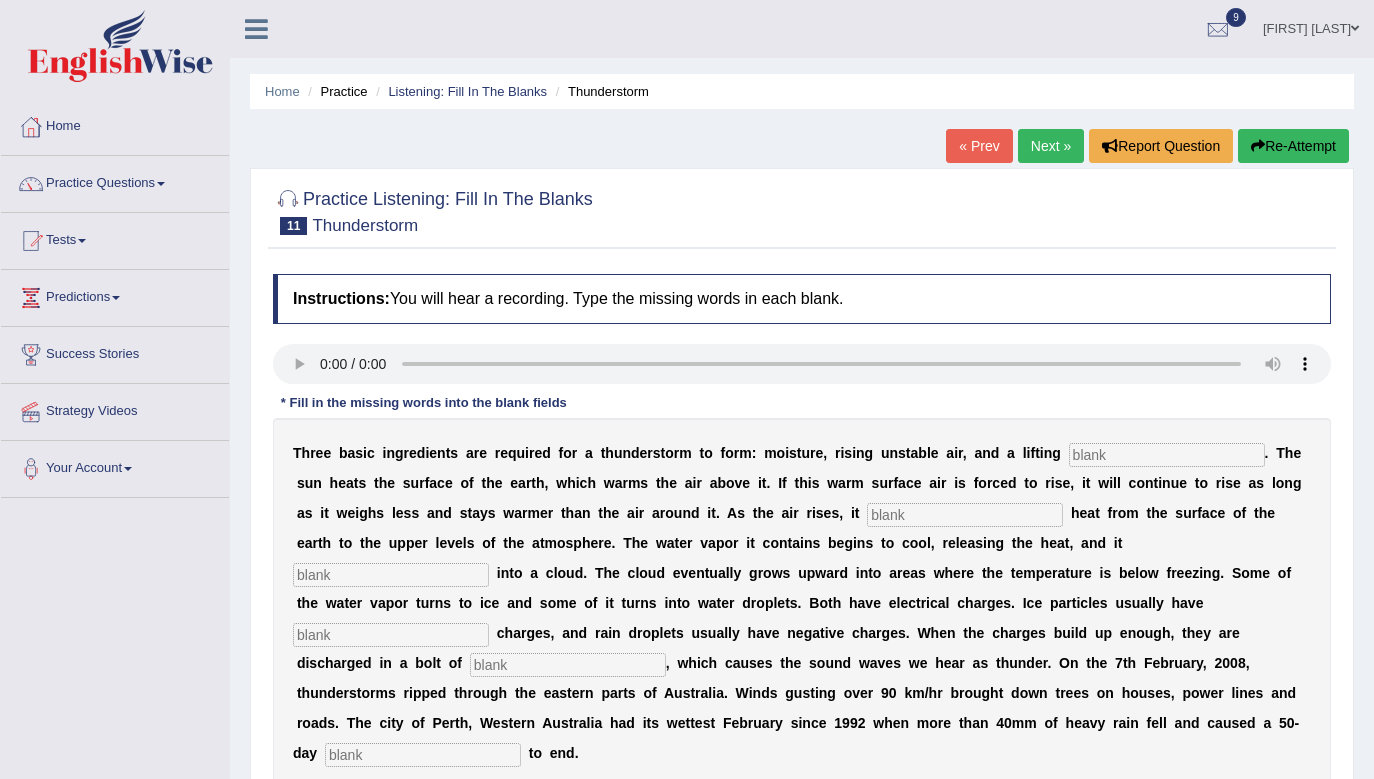 scroll, scrollTop: 52, scrollLeft: 0, axis: vertical 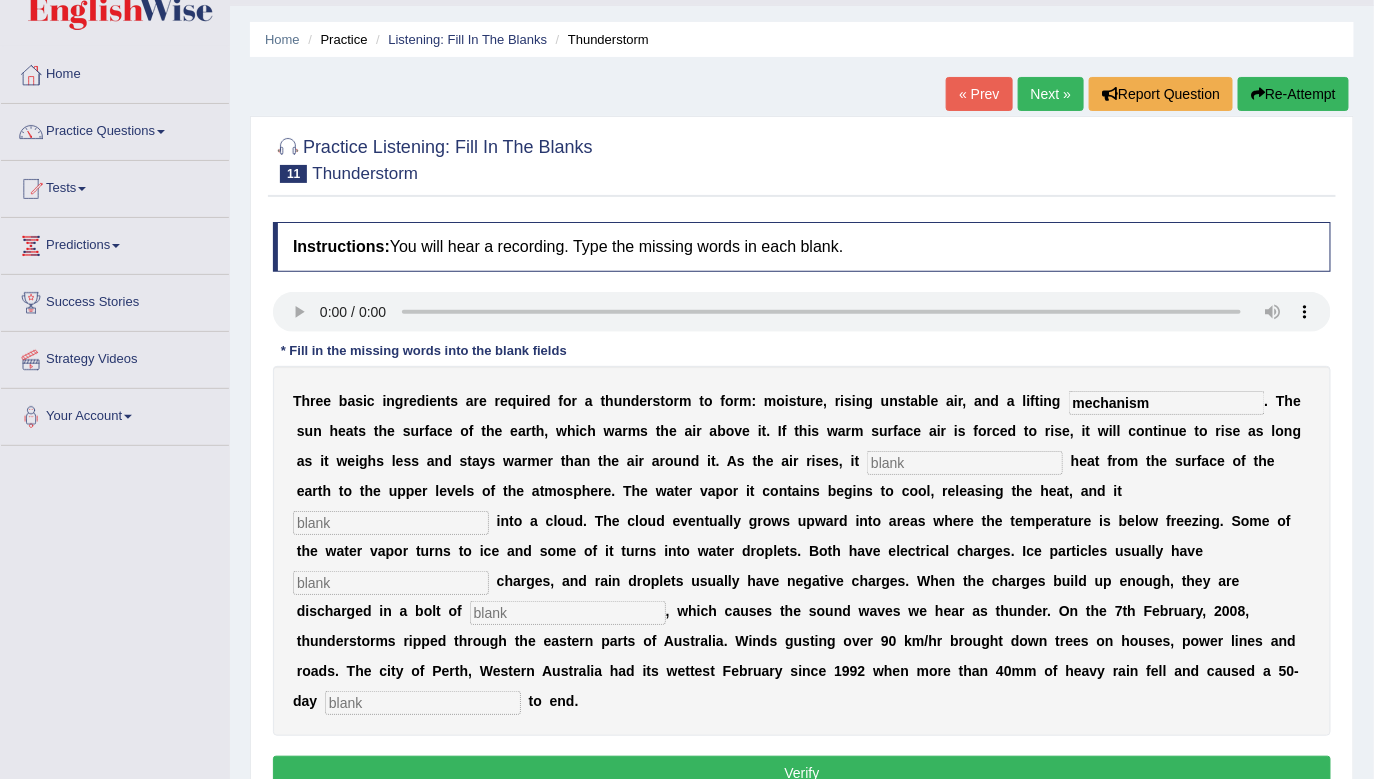 type on "mechanism" 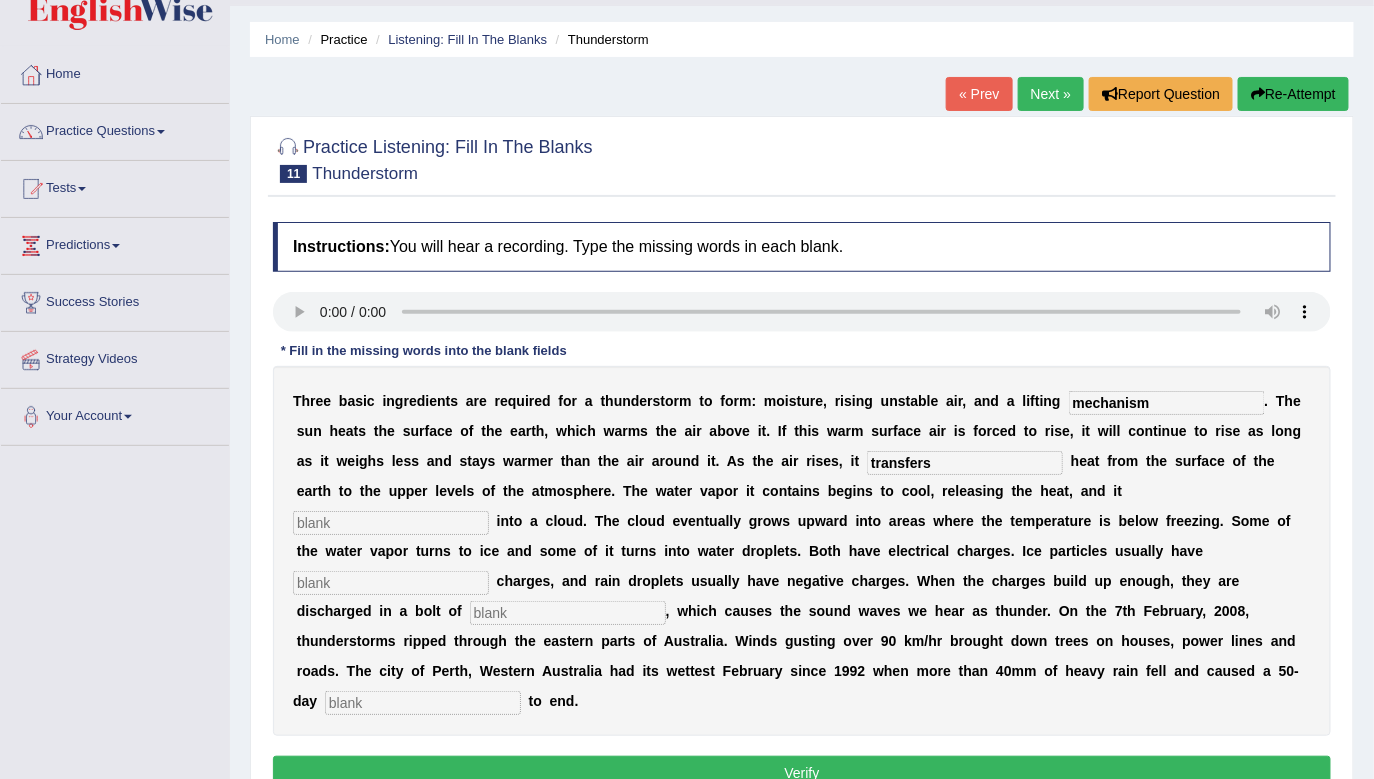 type on "transfers" 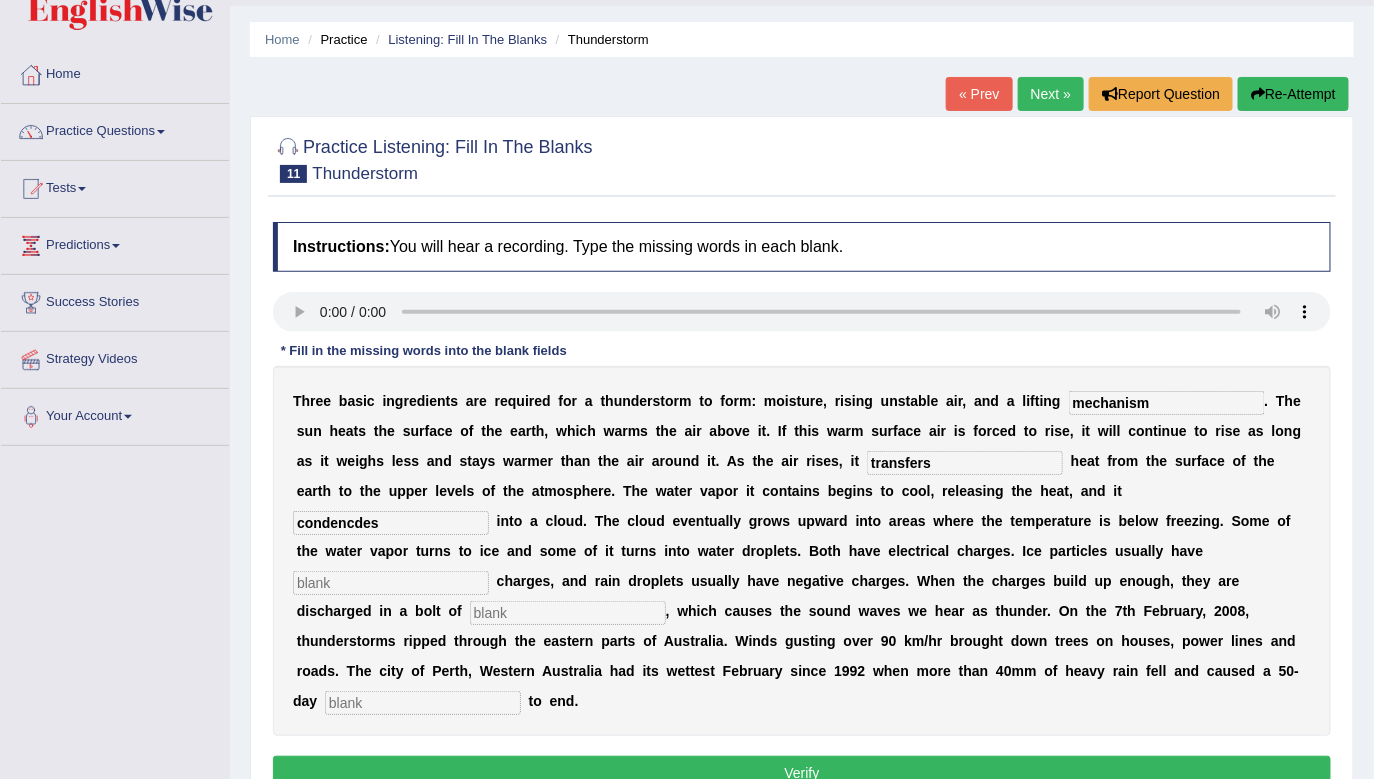 type on "condencdes" 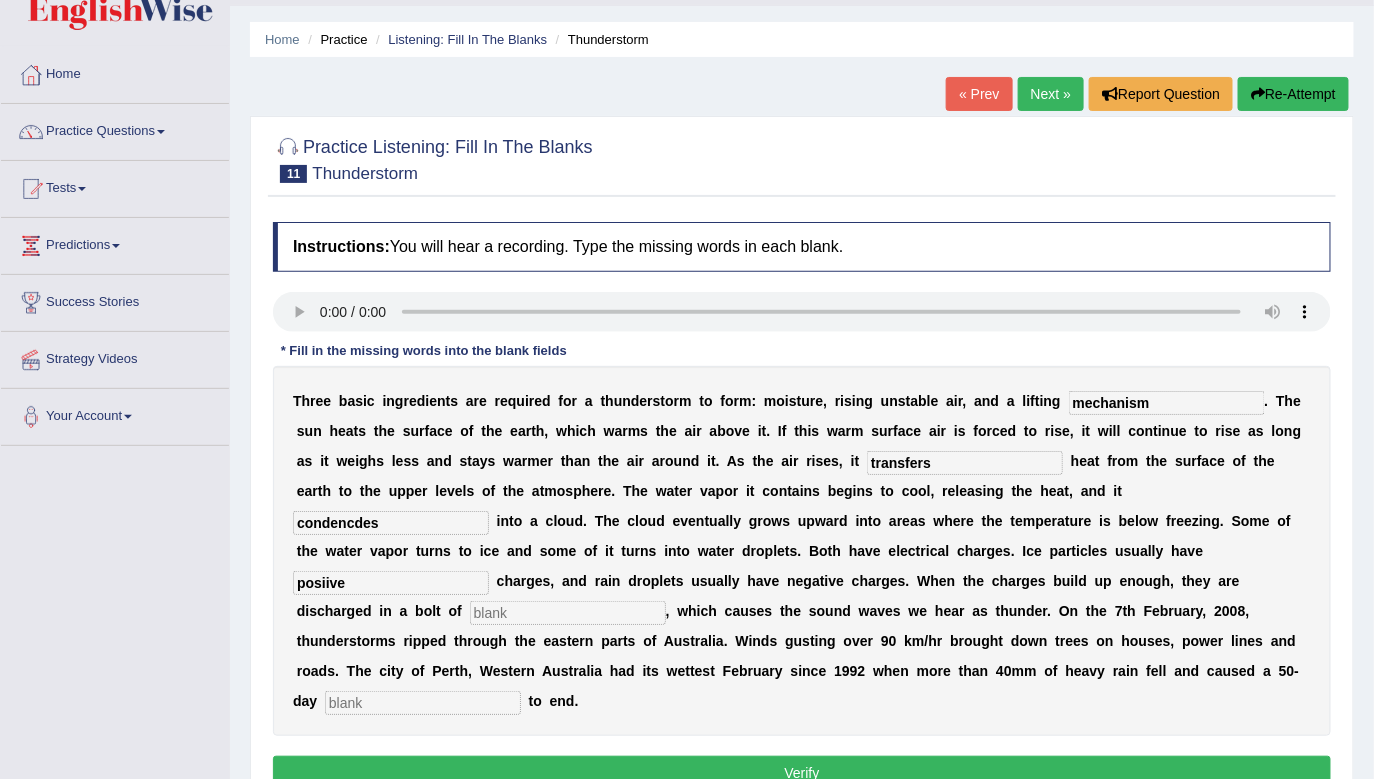 type on "posiive" 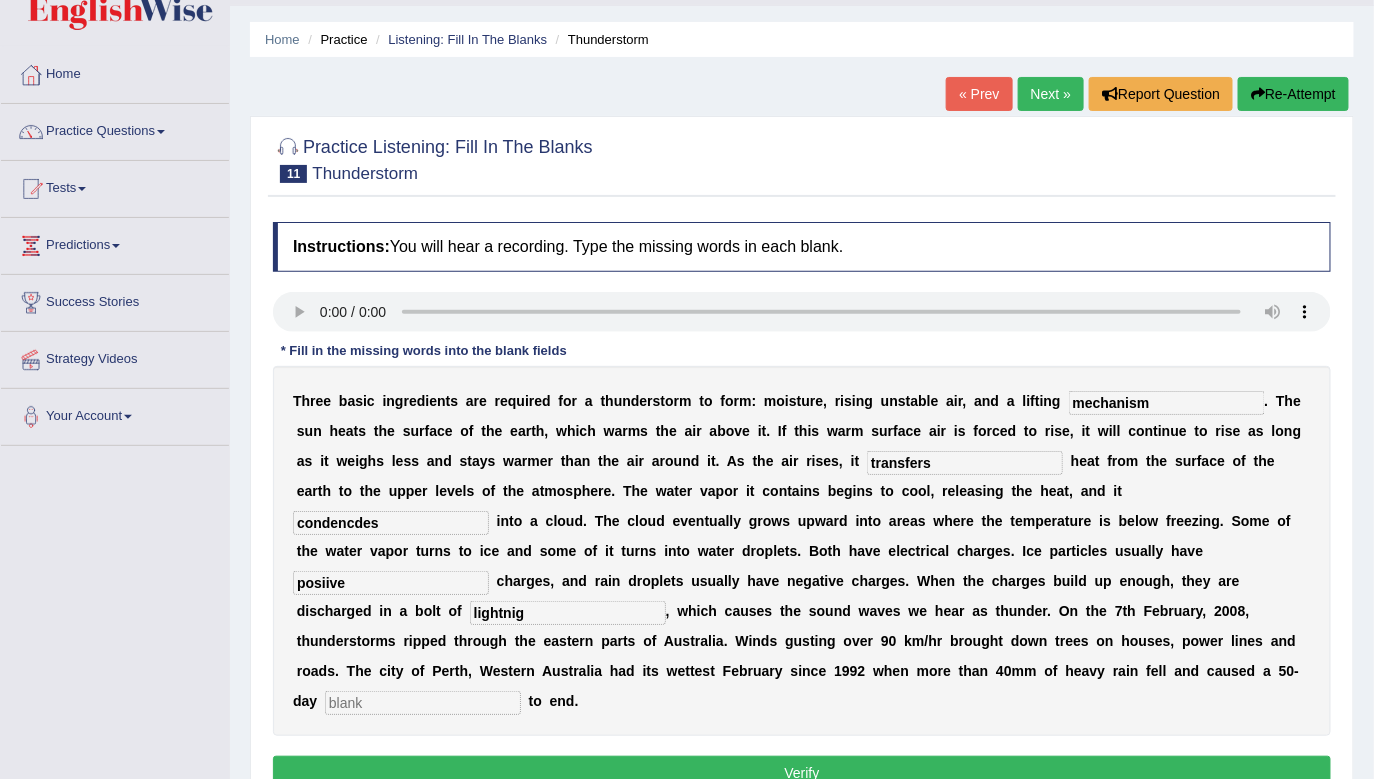 click on "lightnig" at bounding box center (568, 613) 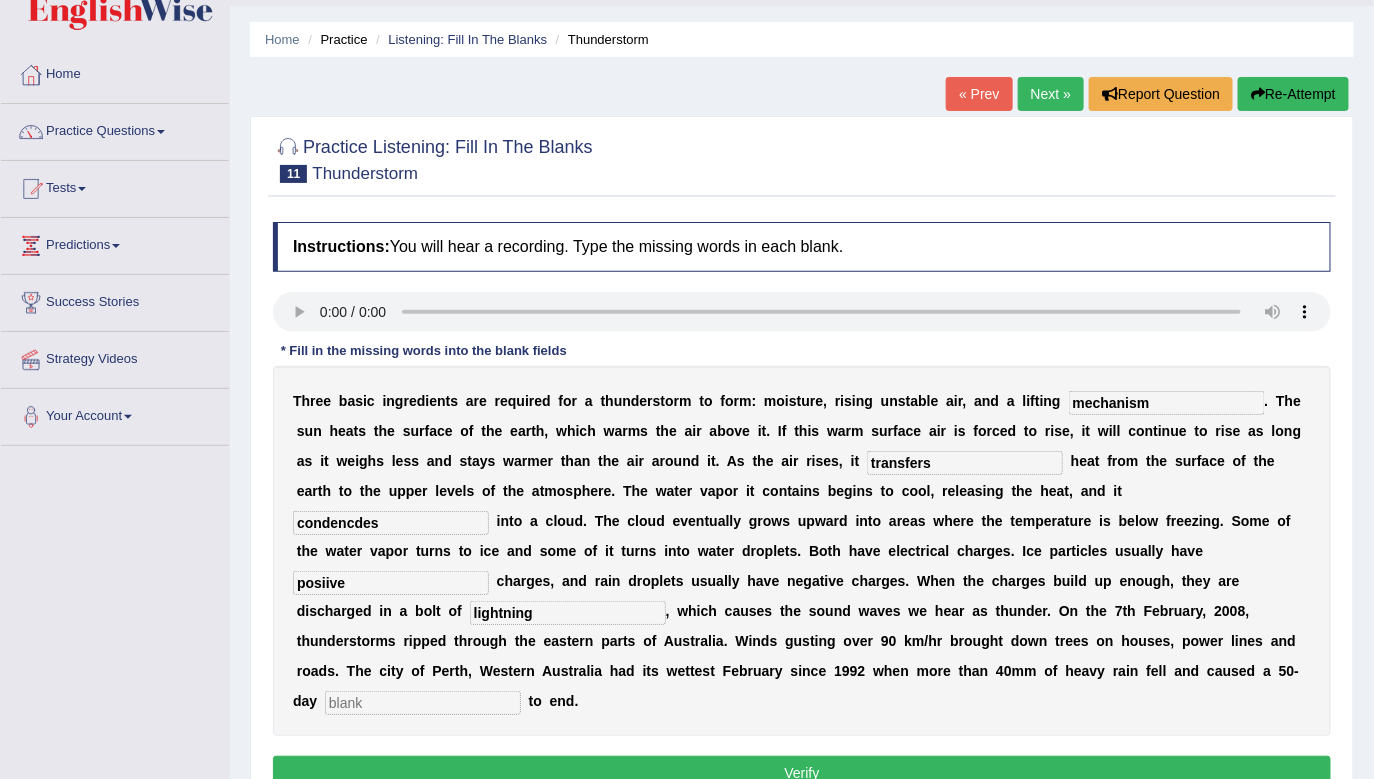 type on "lightning" 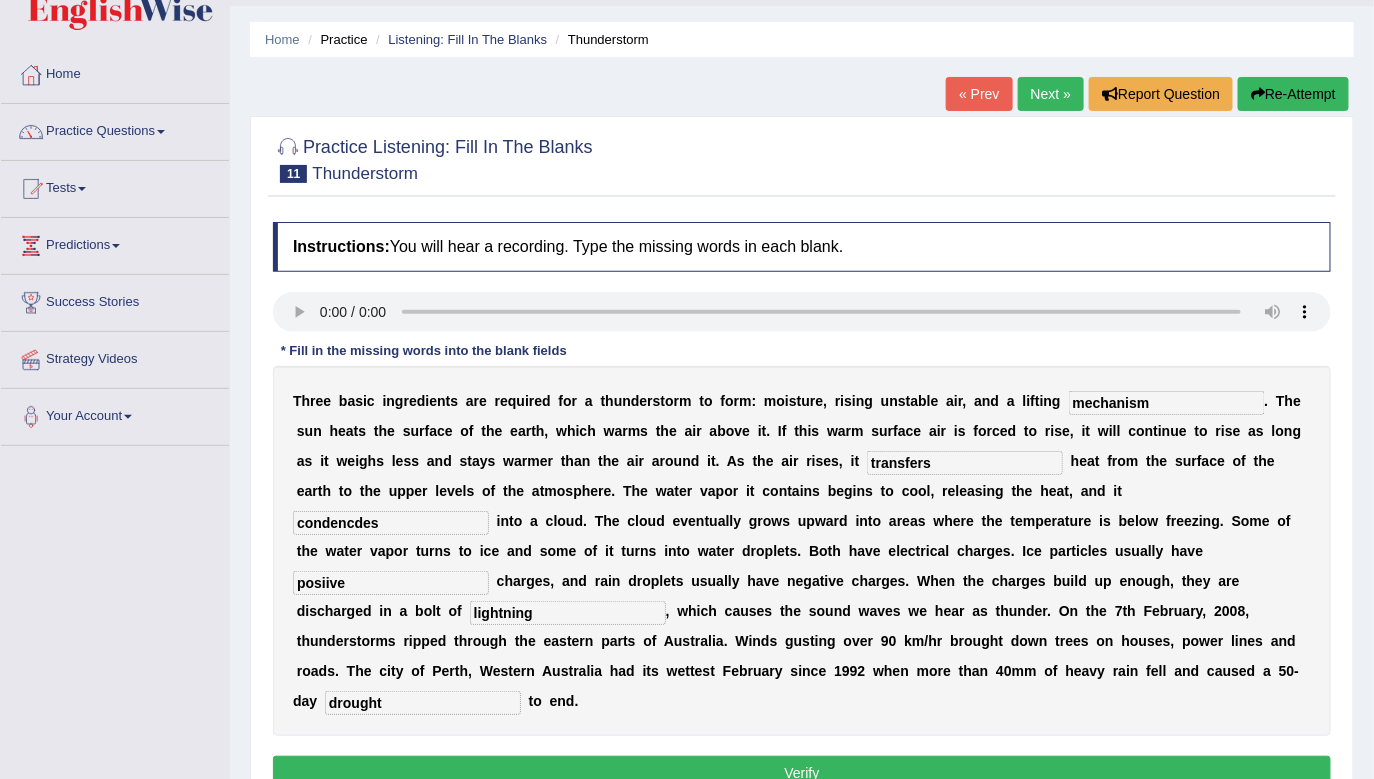 type on "drought" 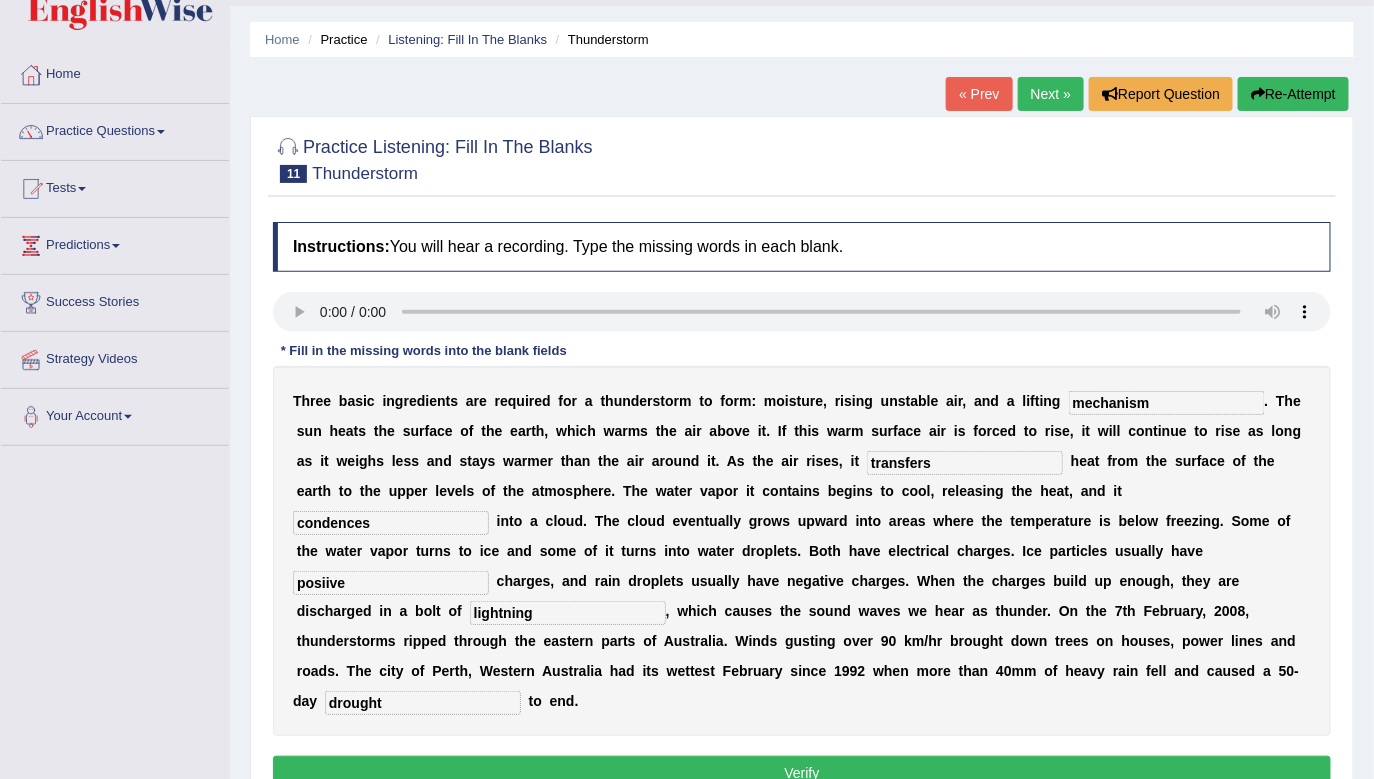 type on "condences" 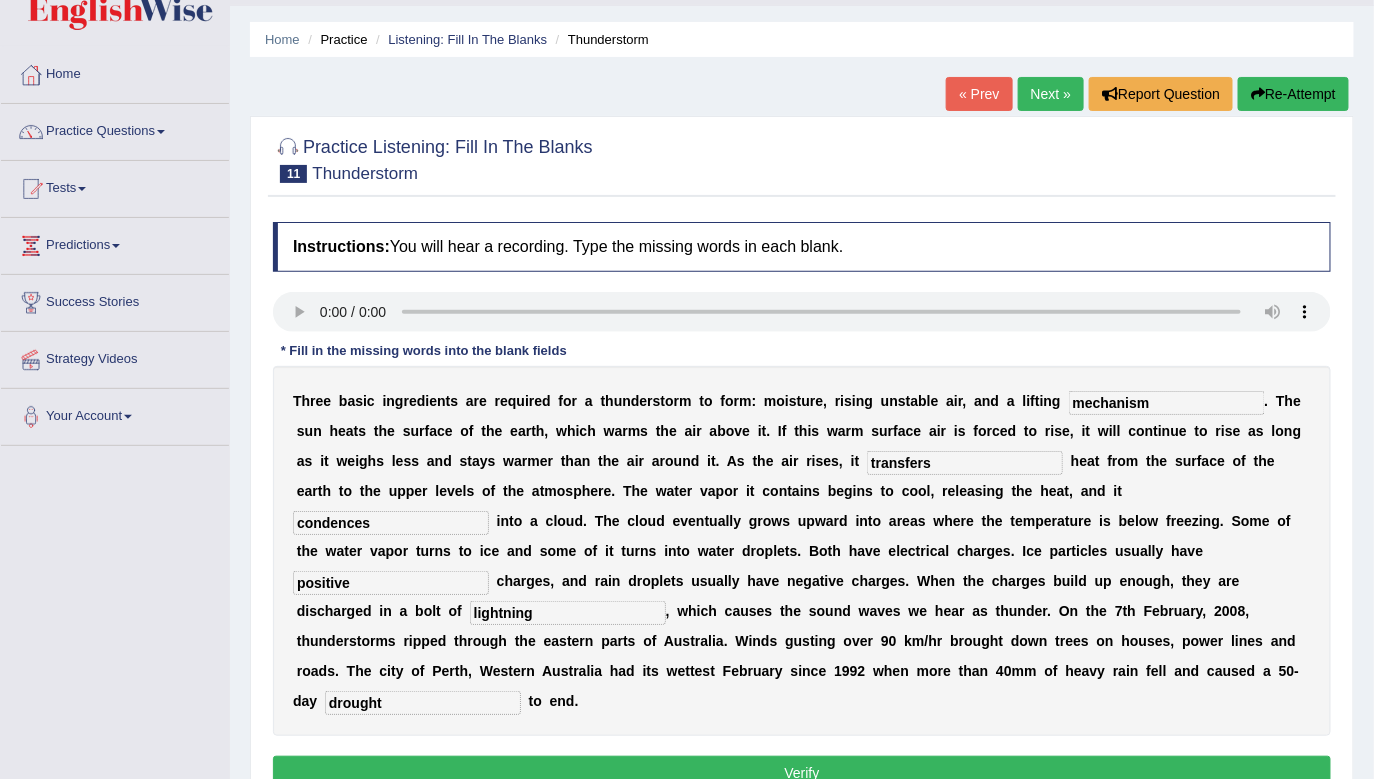 type on "positive" 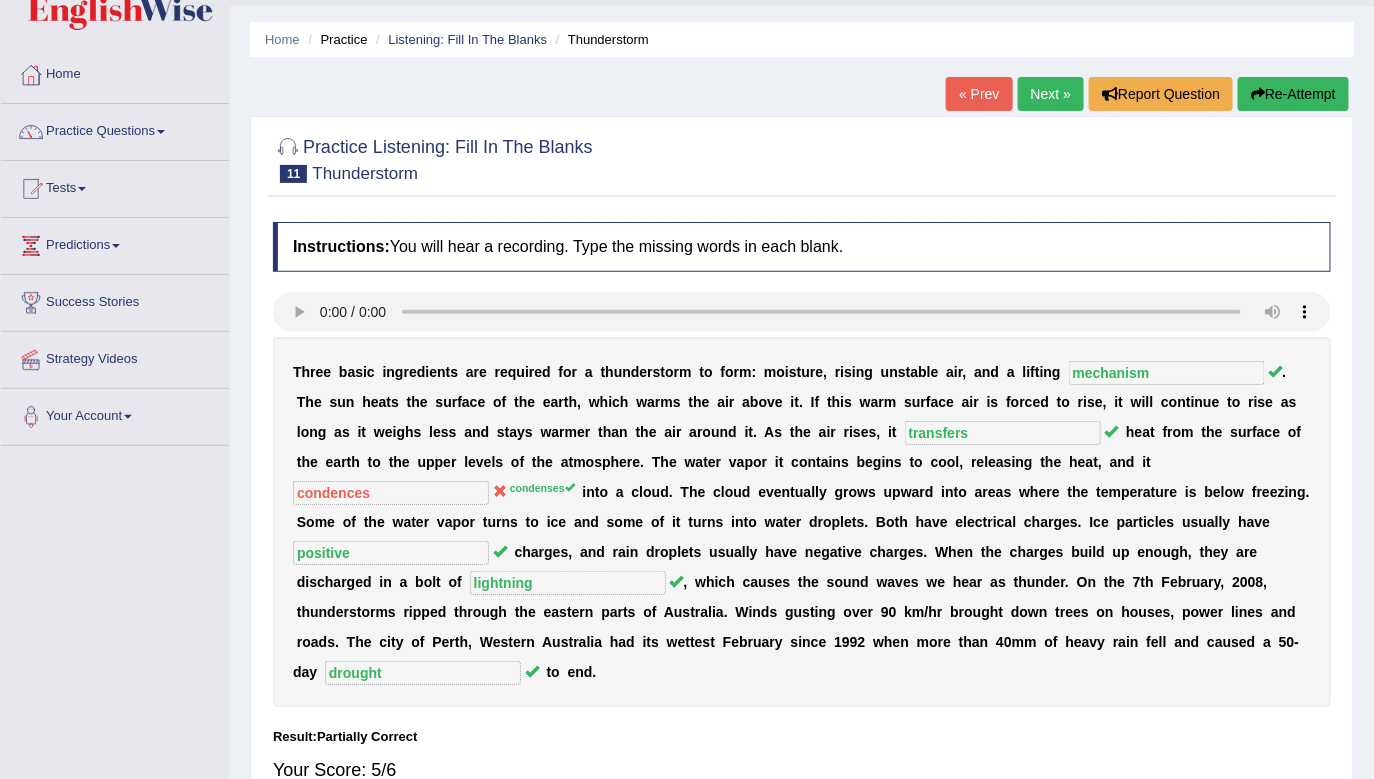 click on "Next »" at bounding box center (1051, 94) 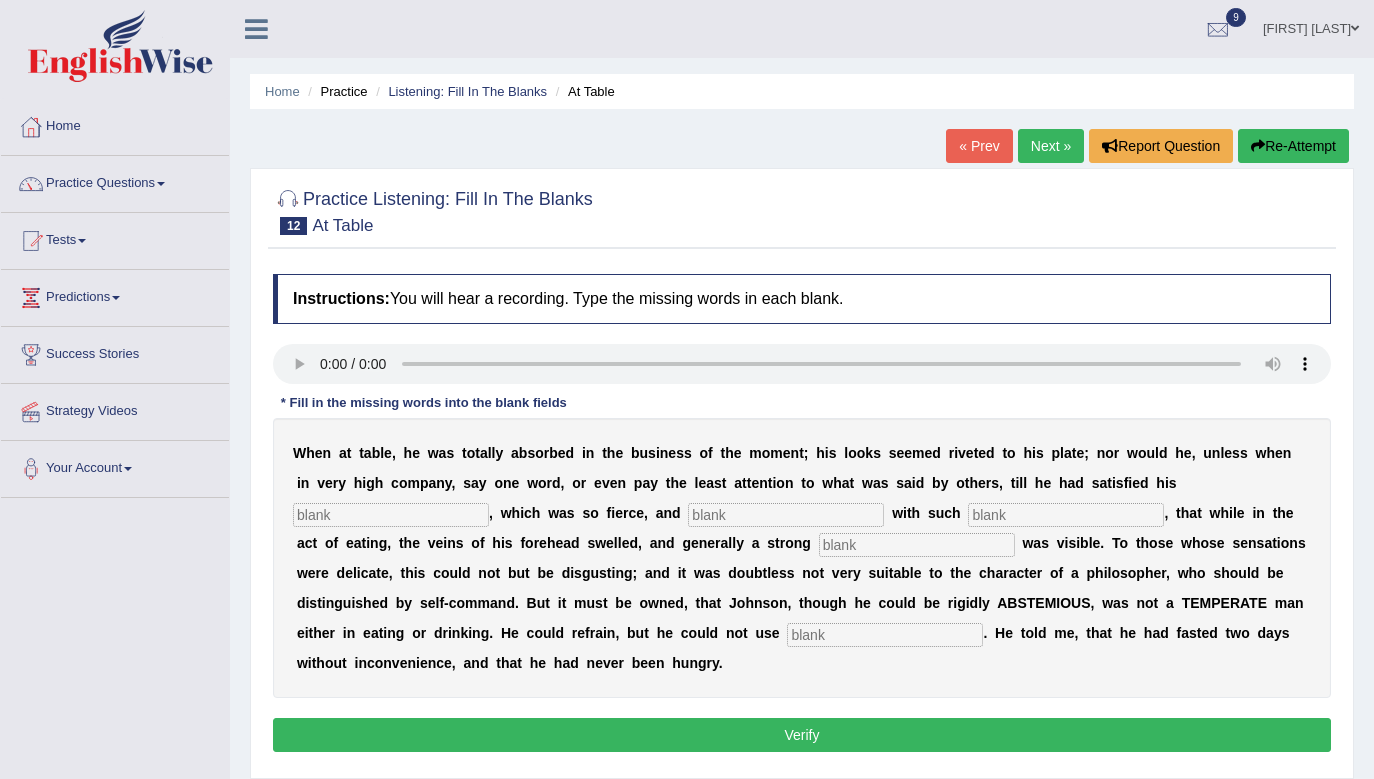 scroll, scrollTop: 0, scrollLeft: 0, axis: both 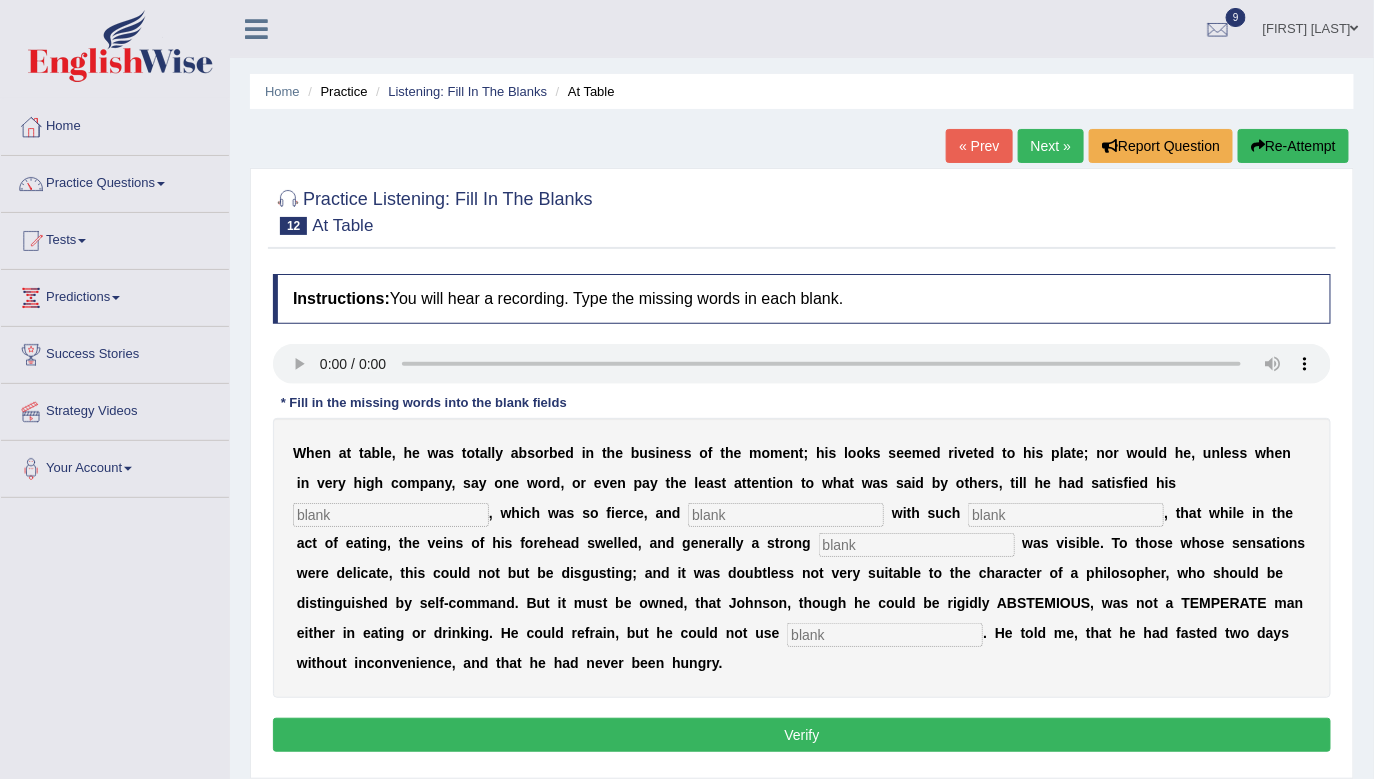click at bounding box center (391, 515) 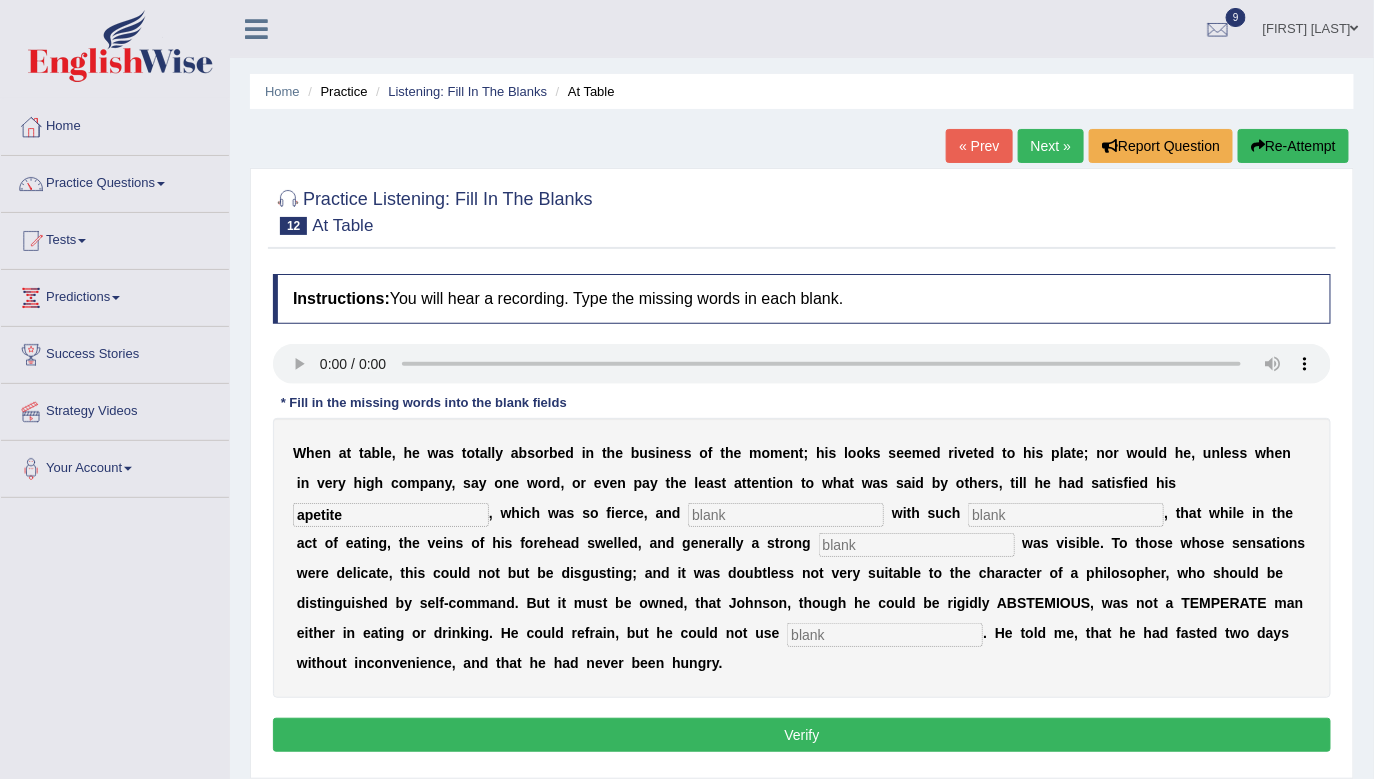 type on "apetite" 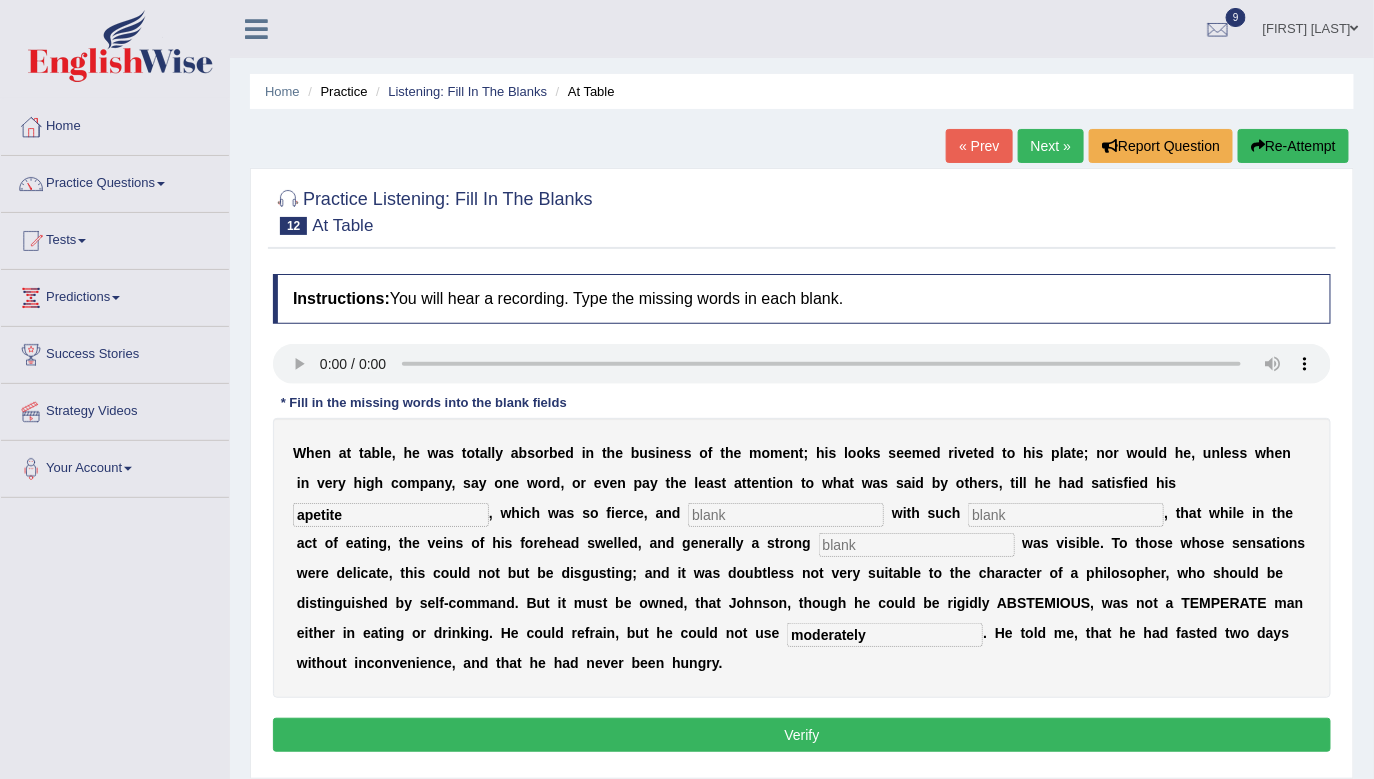 type on "moderately" 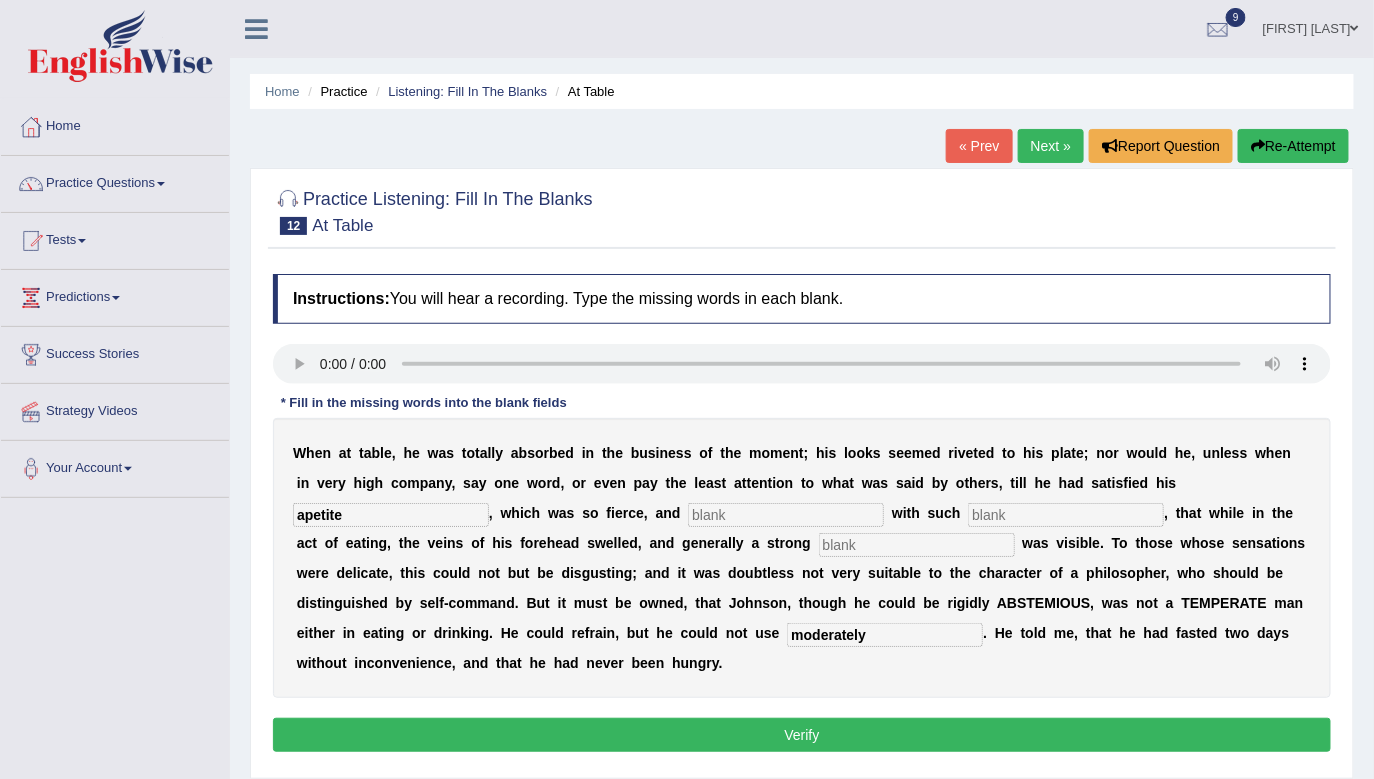 click on "apetite" at bounding box center (391, 515) 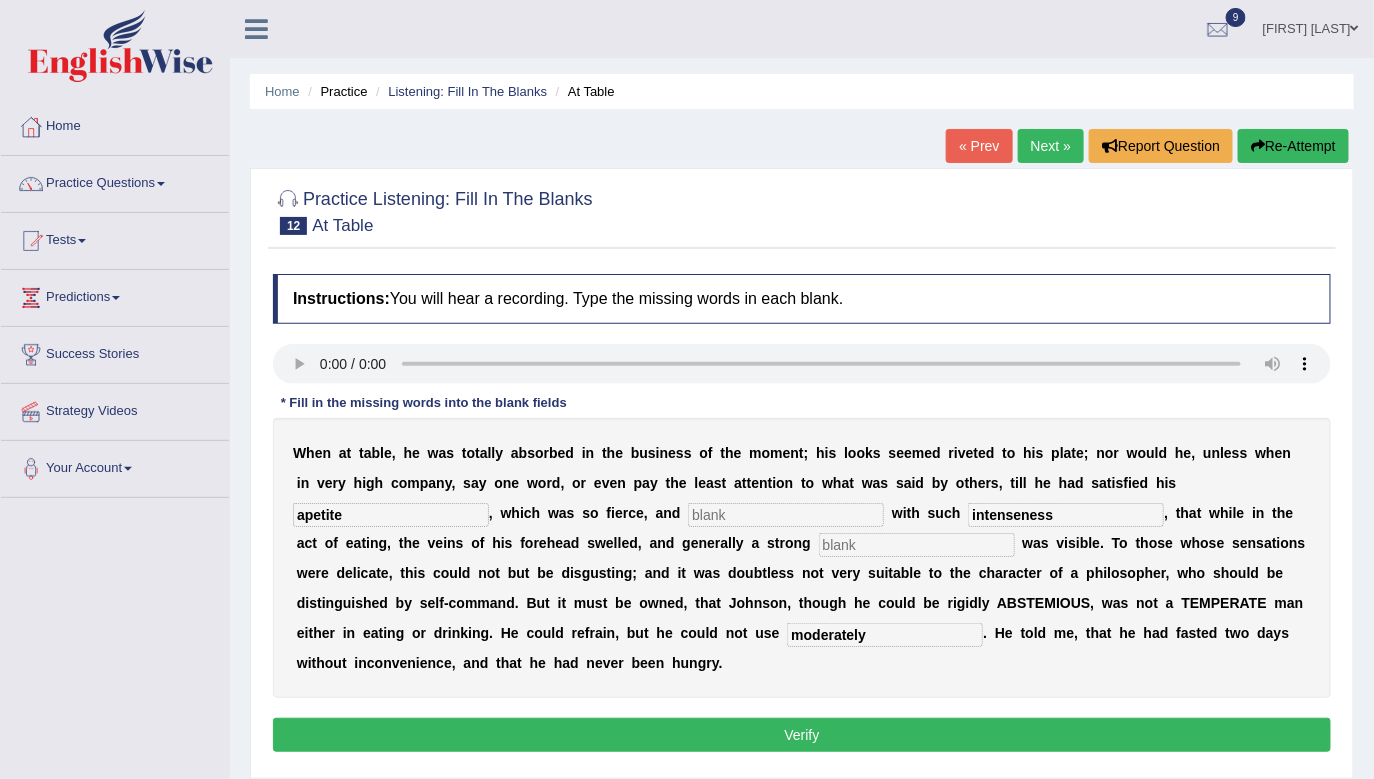 type on "intenseness" 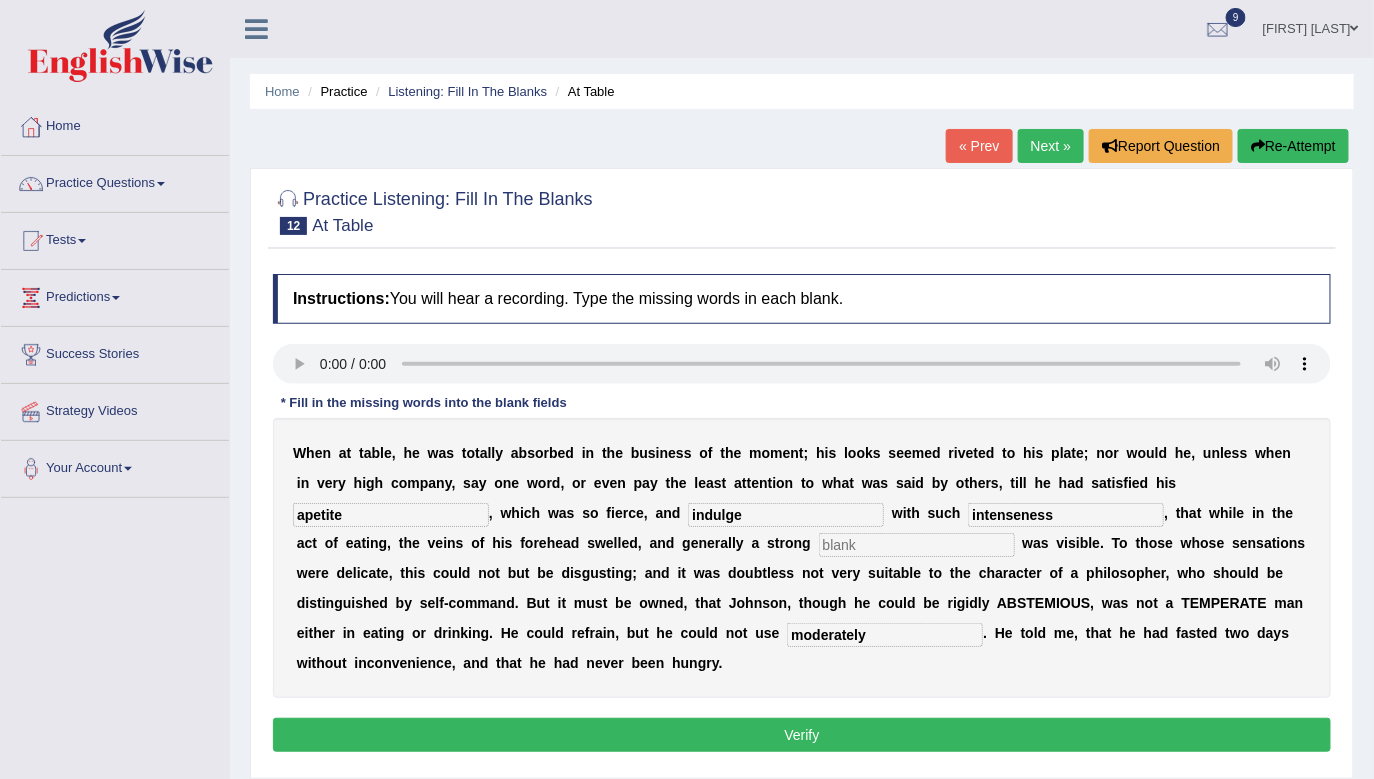 type on "indulge" 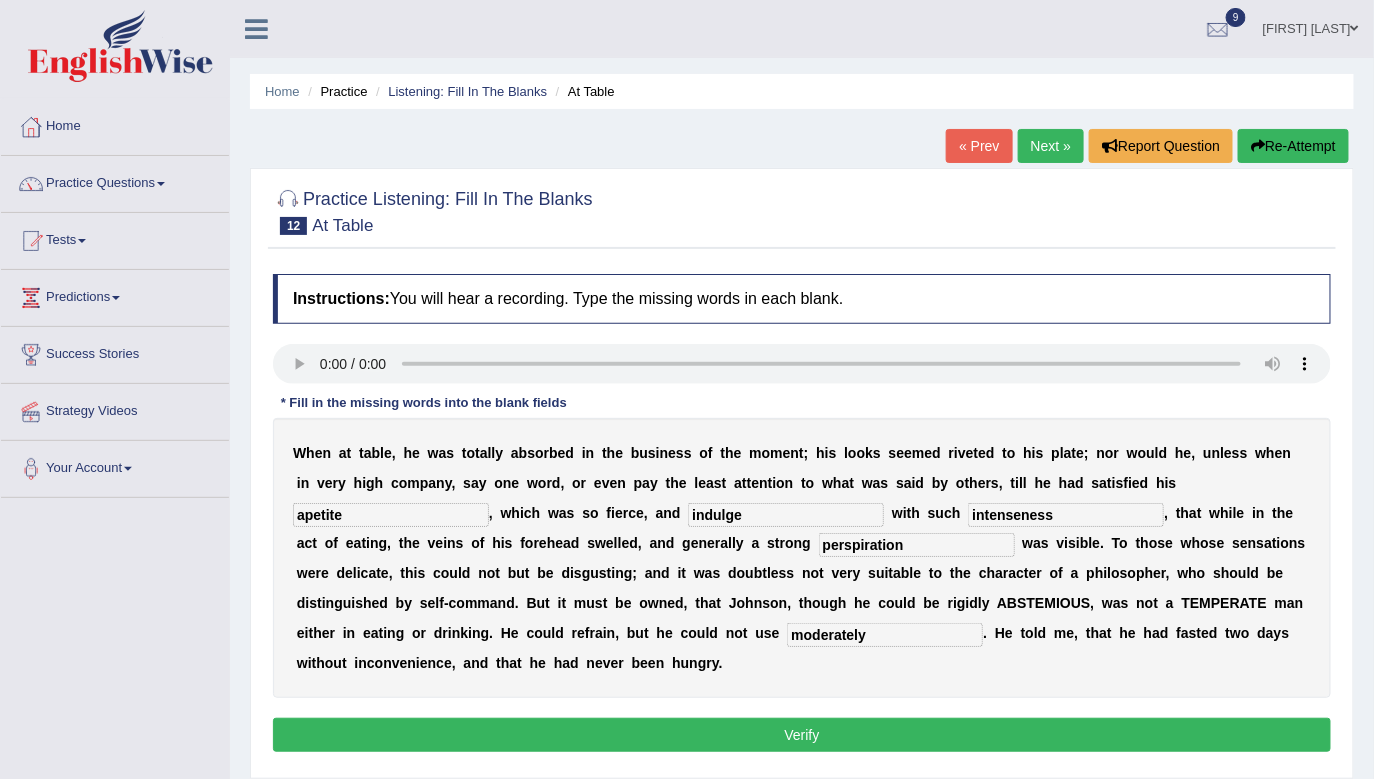 type on "perspiration" 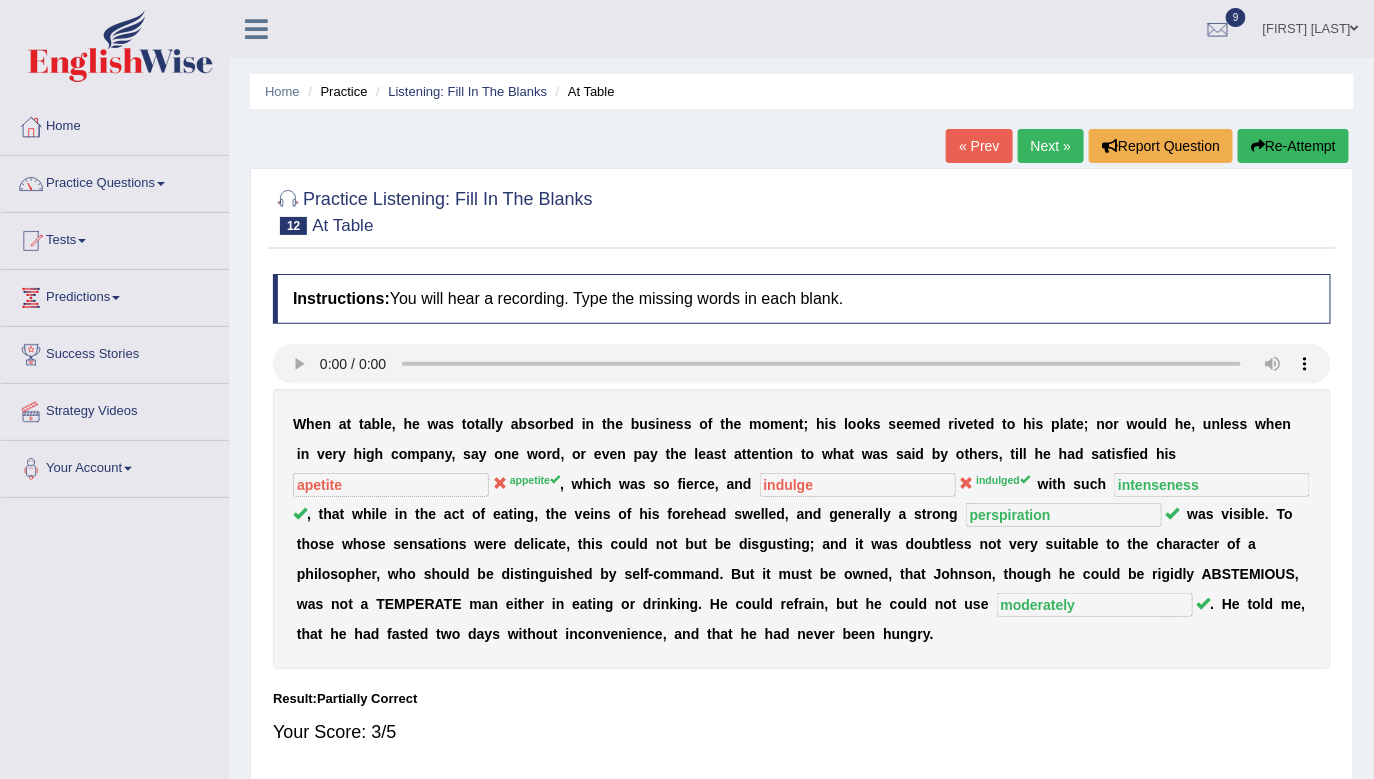 click on "Next »" at bounding box center [1051, 146] 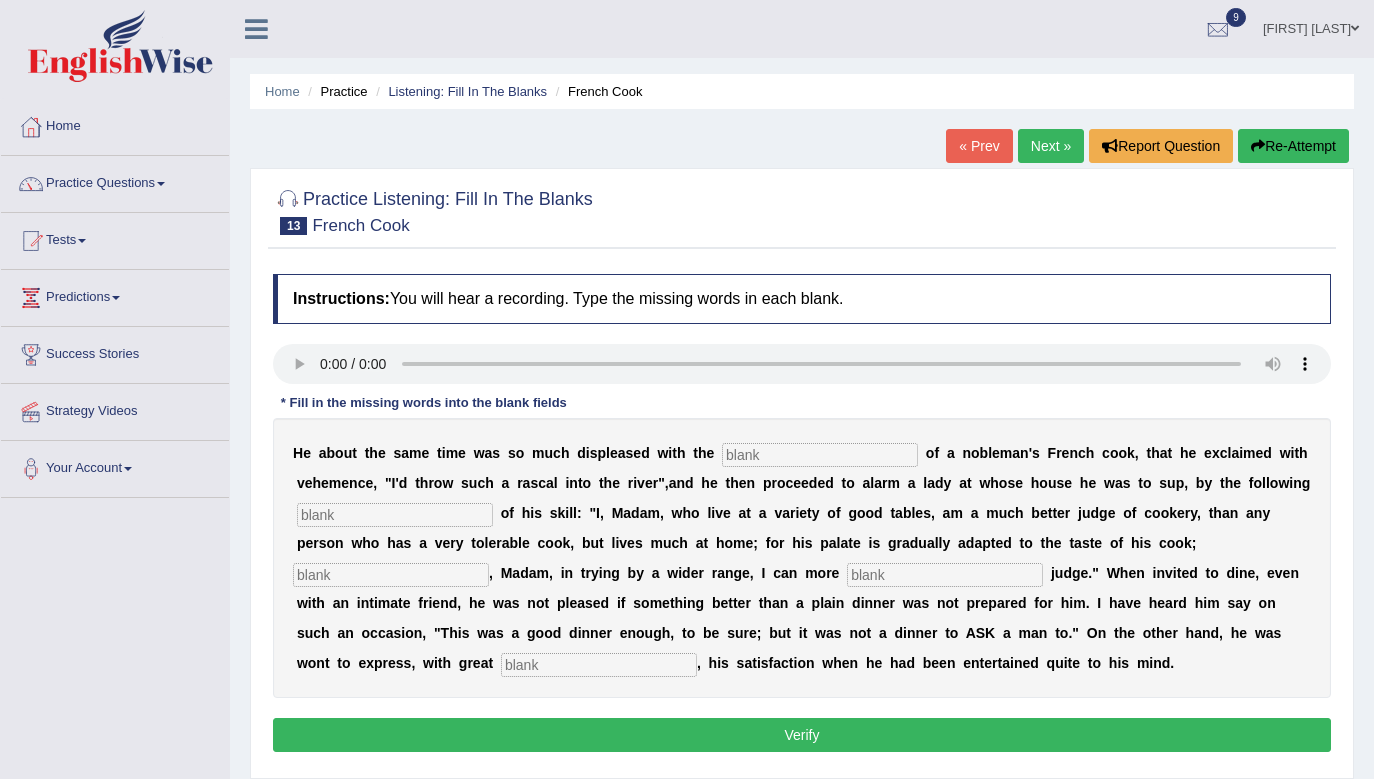 scroll, scrollTop: 0, scrollLeft: 0, axis: both 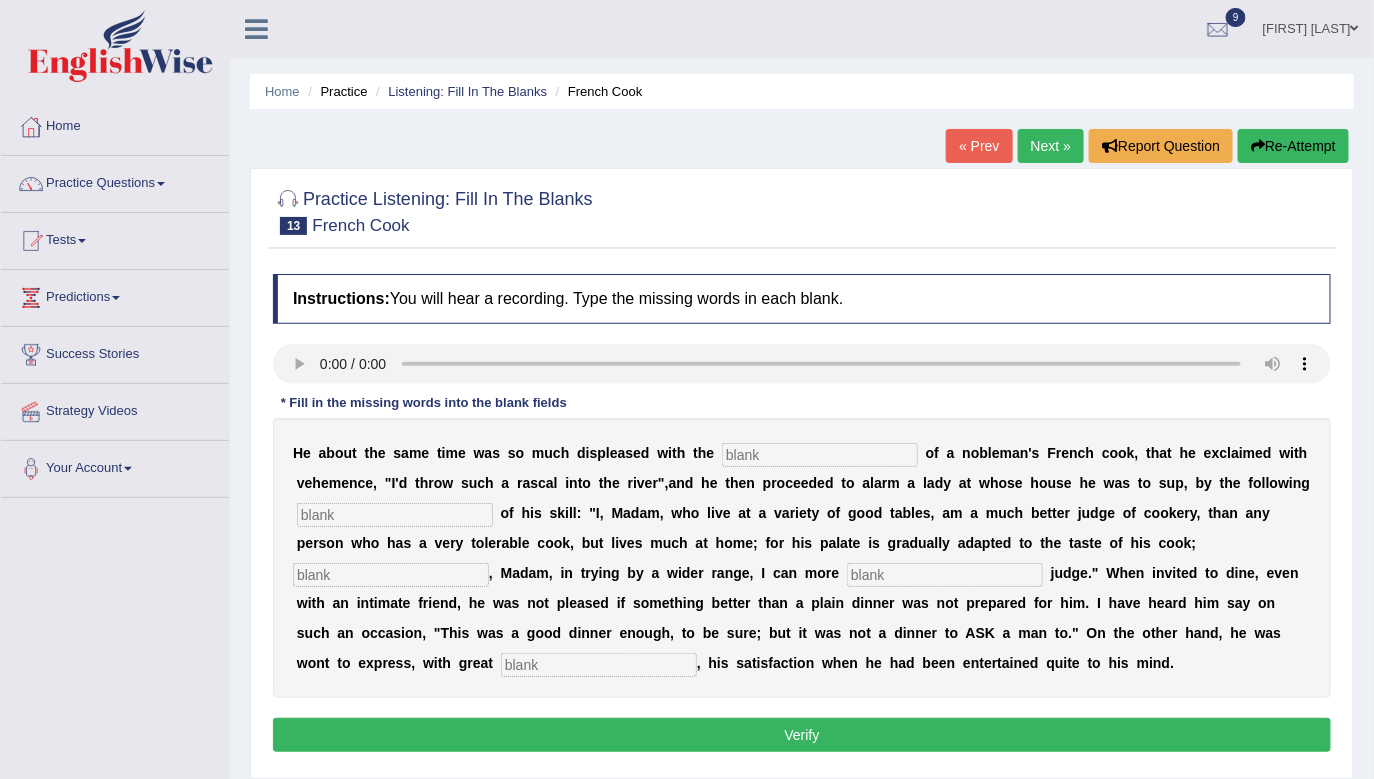 click on "« Prev" at bounding box center [979, 146] 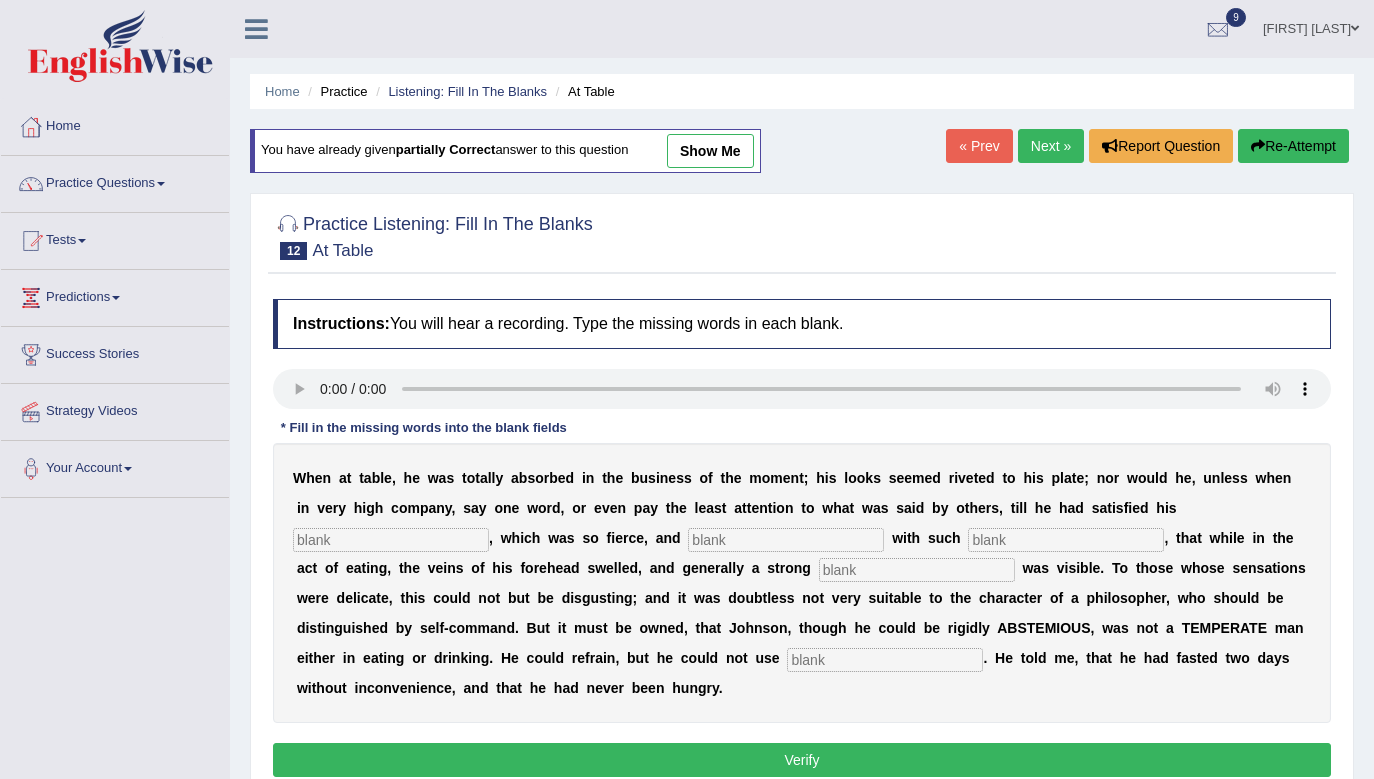 scroll, scrollTop: 0, scrollLeft: 0, axis: both 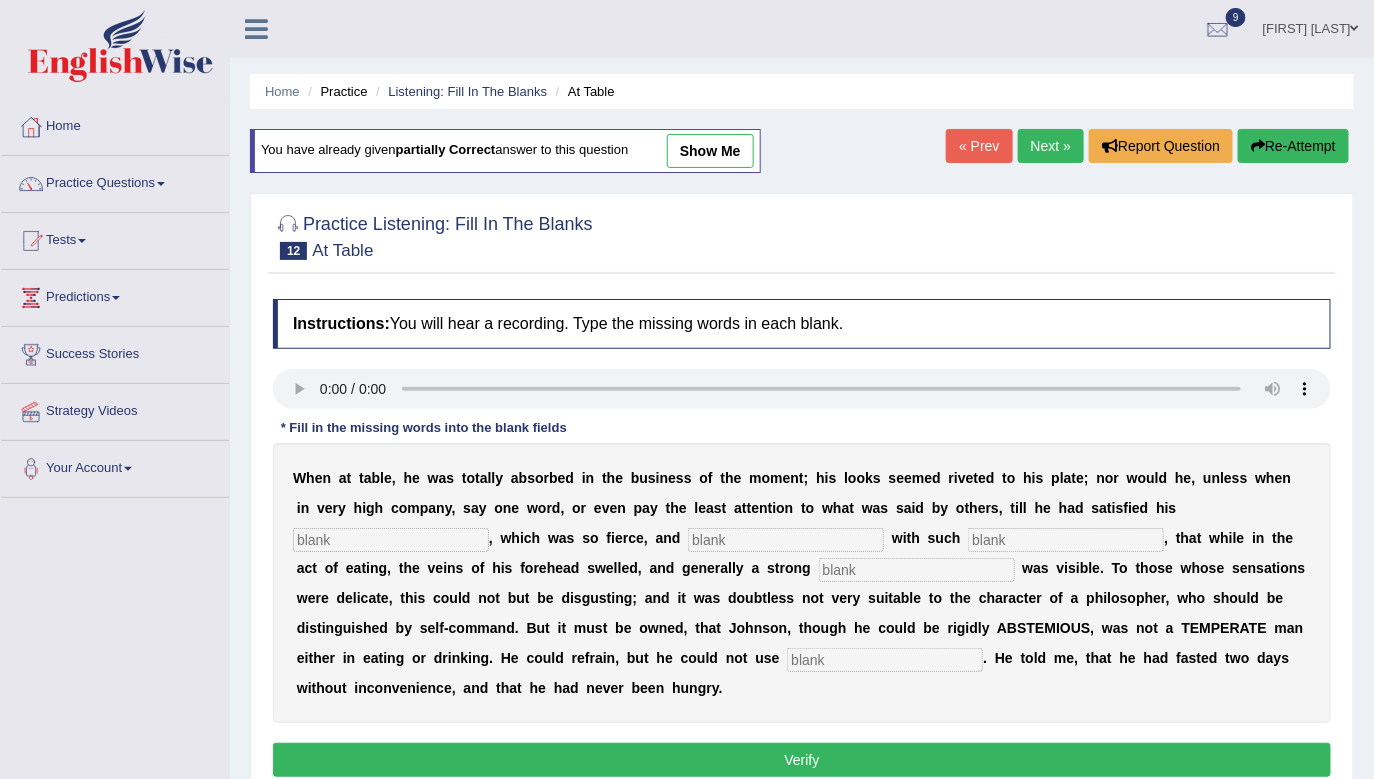 click at bounding box center [391, 540] 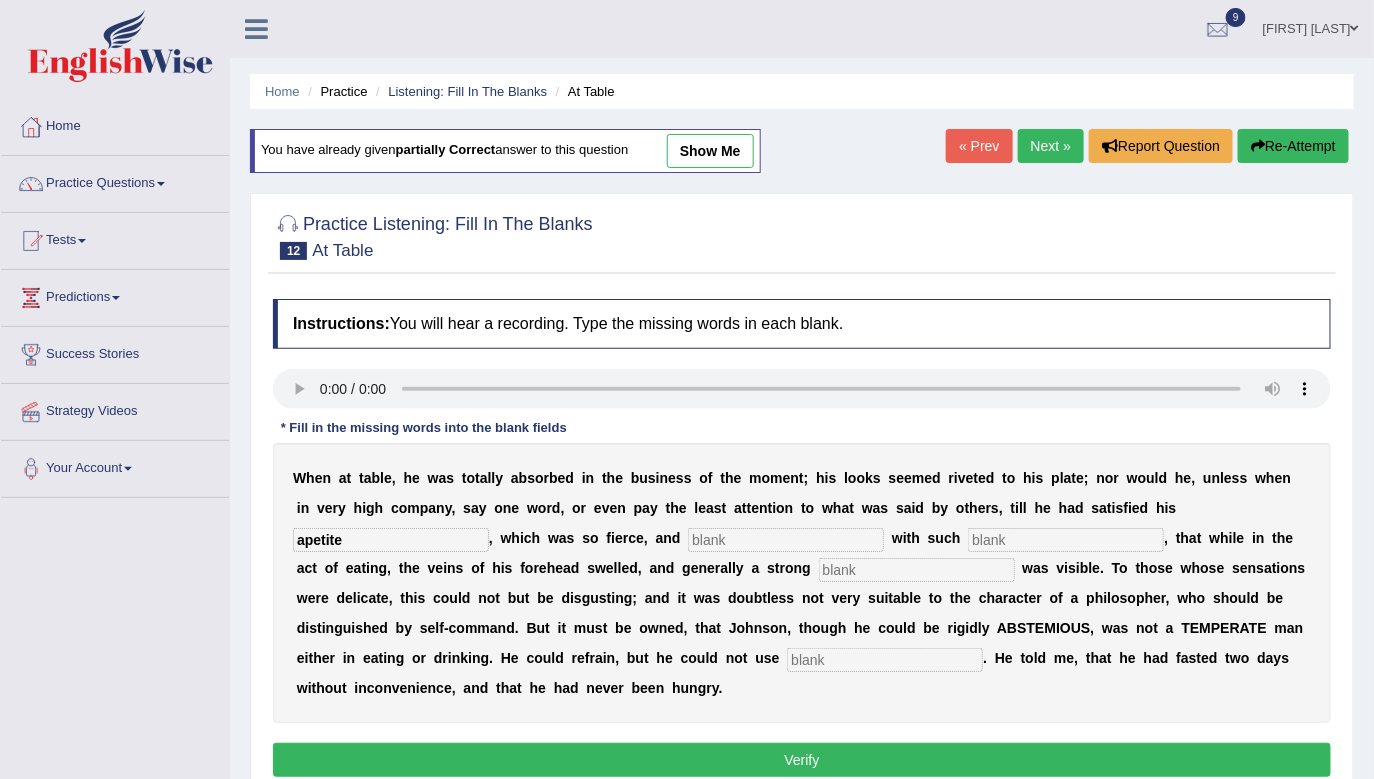 type on "apetite" 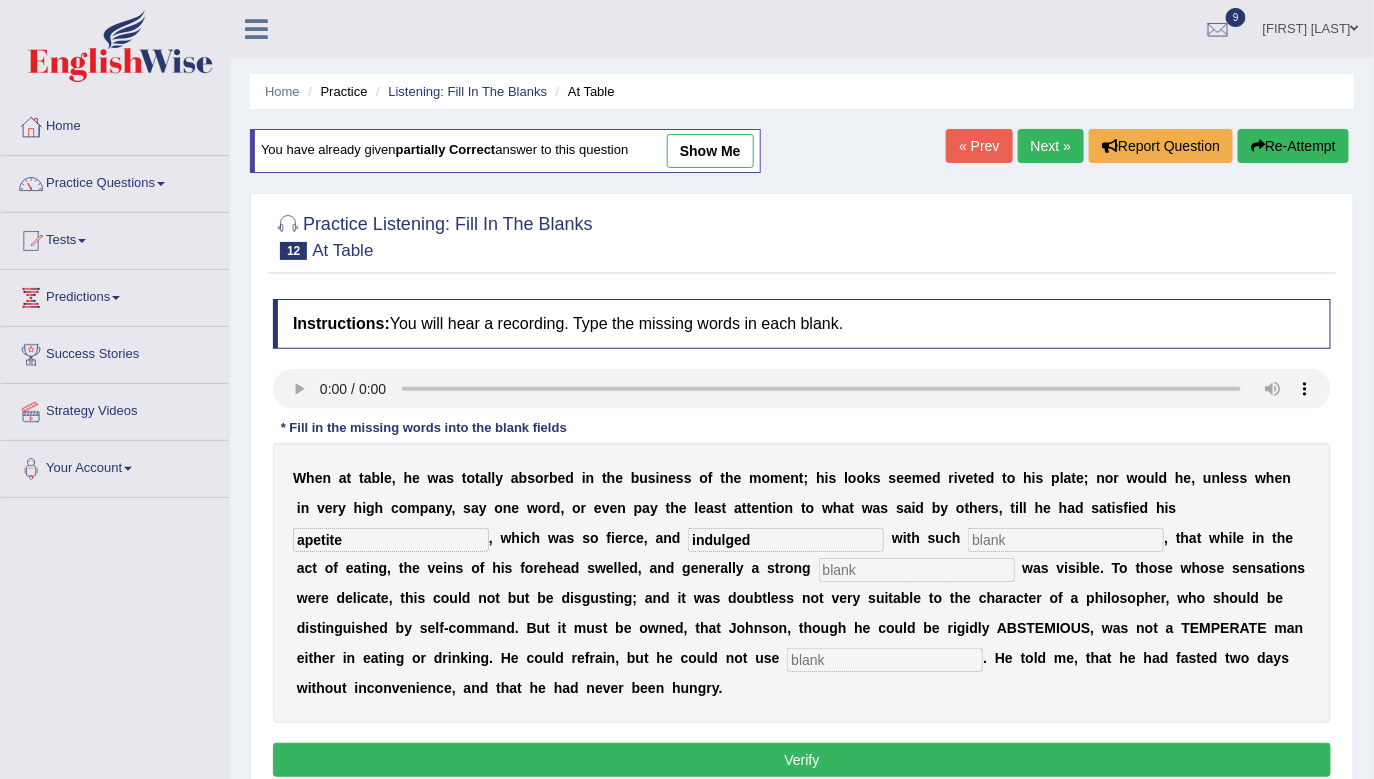 type on "indulged" 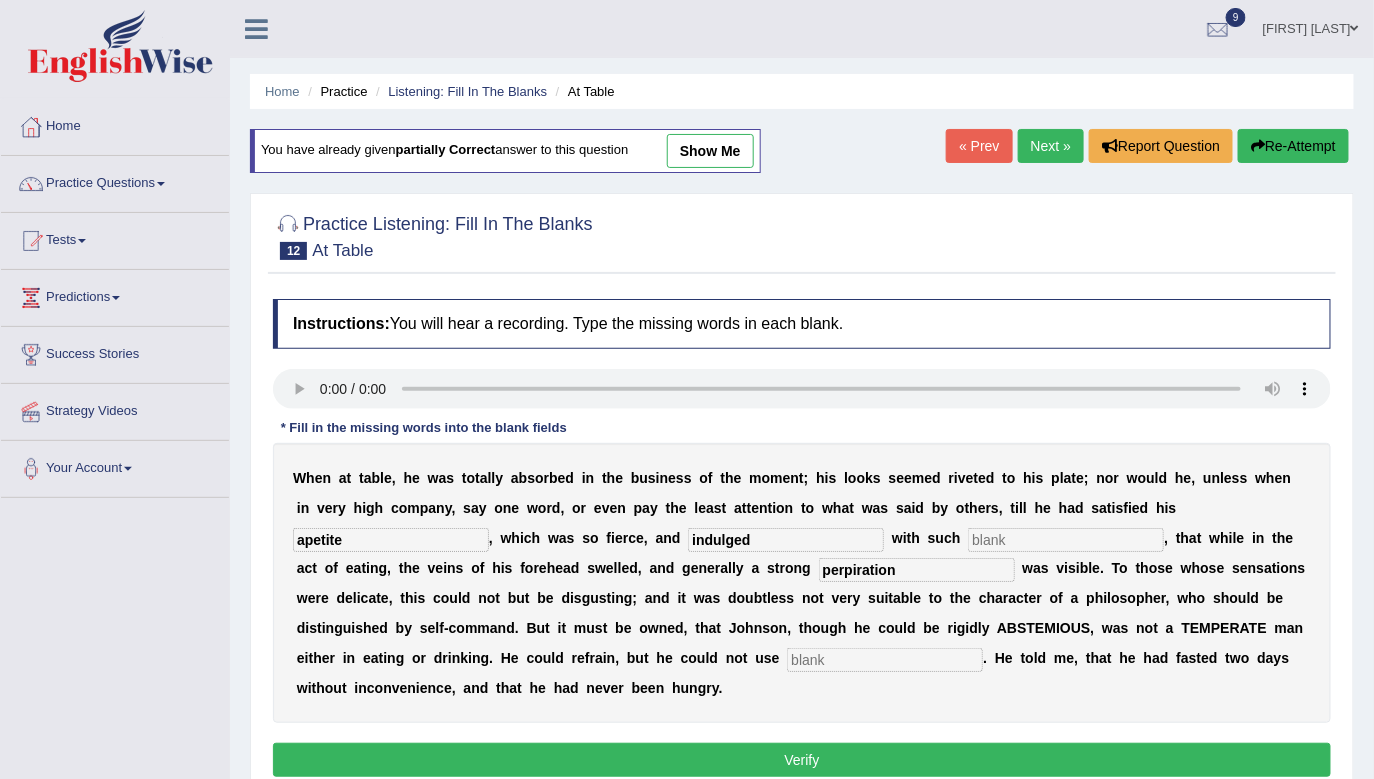click on "perpiration" at bounding box center [917, 570] 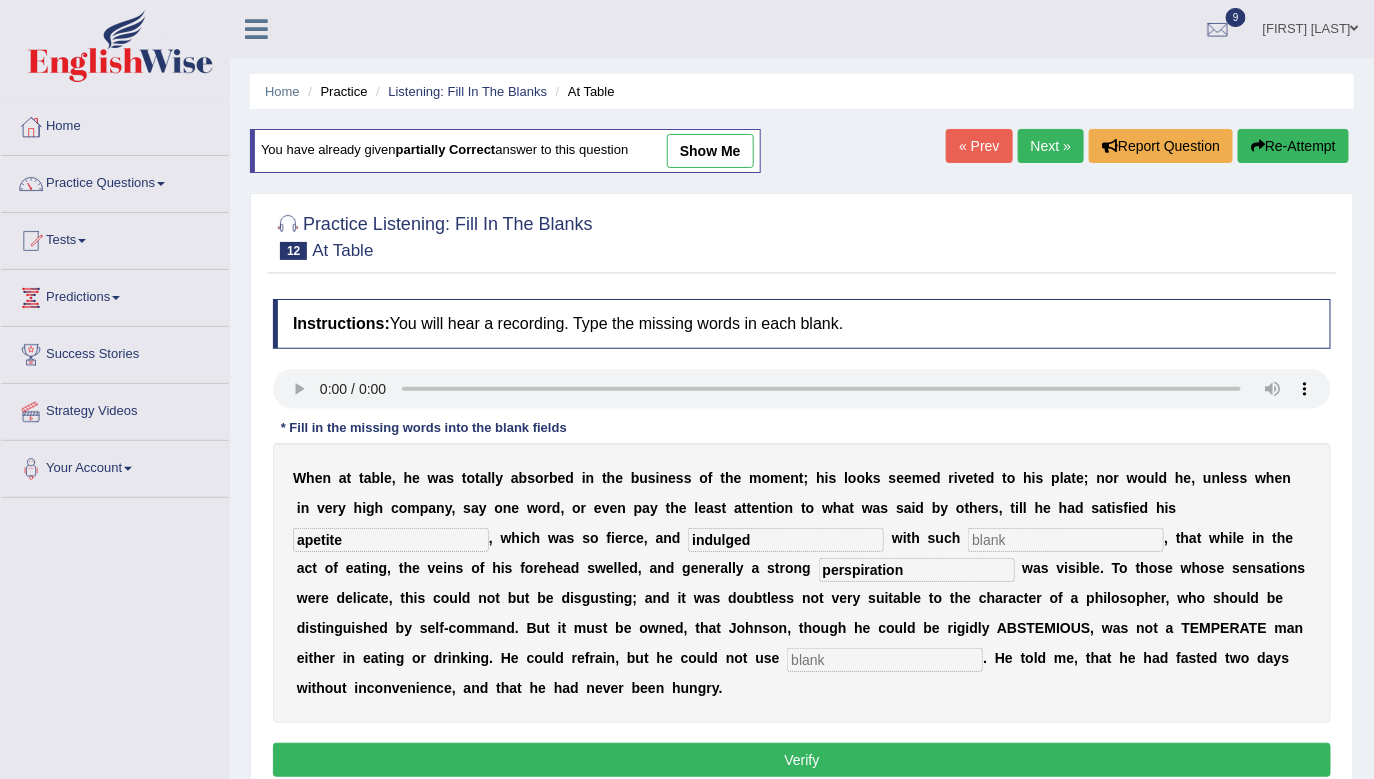 type on "perspiration" 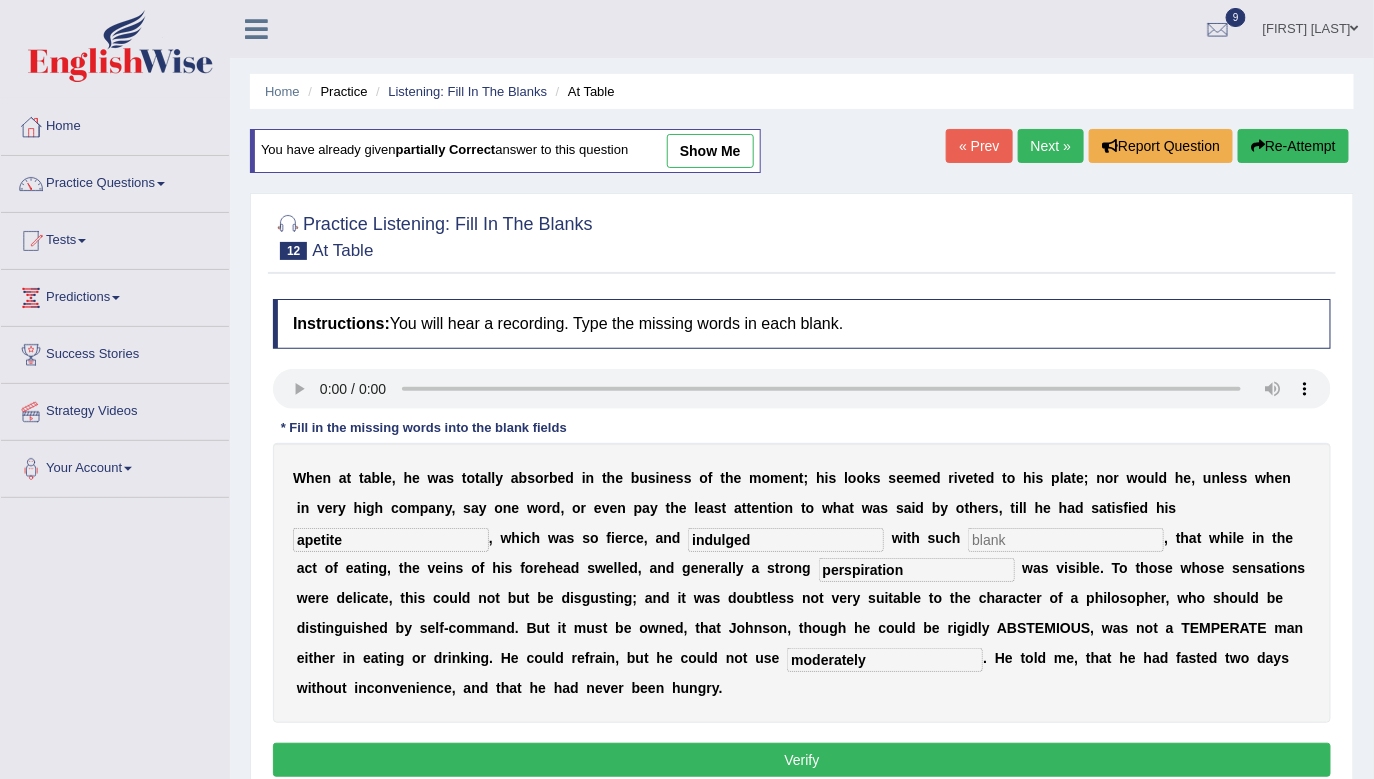 type on "moderately" 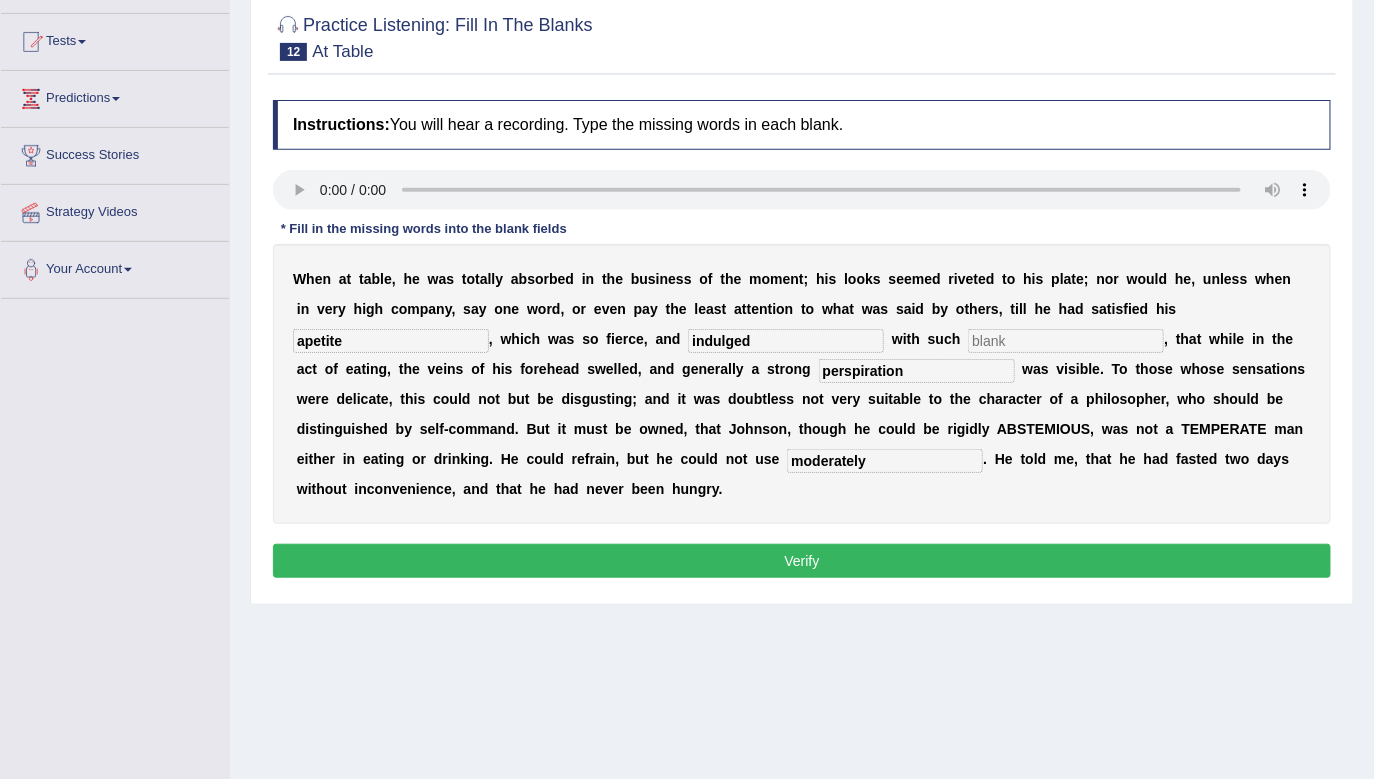 scroll, scrollTop: 235, scrollLeft: 0, axis: vertical 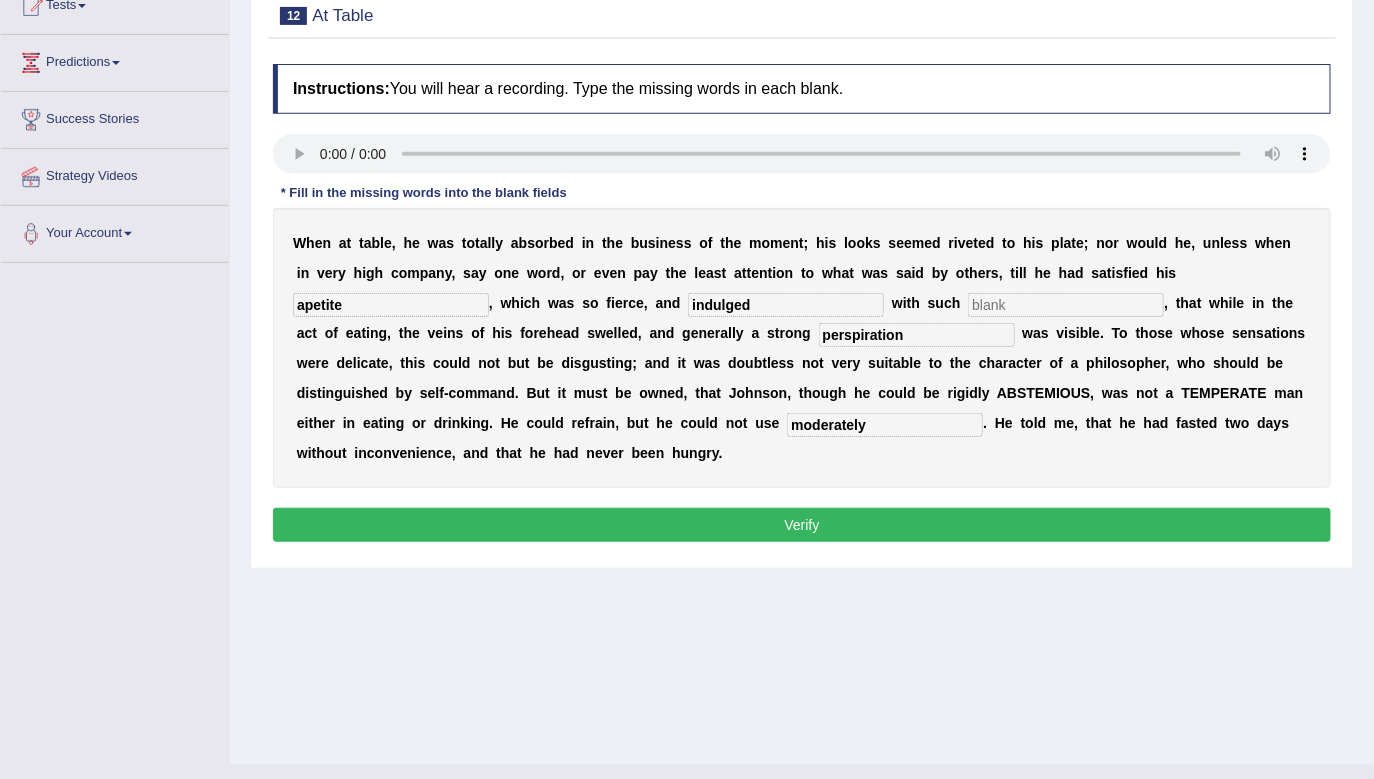 click at bounding box center (1066, 305) 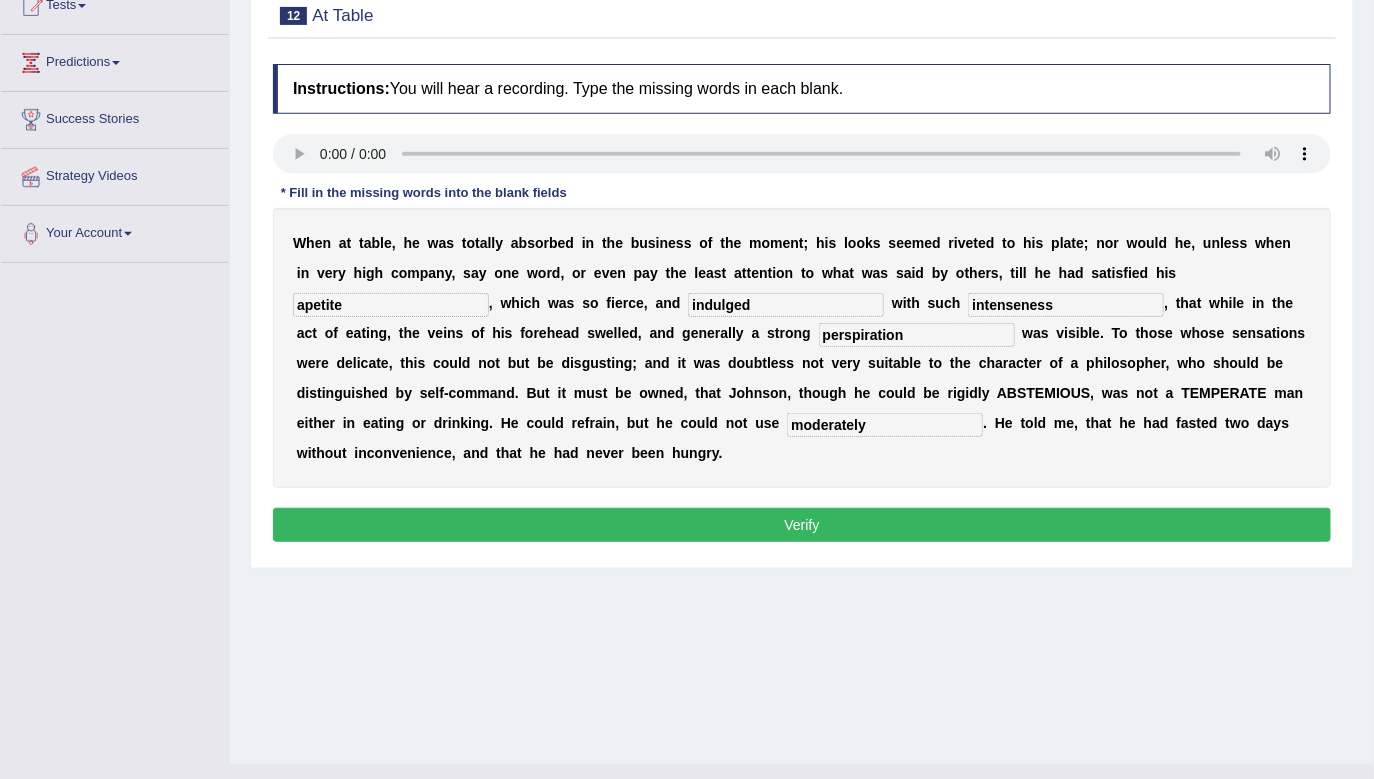 type on "intenseness" 